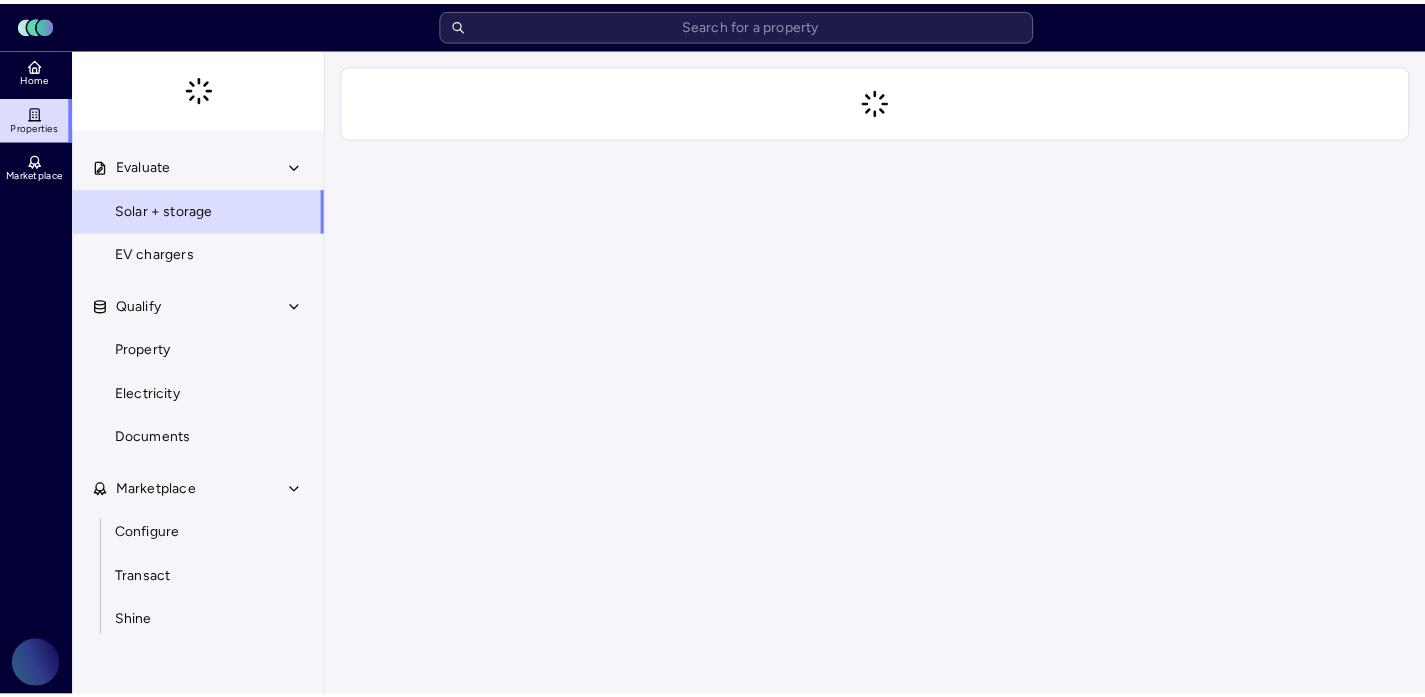 scroll, scrollTop: 0, scrollLeft: 0, axis: both 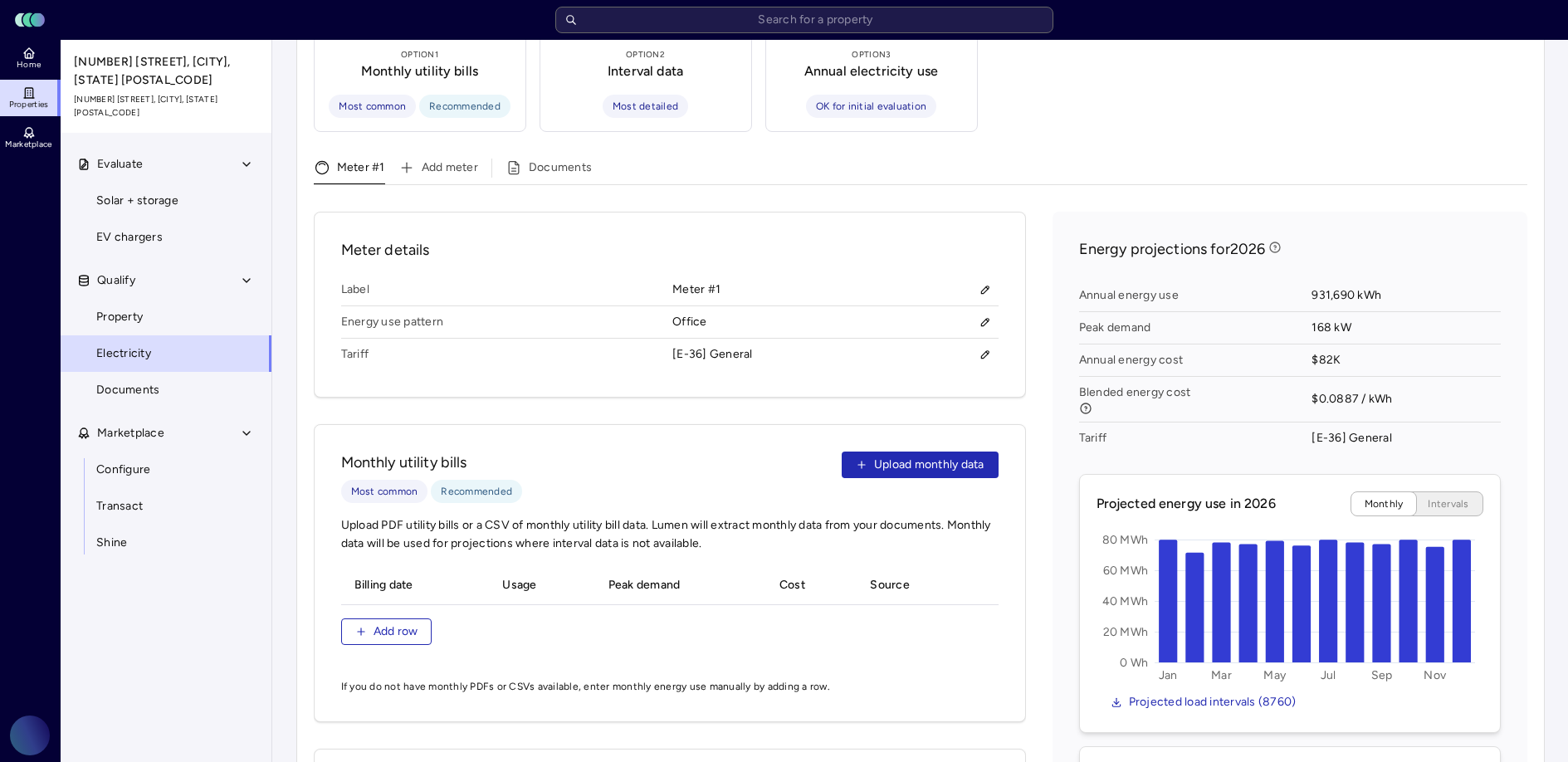 click on "Monthly utility bills Most common Recommended Upload monthly data" at bounding box center [670, 477] 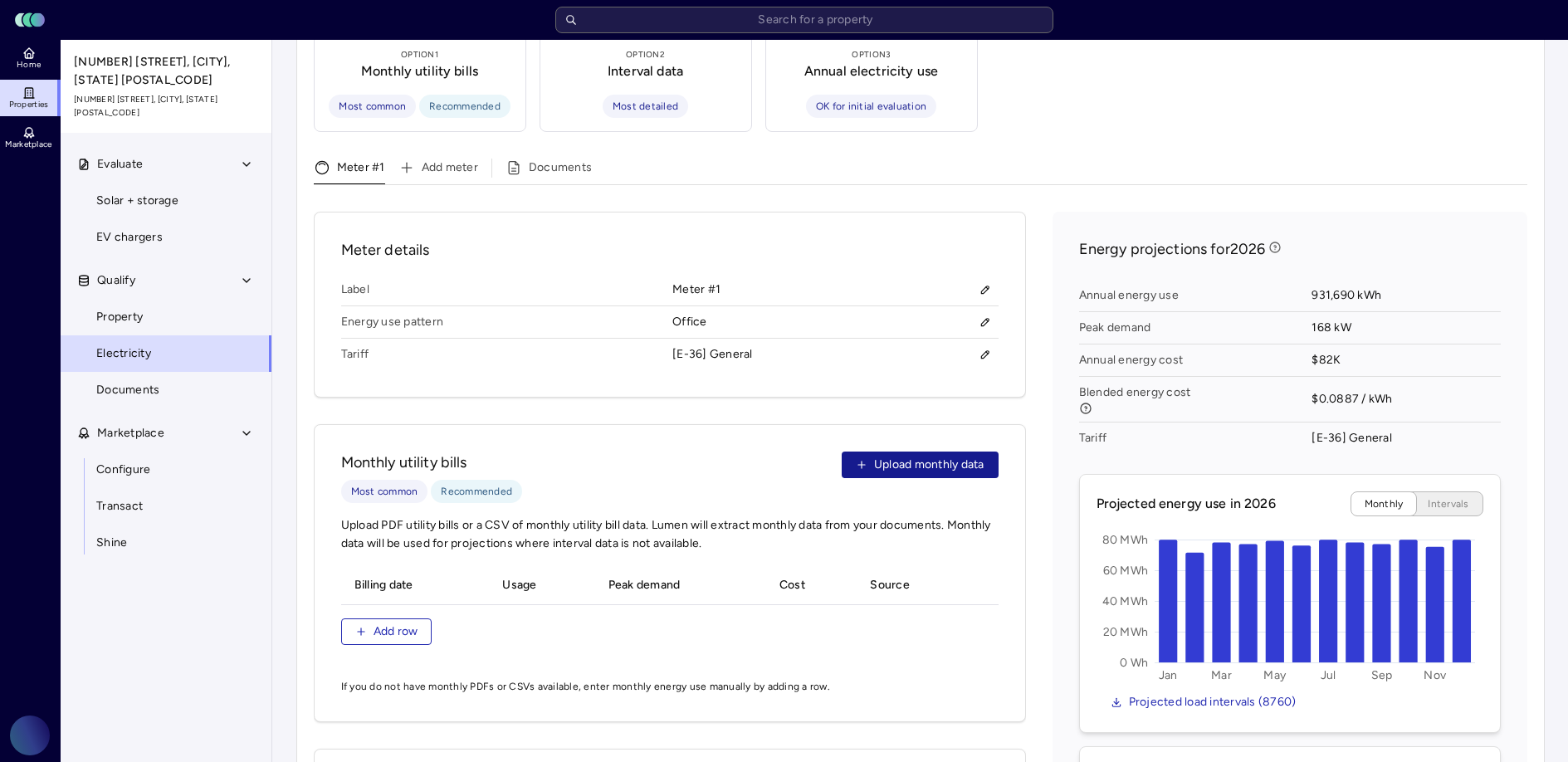 click on "Upload monthly data" at bounding box center [929, 465] 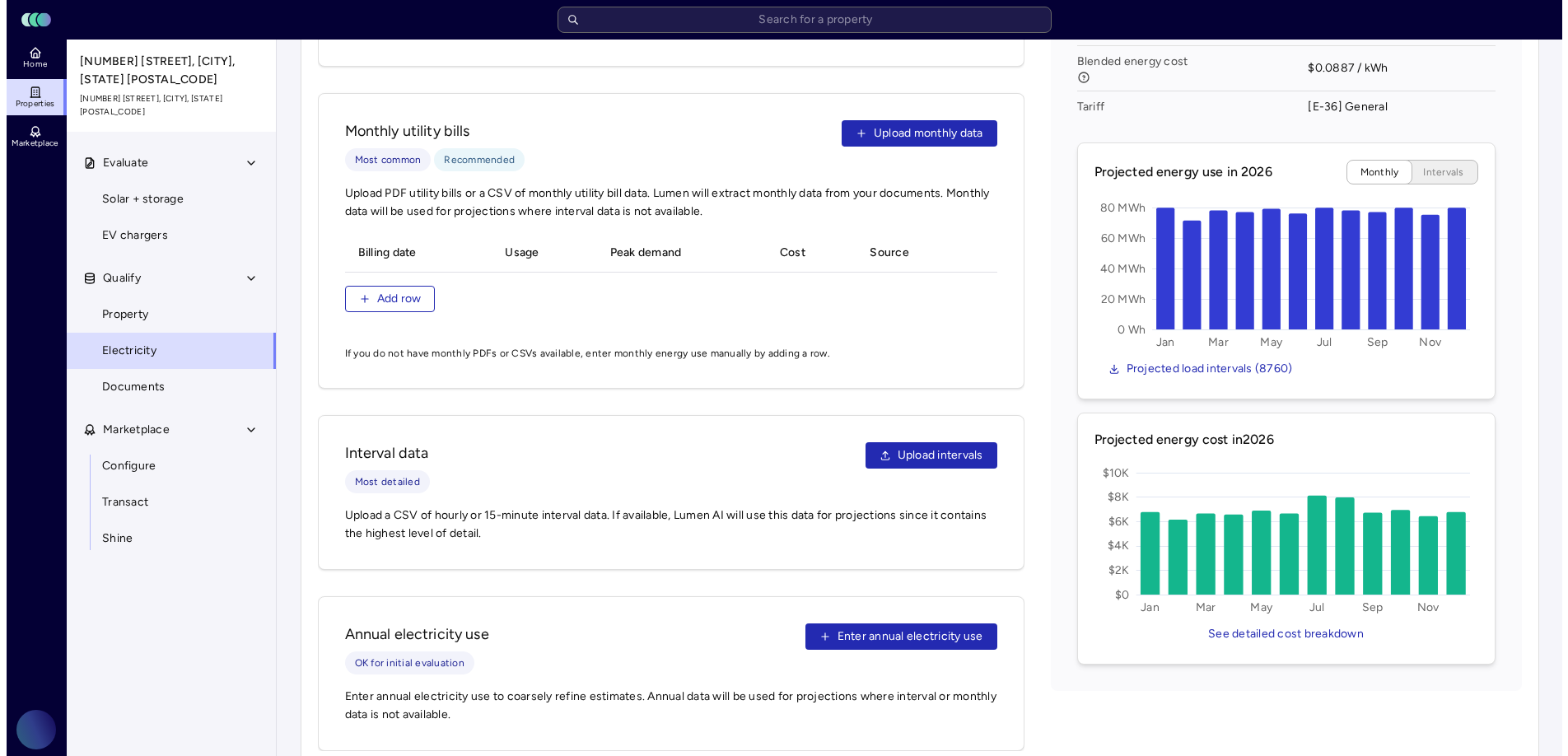 scroll, scrollTop: 717, scrollLeft: 0, axis: vertical 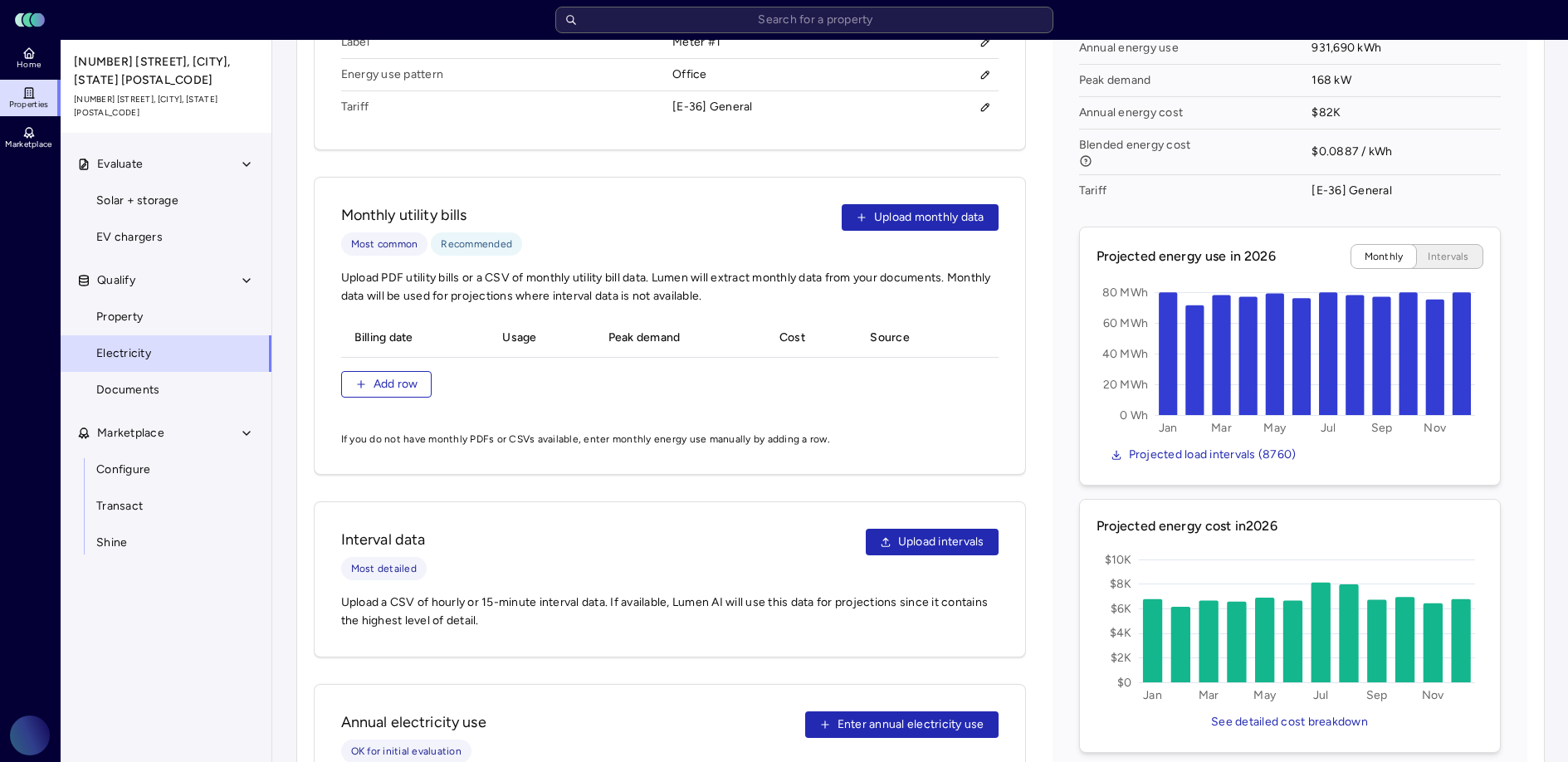 click on "Monthly utility bills Most common Recommended Upload monthly data Upload PDF utility bills or a CSV of monthly utility bill data. Lumen will extract monthly data from your documents. Monthly data will be used for projections where interval data is not available. Billing date Usage Peak demand Cost Source Add row If you do not have monthly PDFs or CSVs available, enter monthly energy use manually by adding a row." at bounding box center [670, 325] 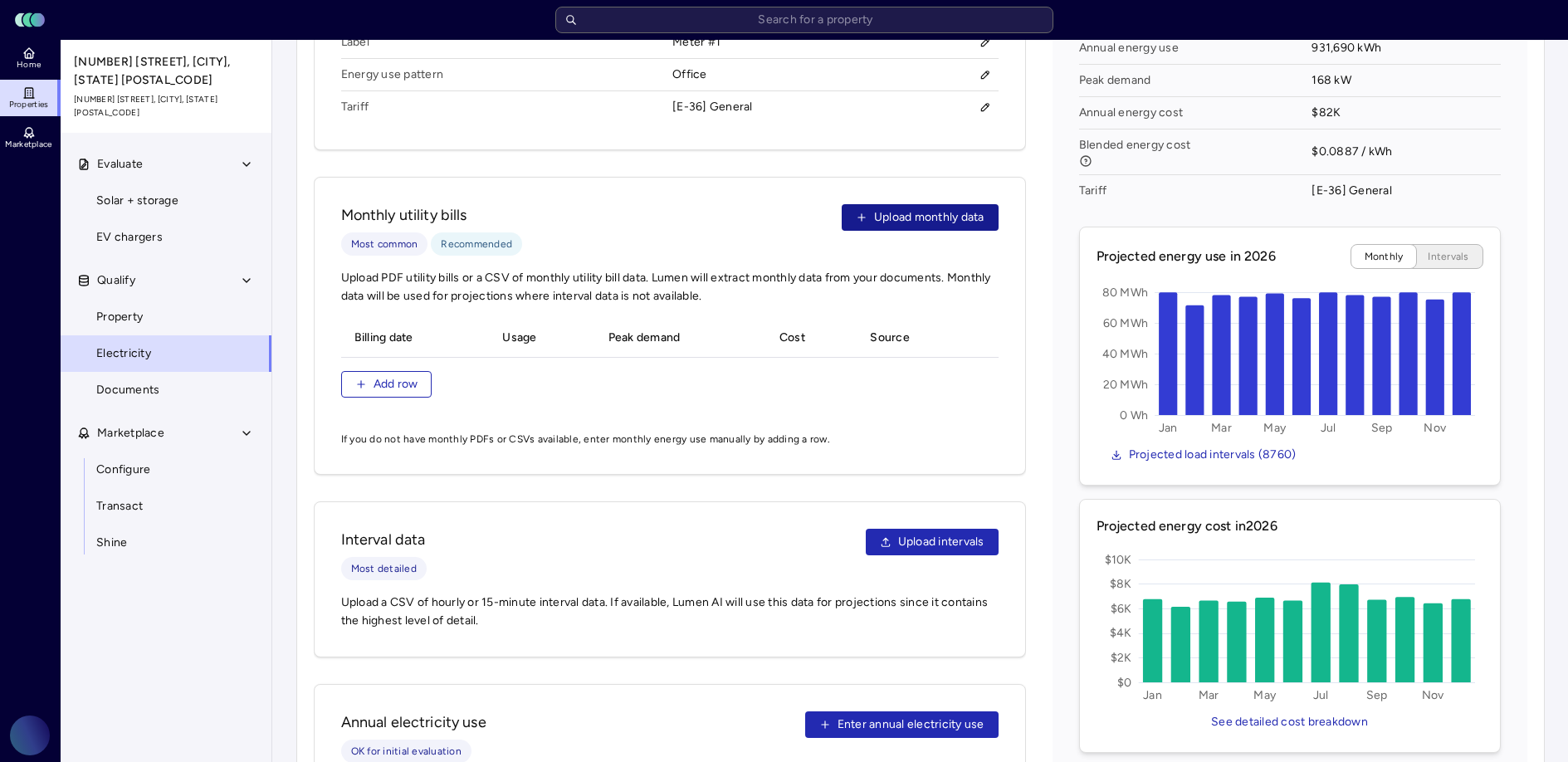 click on "Upload monthly data" at bounding box center [920, 217] 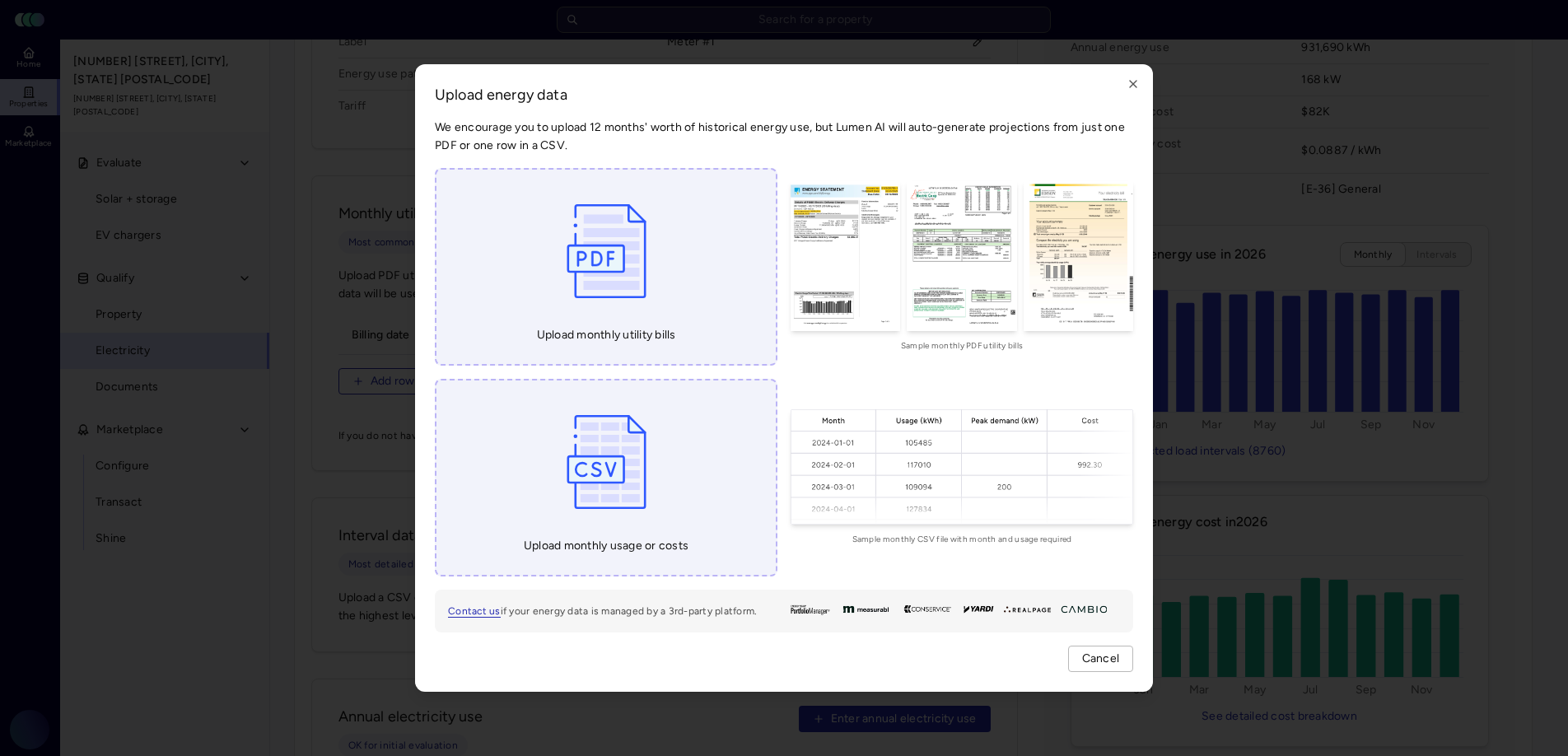 click at bounding box center (606, 462) 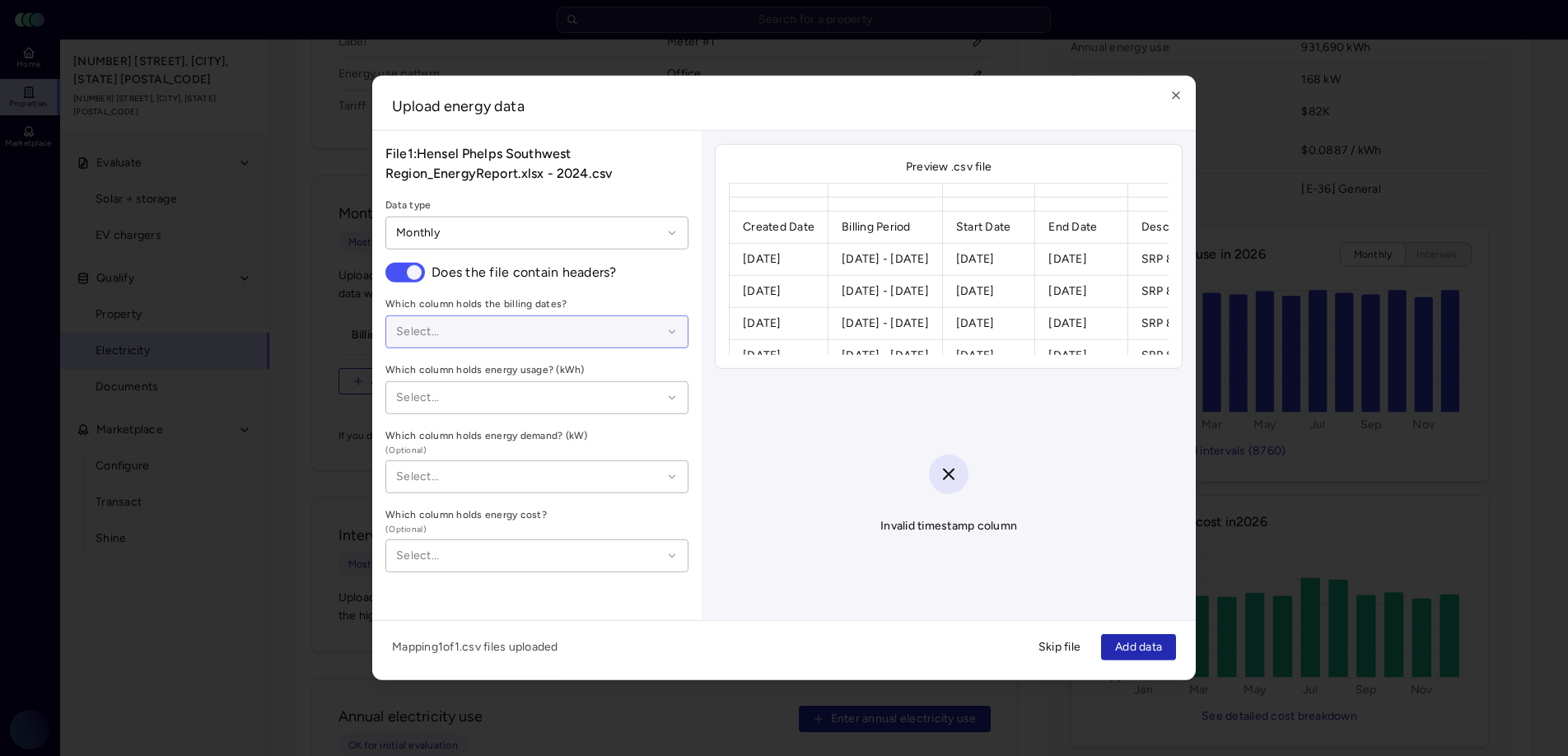 click on "Select..." at bounding box center [537, 332] 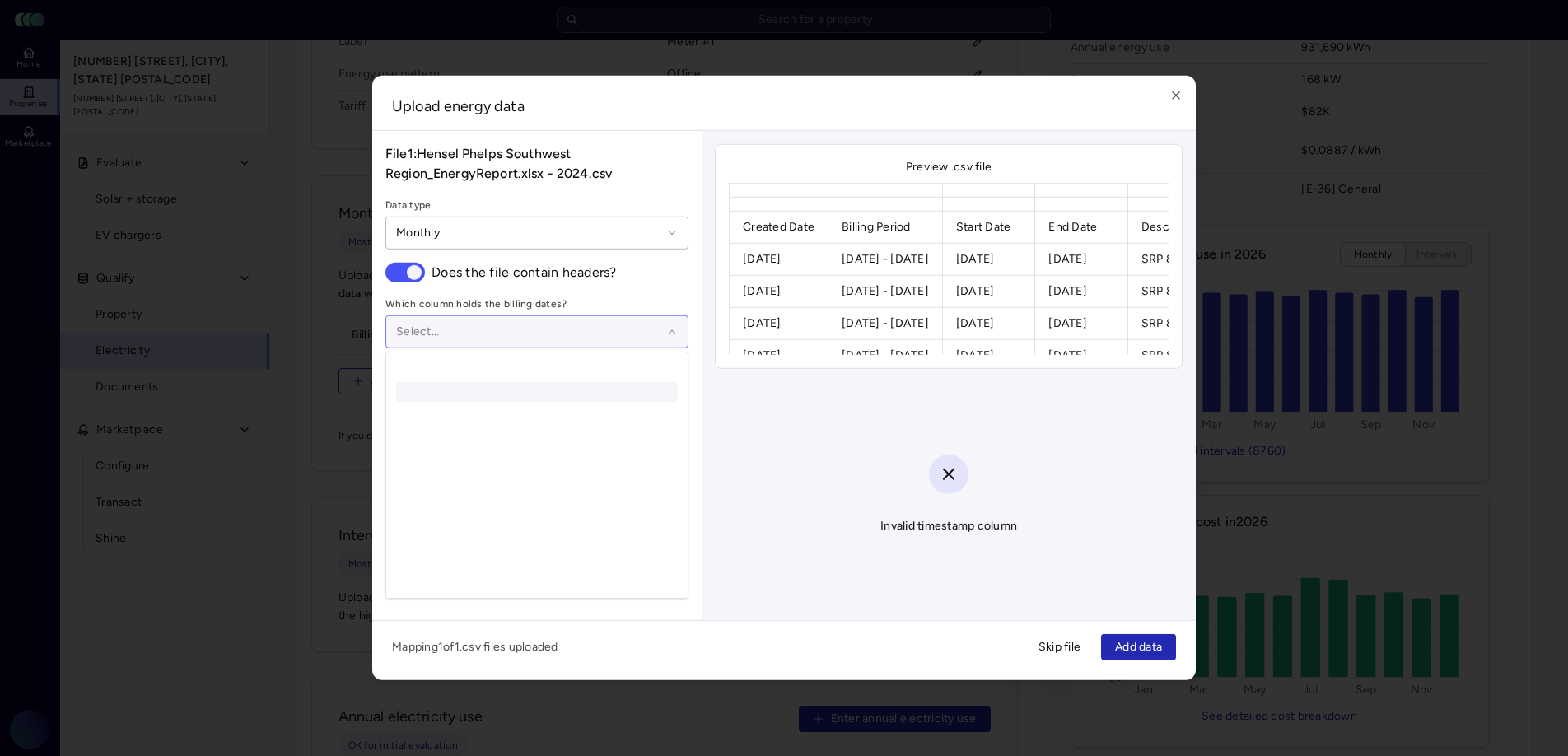 click at bounding box center [671, 332] 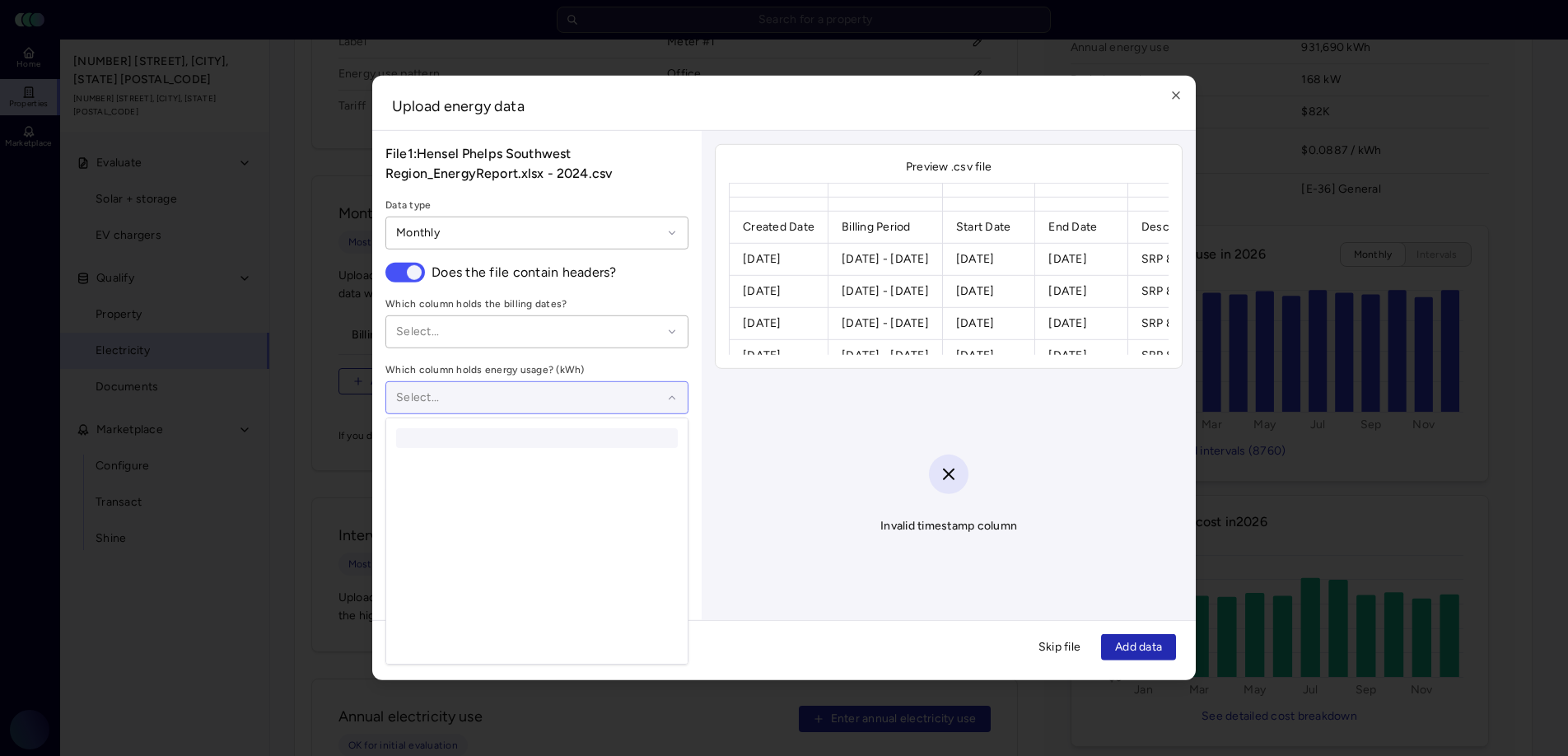 click at bounding box center [529, 398] 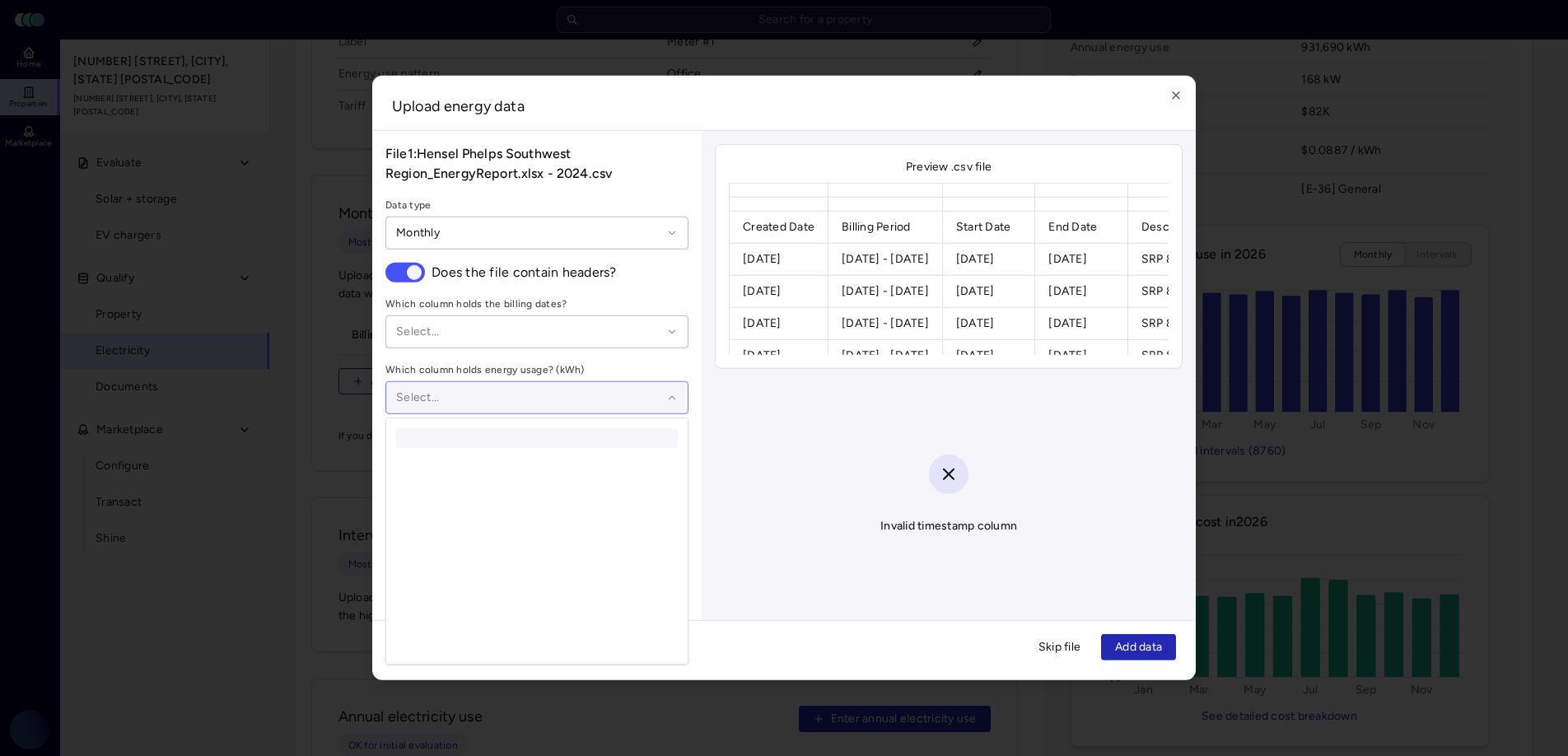 click at bounding box center (529, 398) 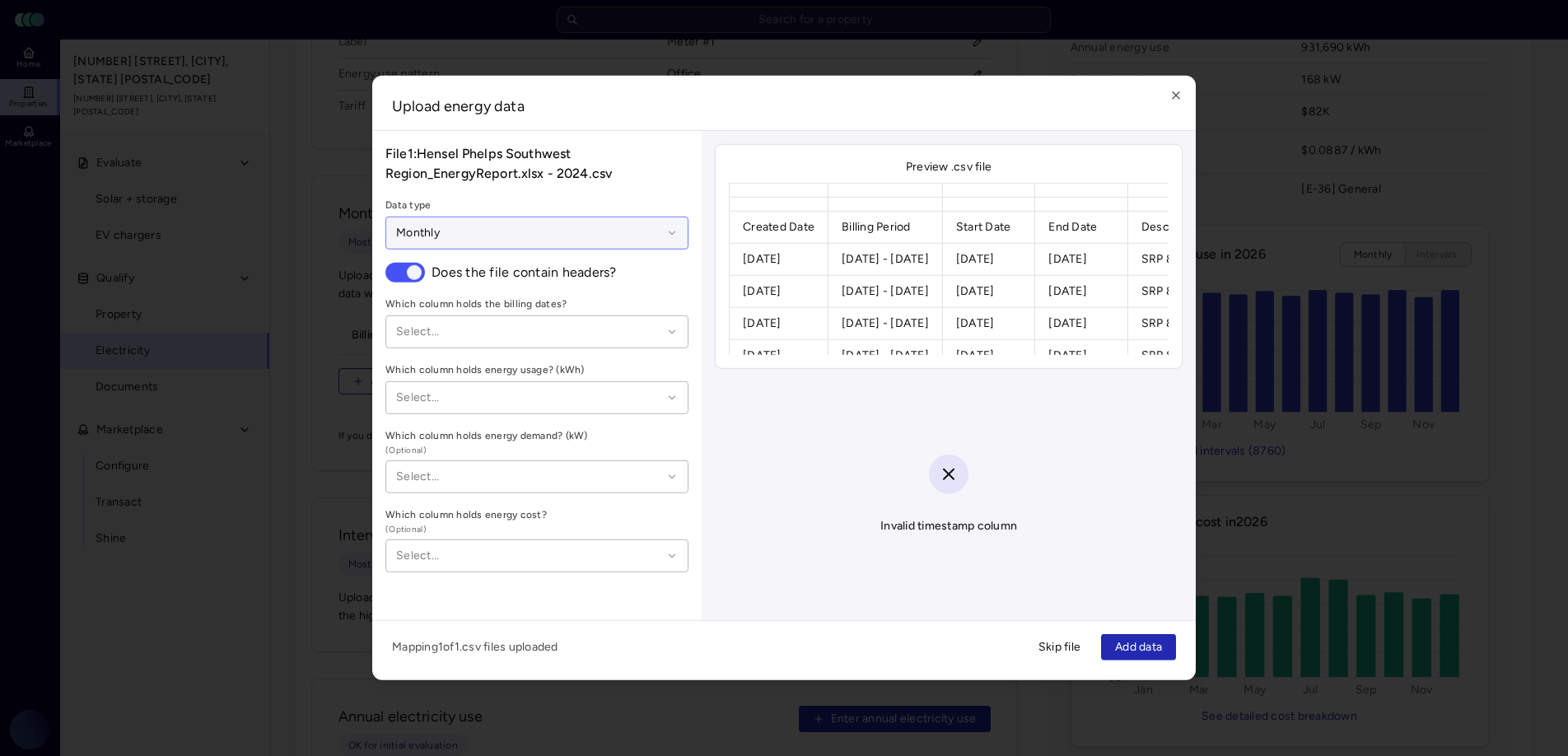 click at bounding box center [529, 233] 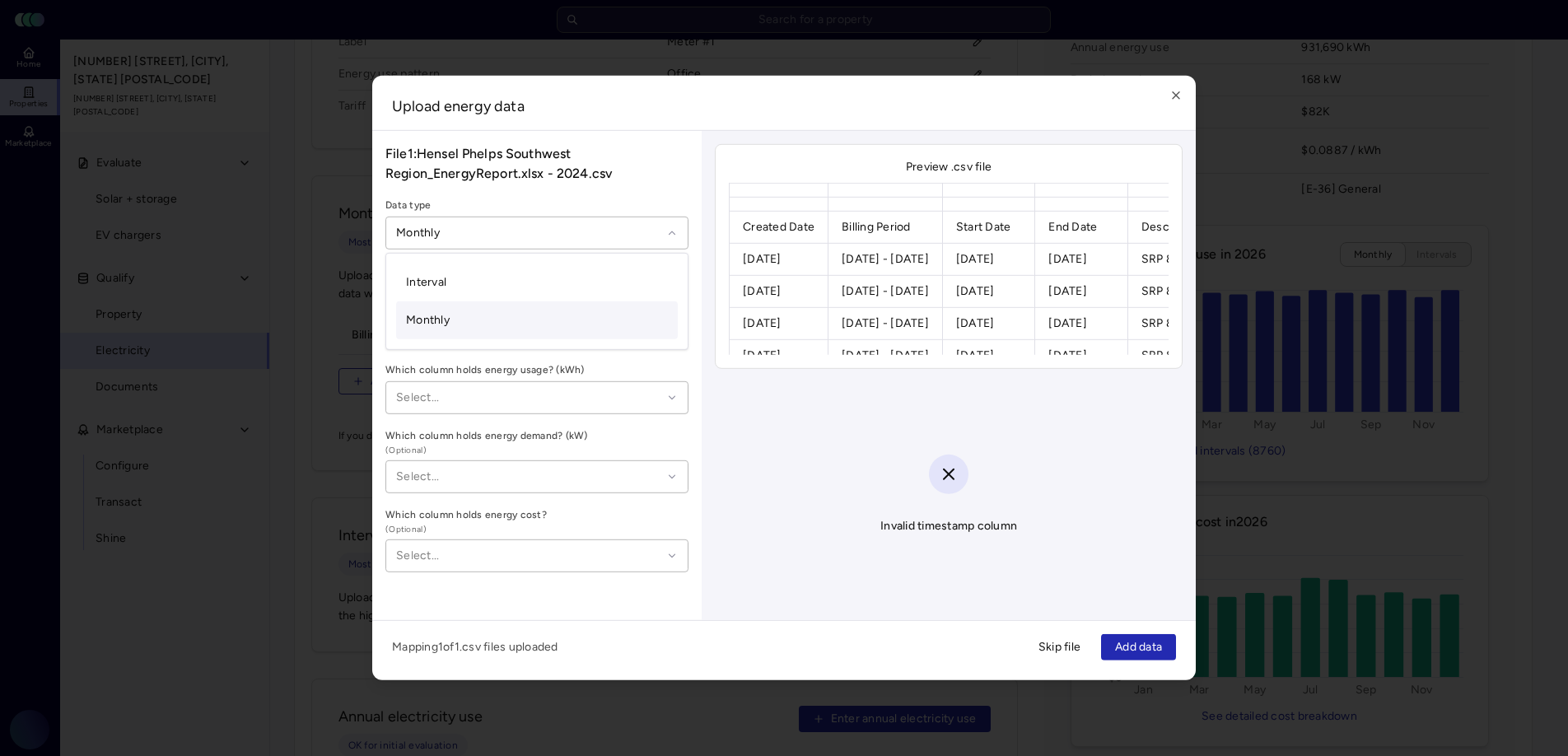 click on "File  1 :  Hensel Phelps Southwest Region_EnergyReport.xlsx - 2024.csv" at bounding box center [537, 164] 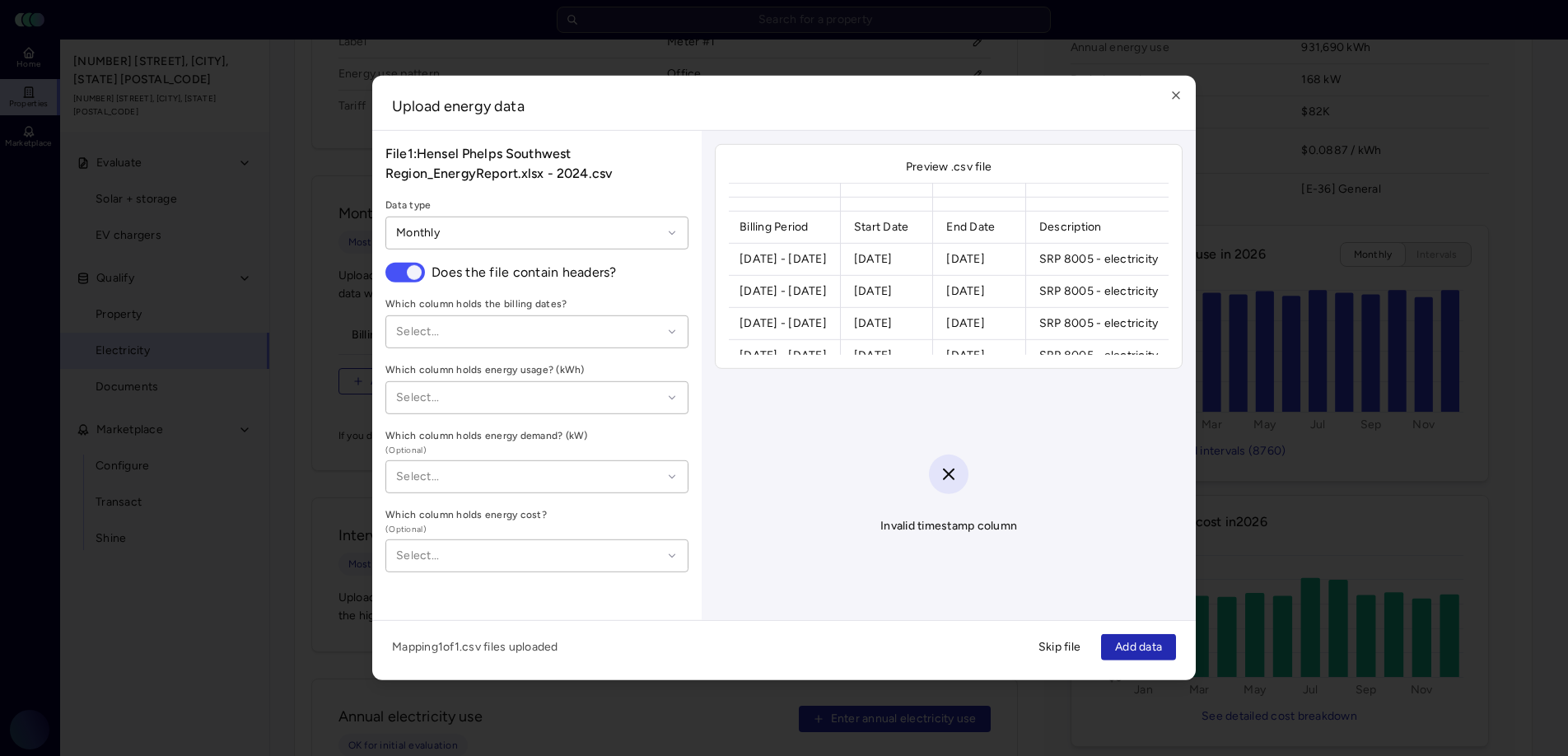 scroll, scrollTop: 0, scrollLeft: 0, axis: both 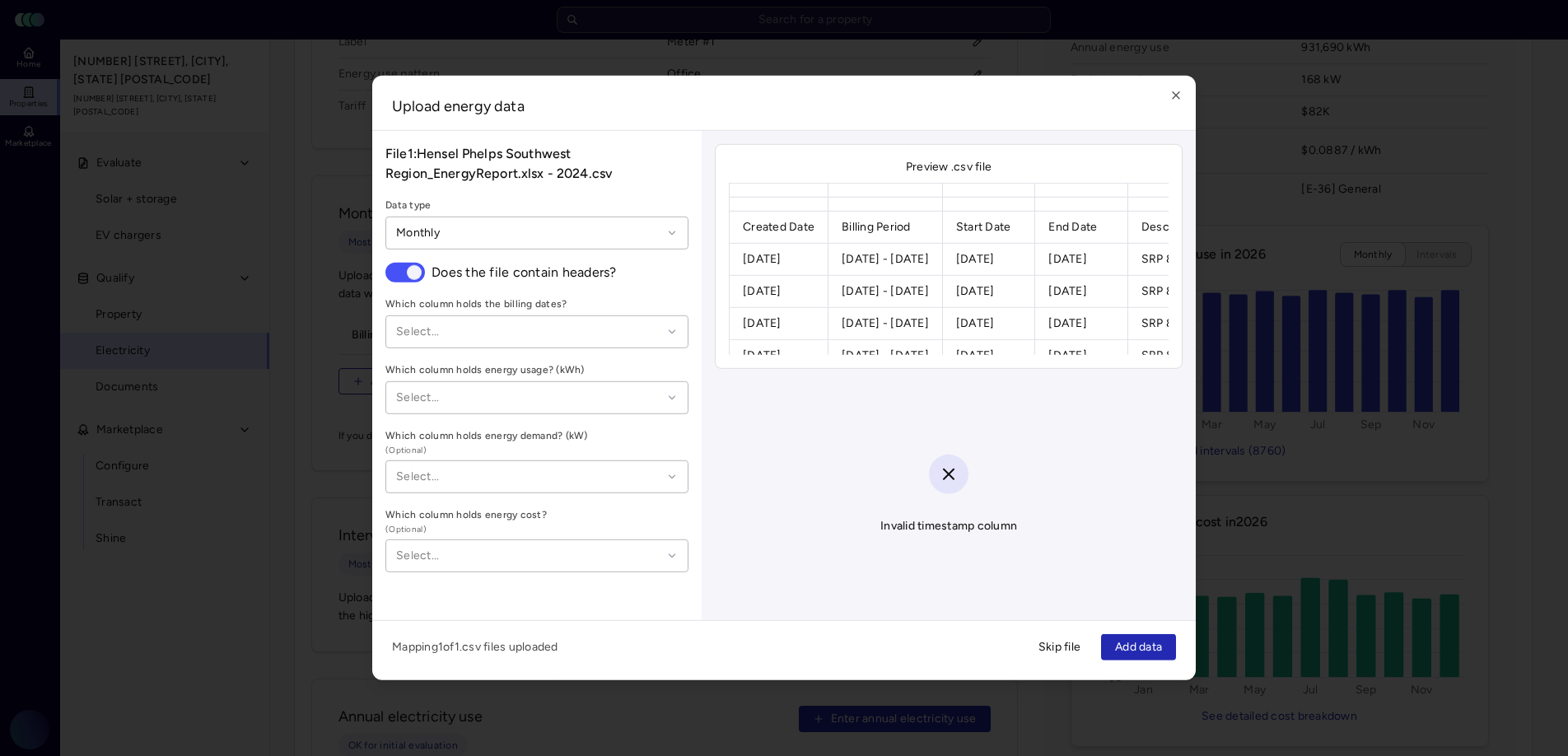 click on "12/01/2024 - 12/31/2024" at bounding box center (885, 259) 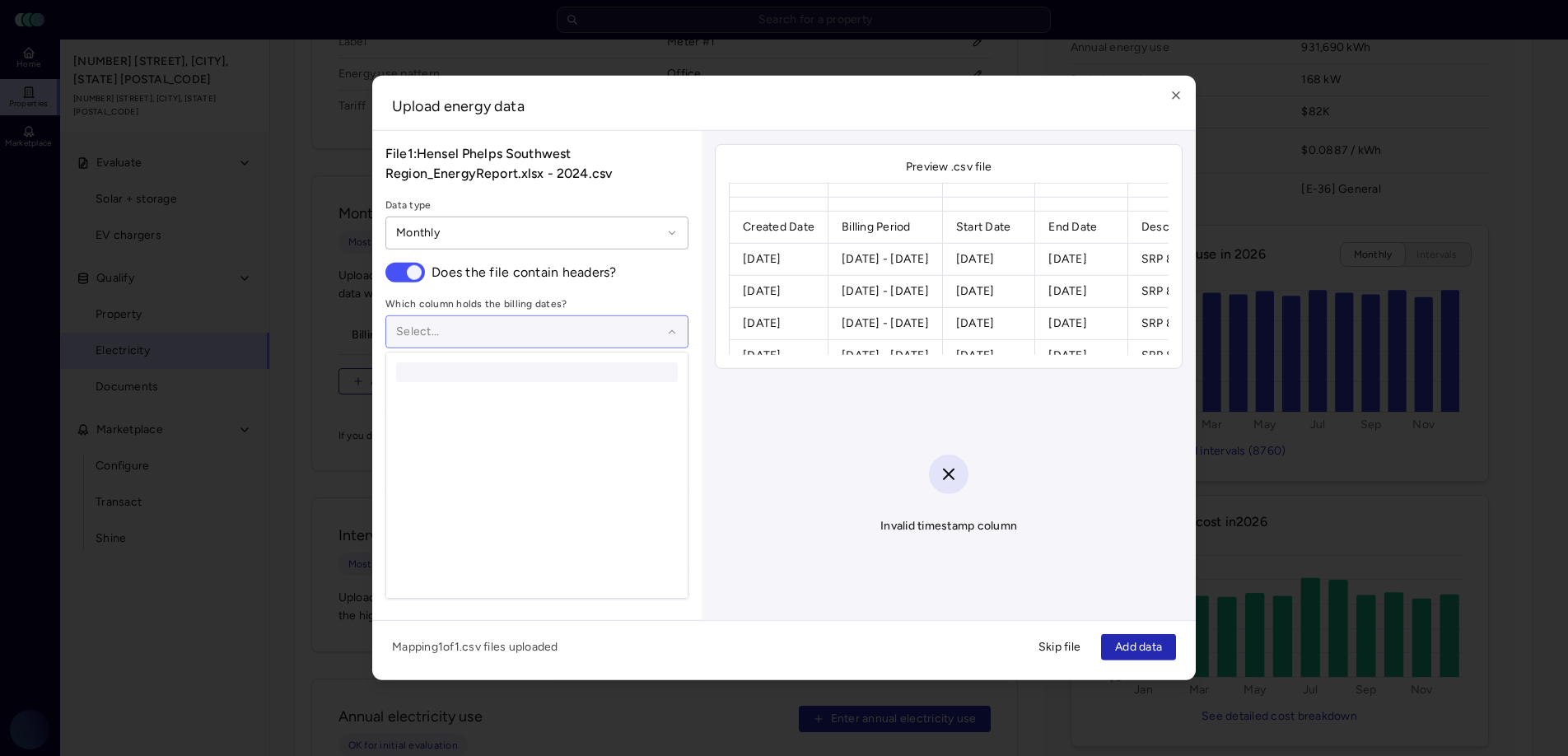 click at bounding box center (529, 332) 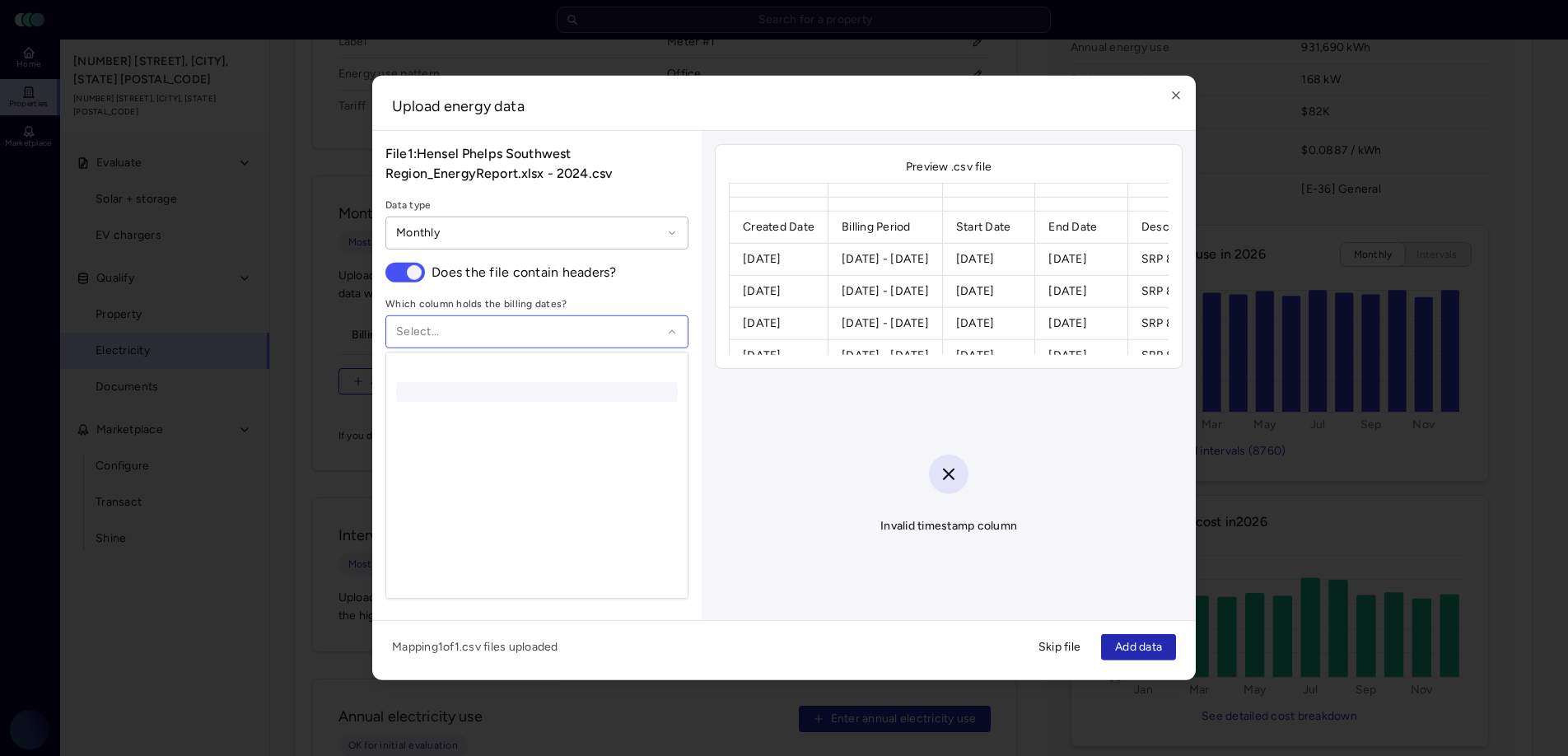 click at bounding box center (537, 392) 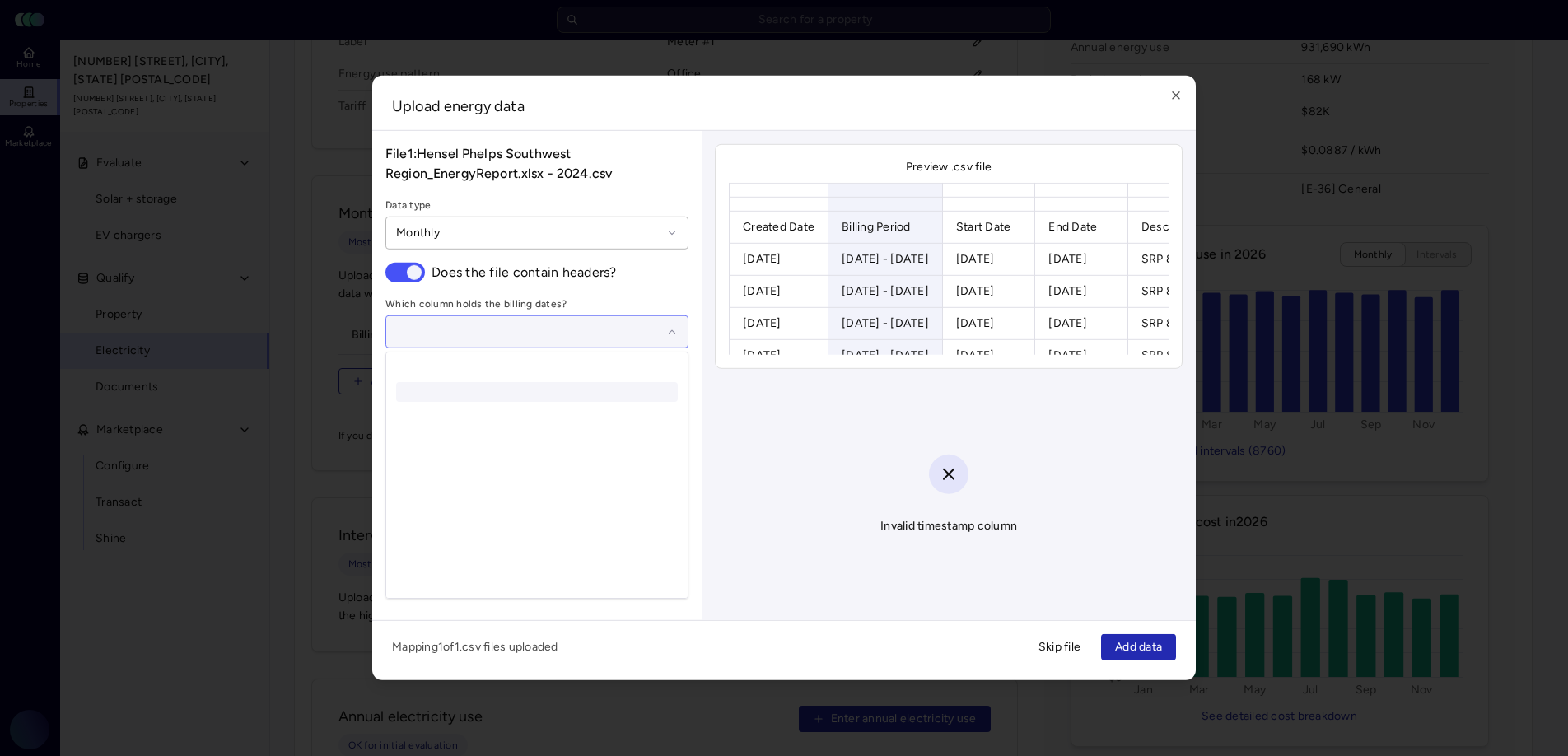 click at bounding box center [537, 332] 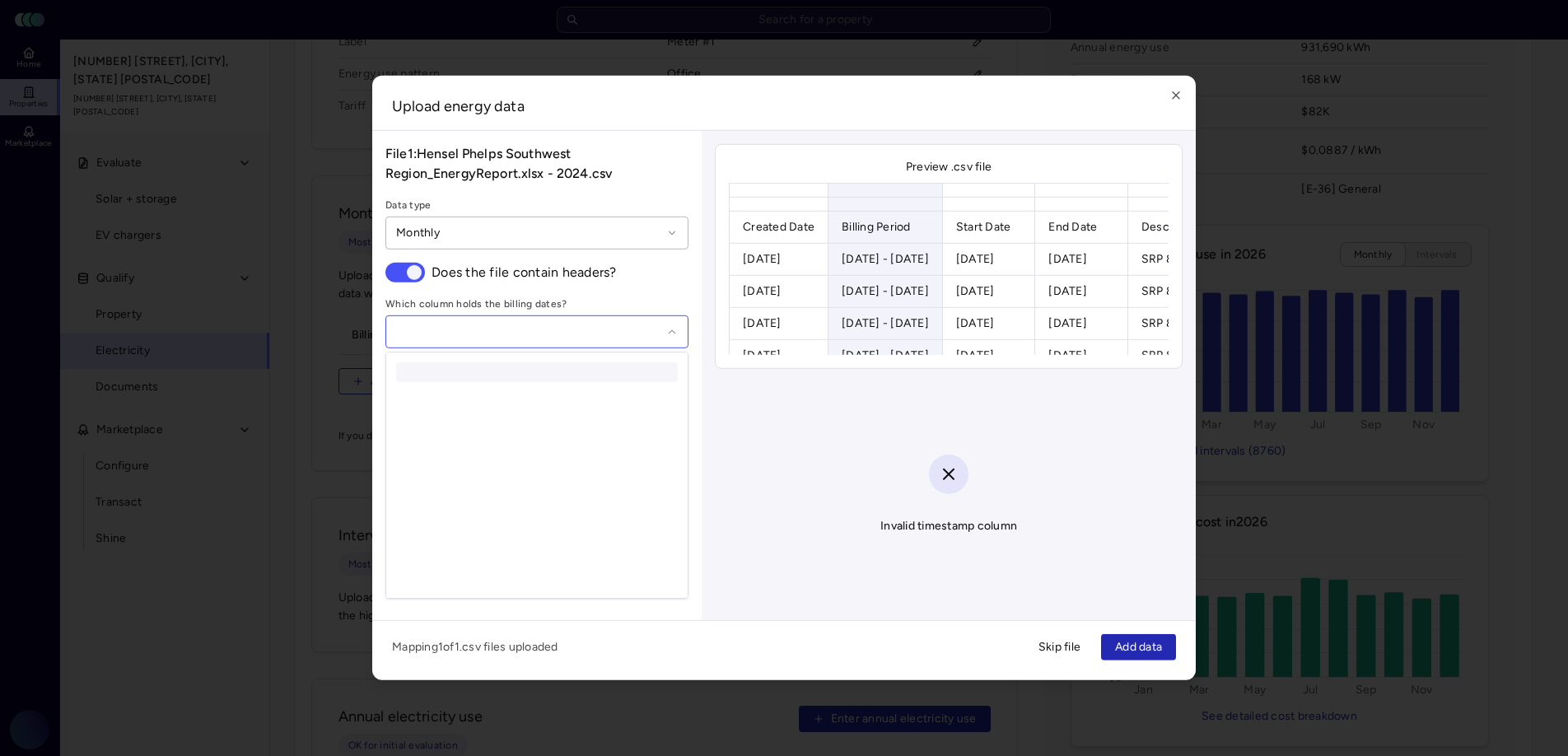 click at bounding box center [537, 372] 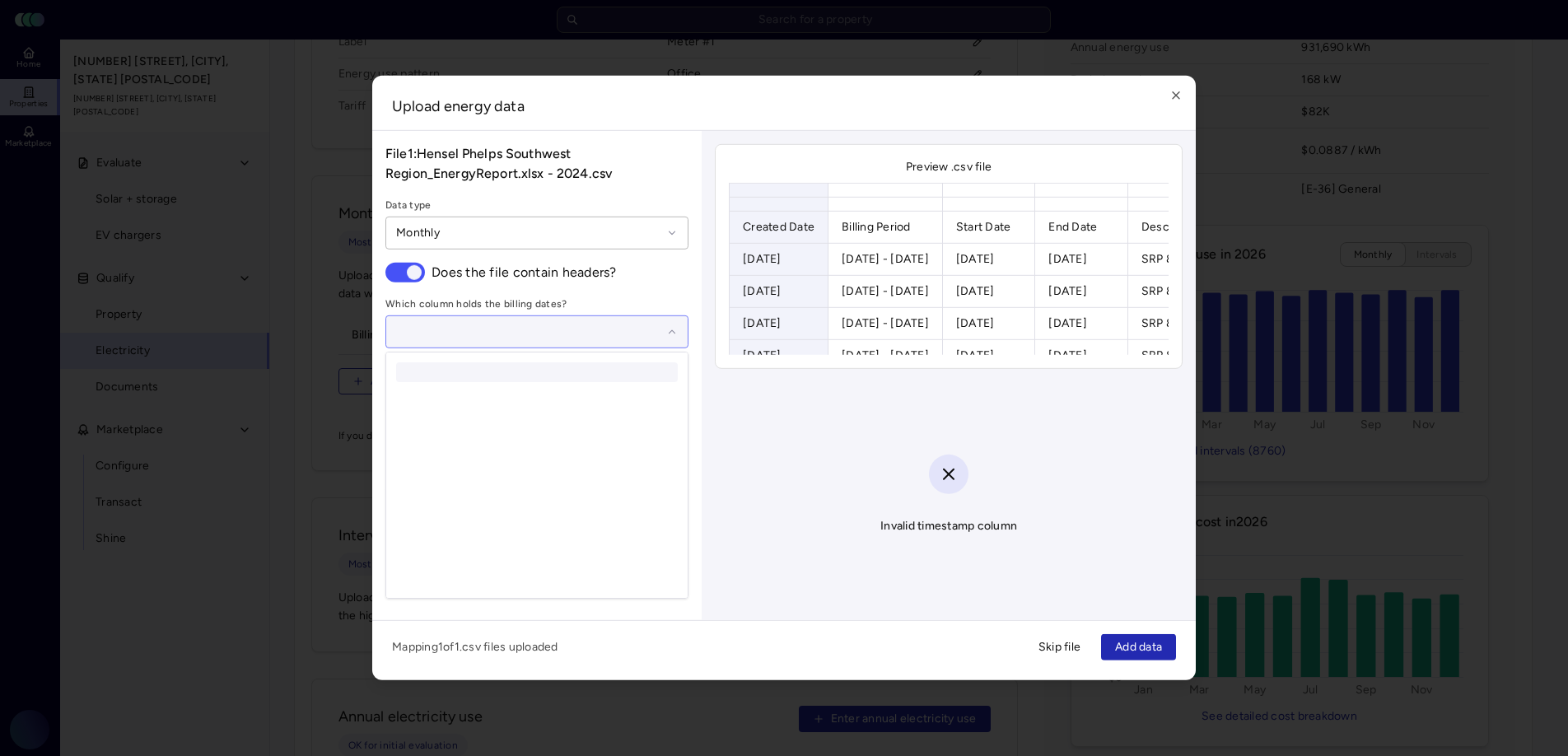 click at bounding box center (529, 332) 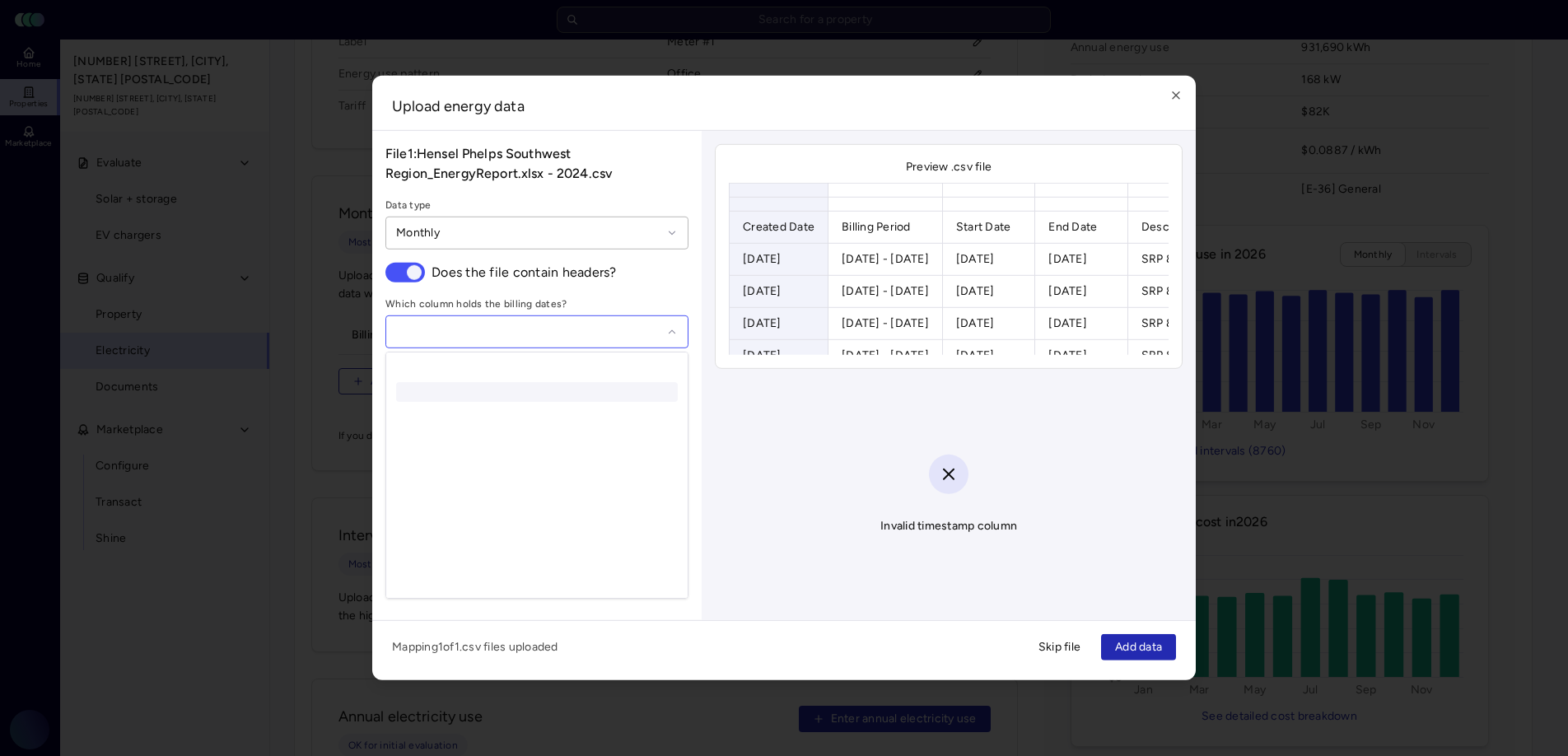 click at bounding box center (537, 392) 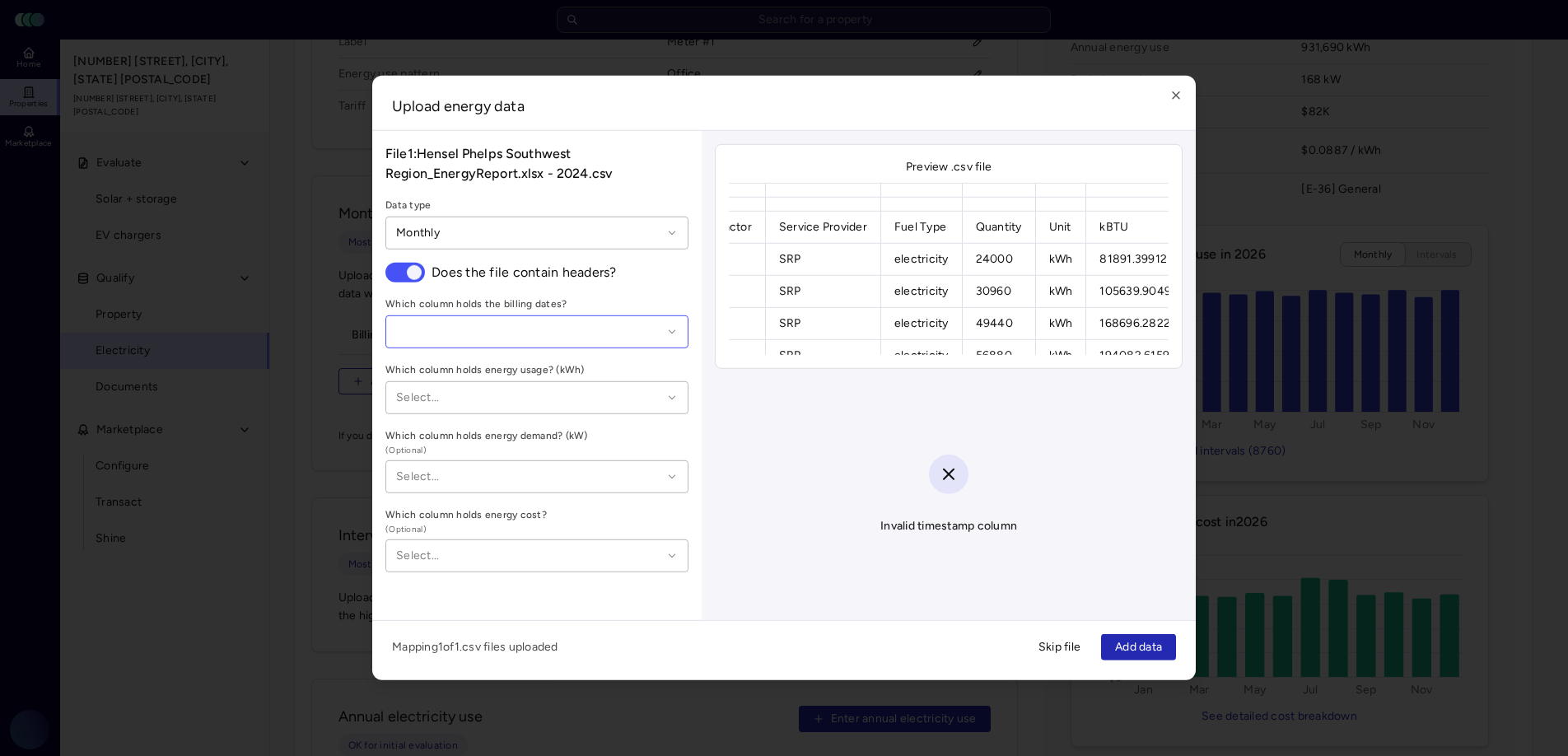 scroll, scrollTop: 0, scrollLeft: 707, axis: horizontal 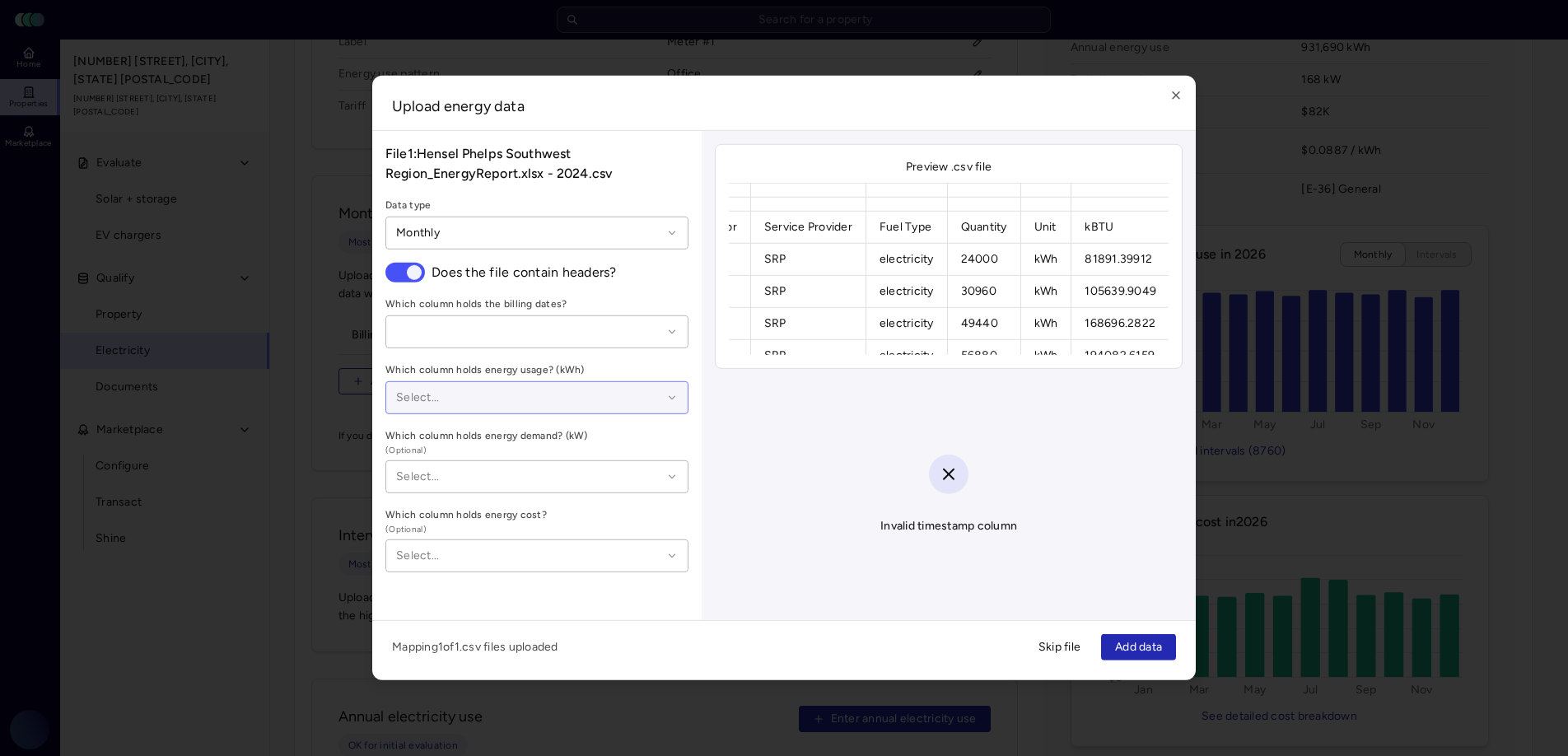 click at bounding box center (529, 398) 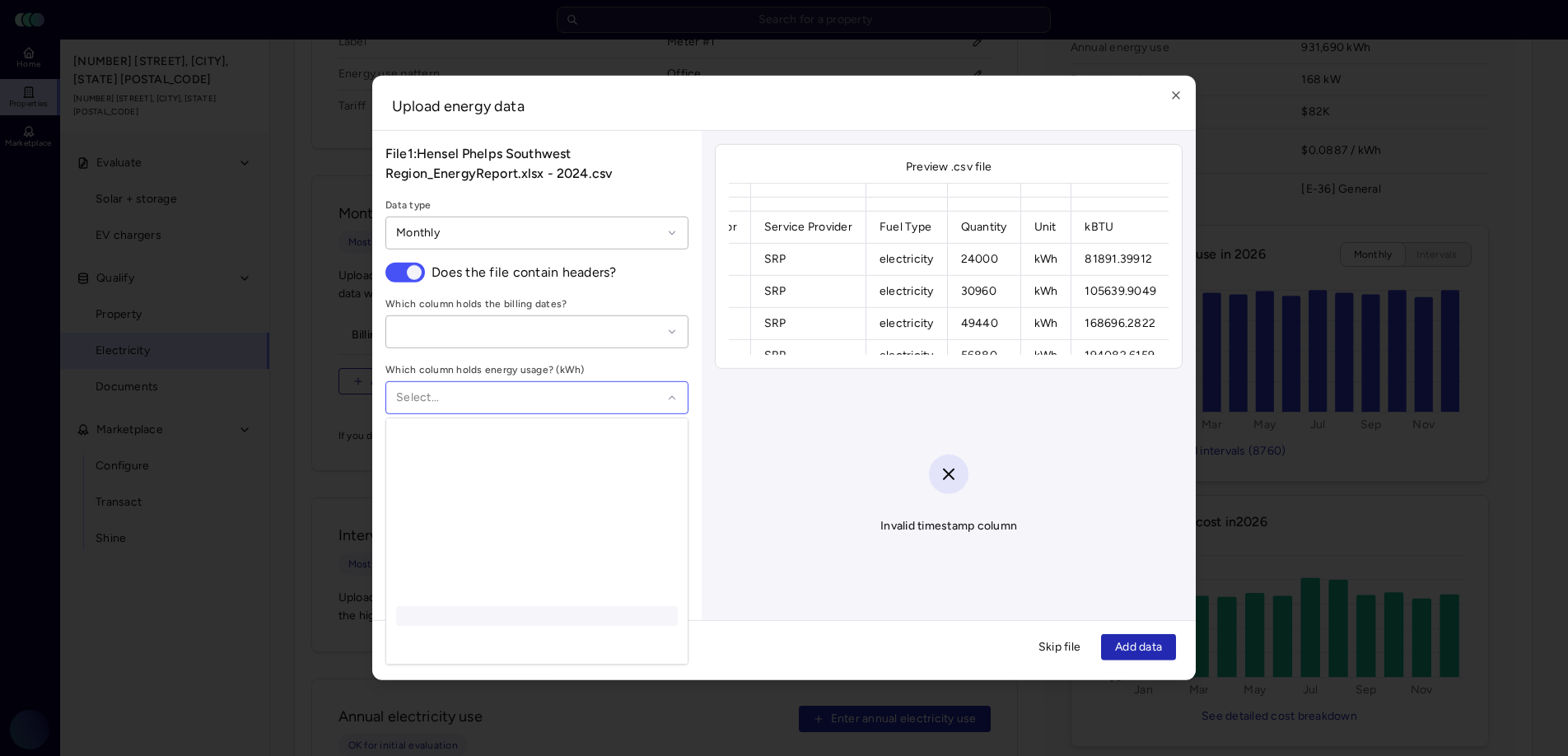 click at bounding box center [537, 616] 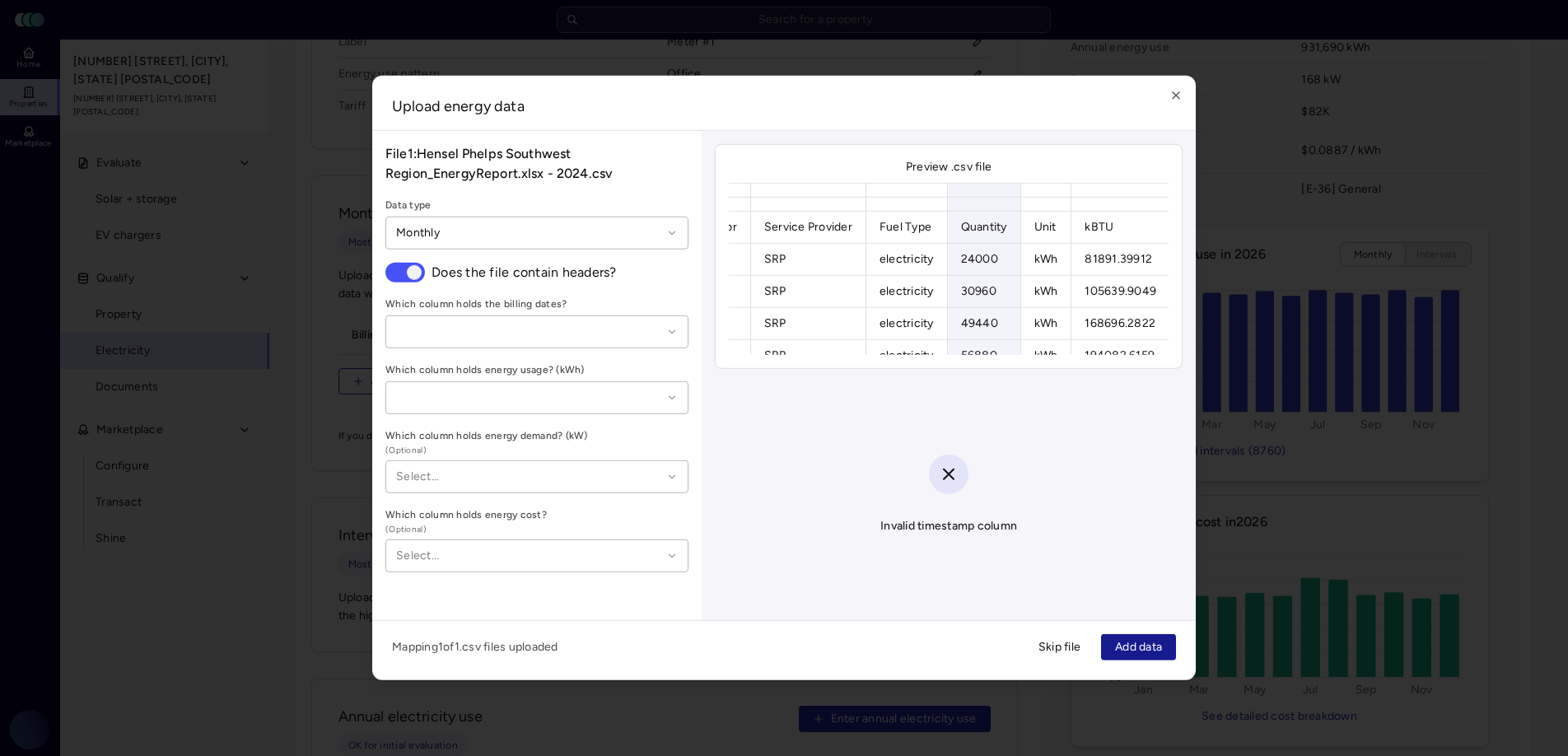 click on "Add data" at bounding box center (1138, 647) 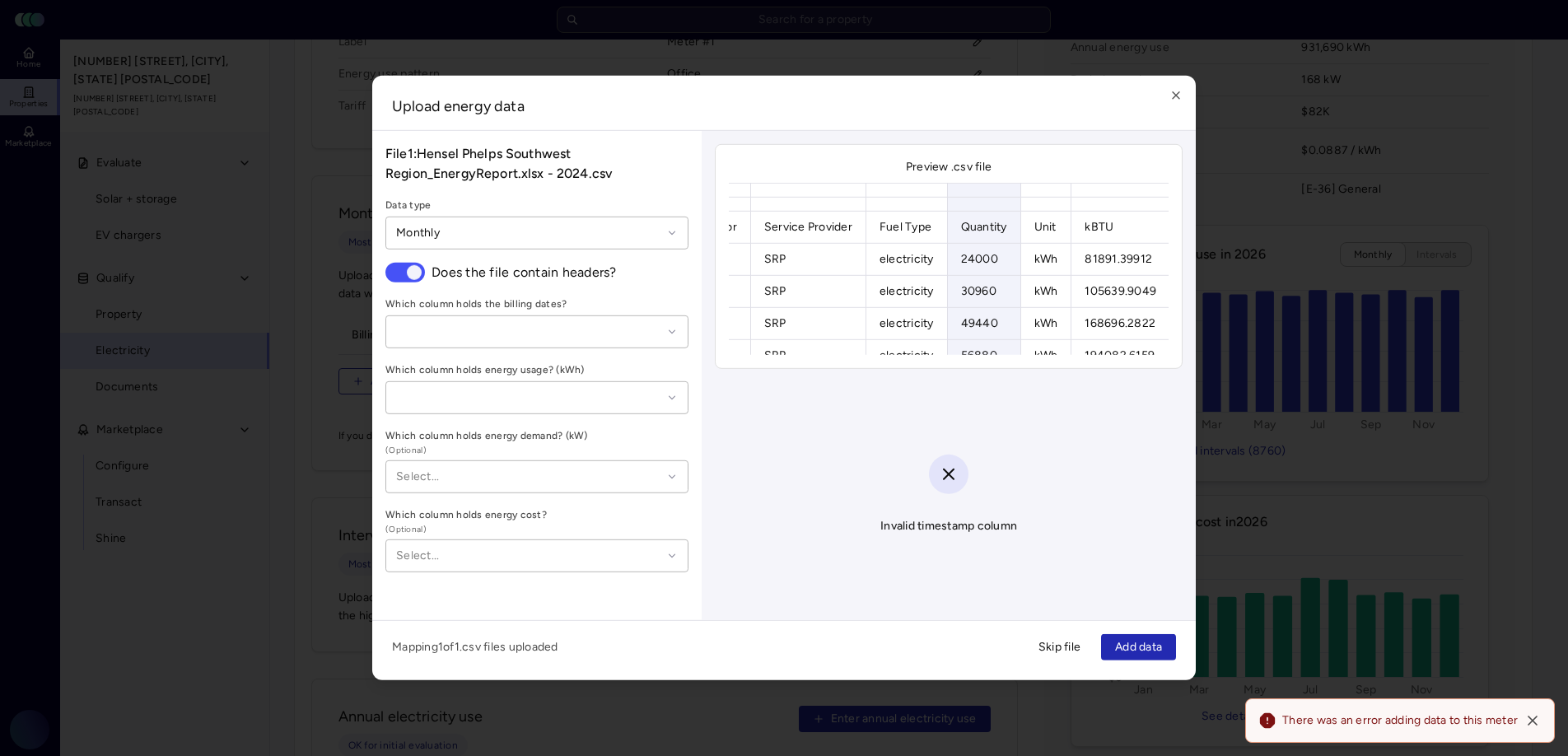 click 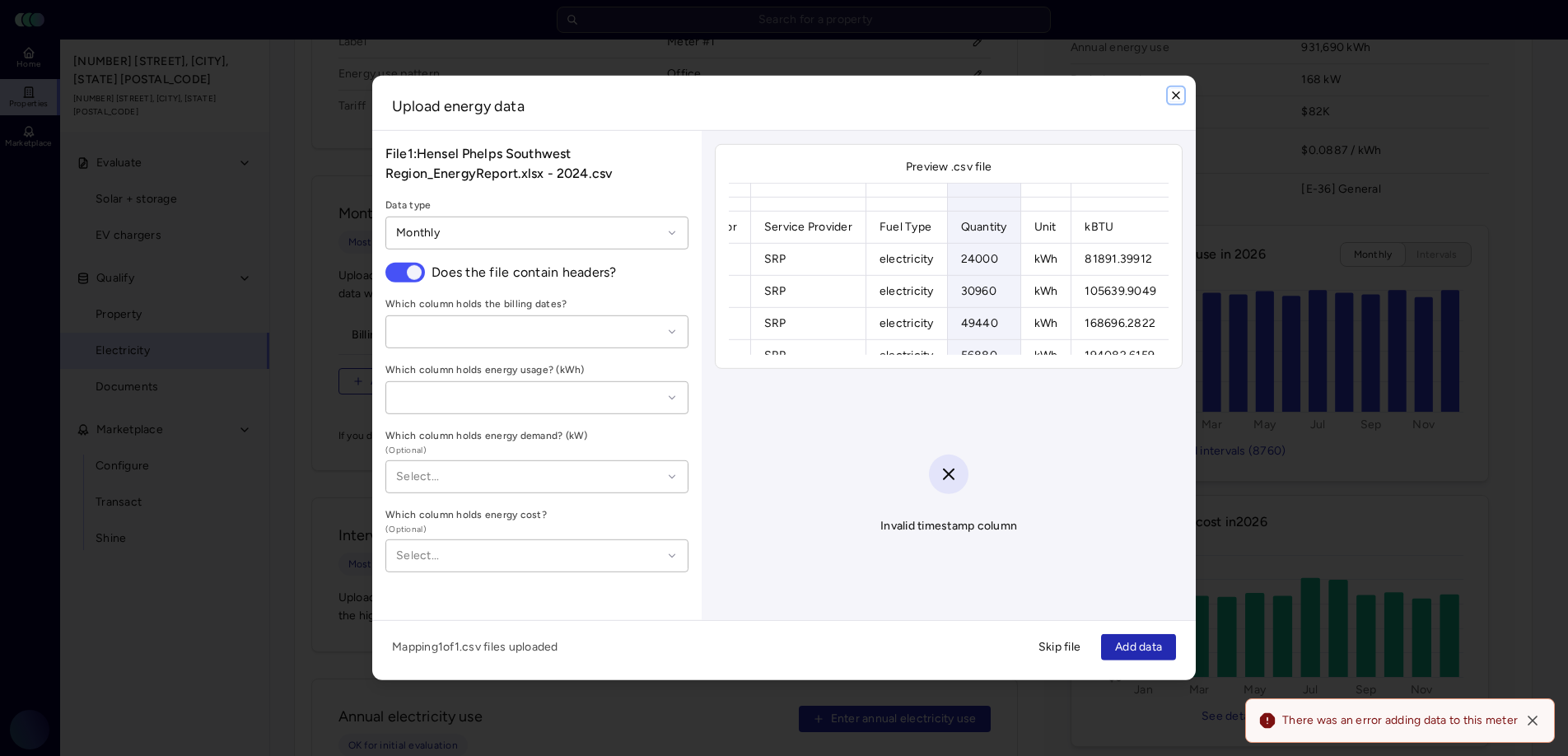 click 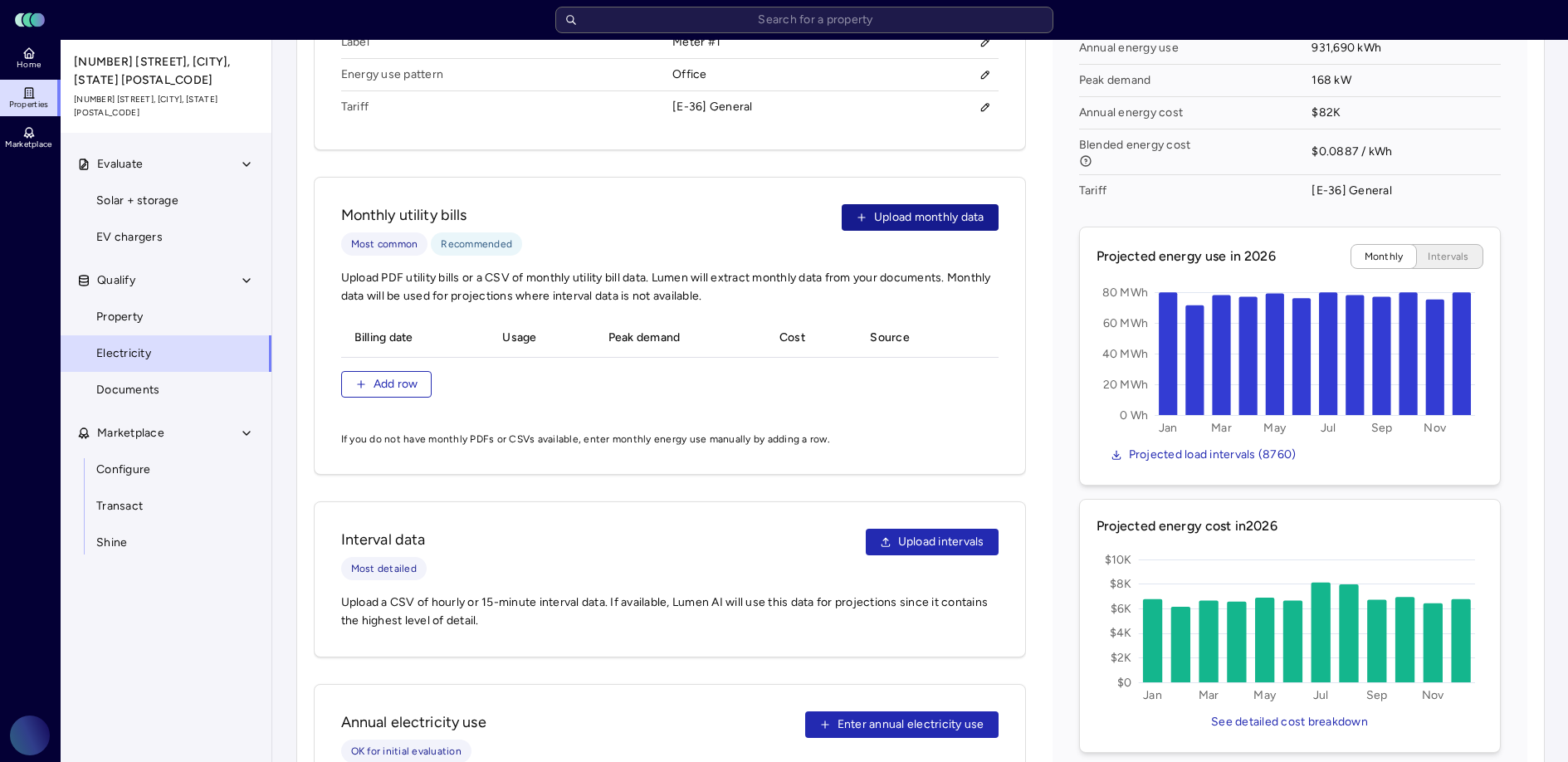 click on "Upload monthly data" at bounding box center (929, 217) 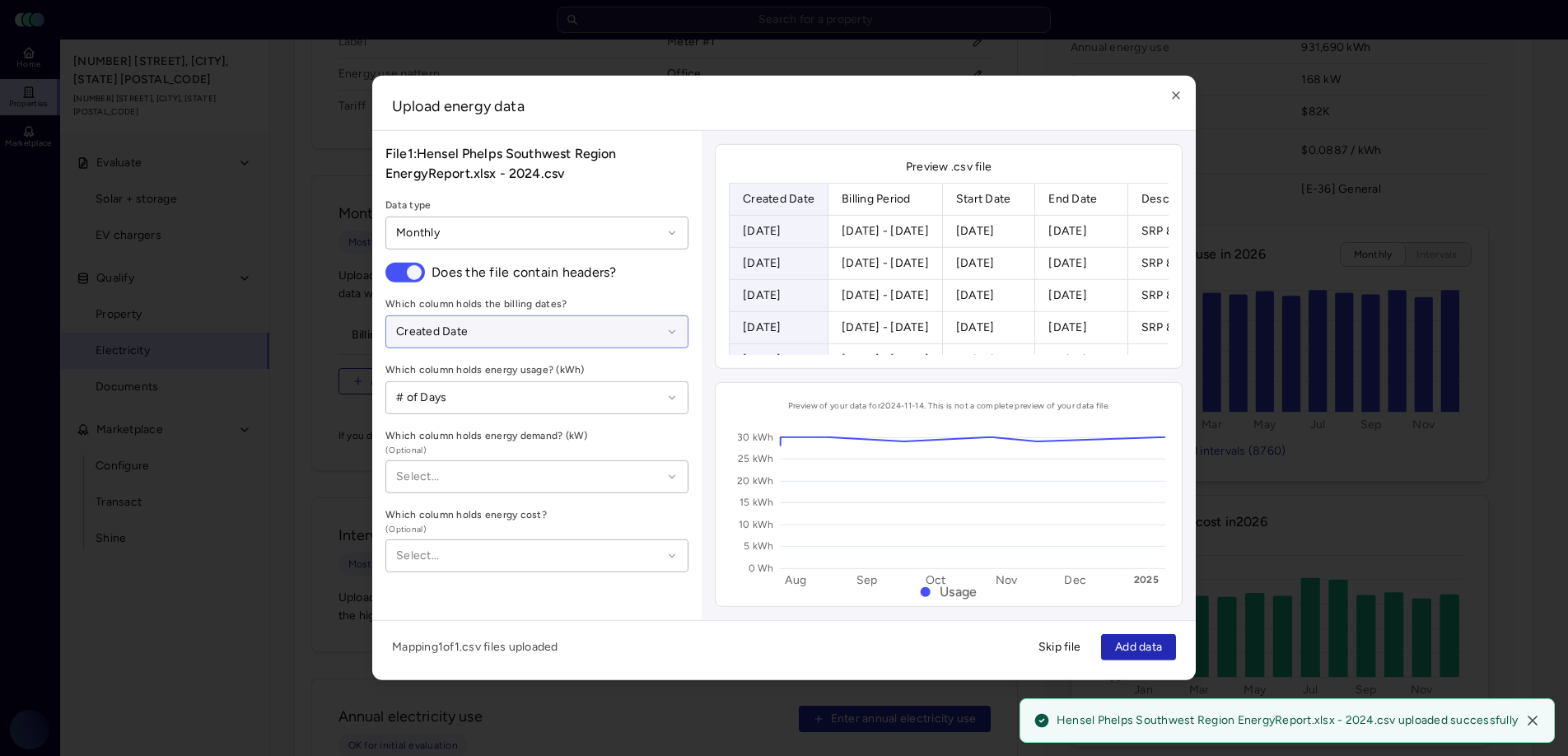click at bounding box center [529, 332] 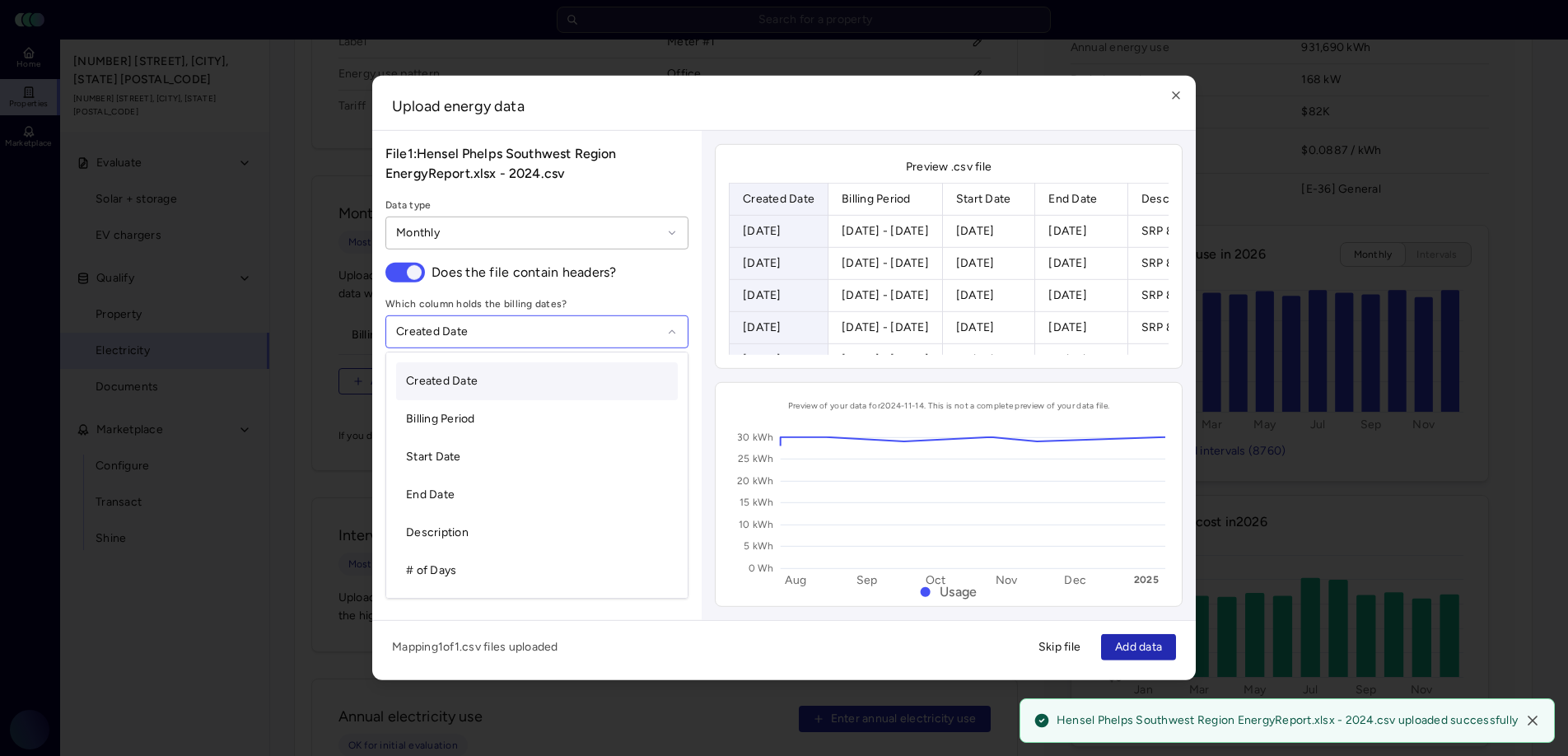 click on "Created Date" at bounding box center [537, 381] 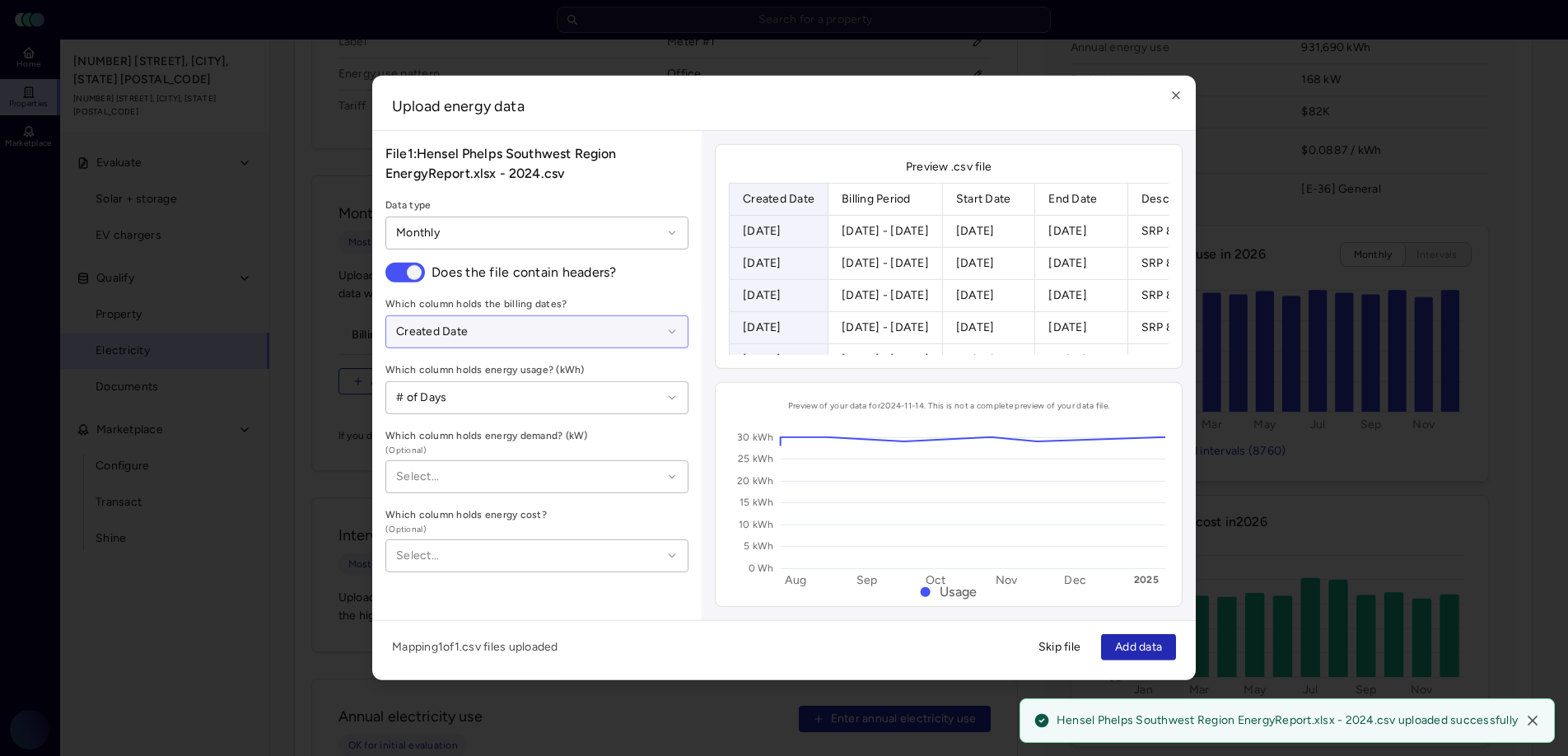 click at bounding box center [529, 332] 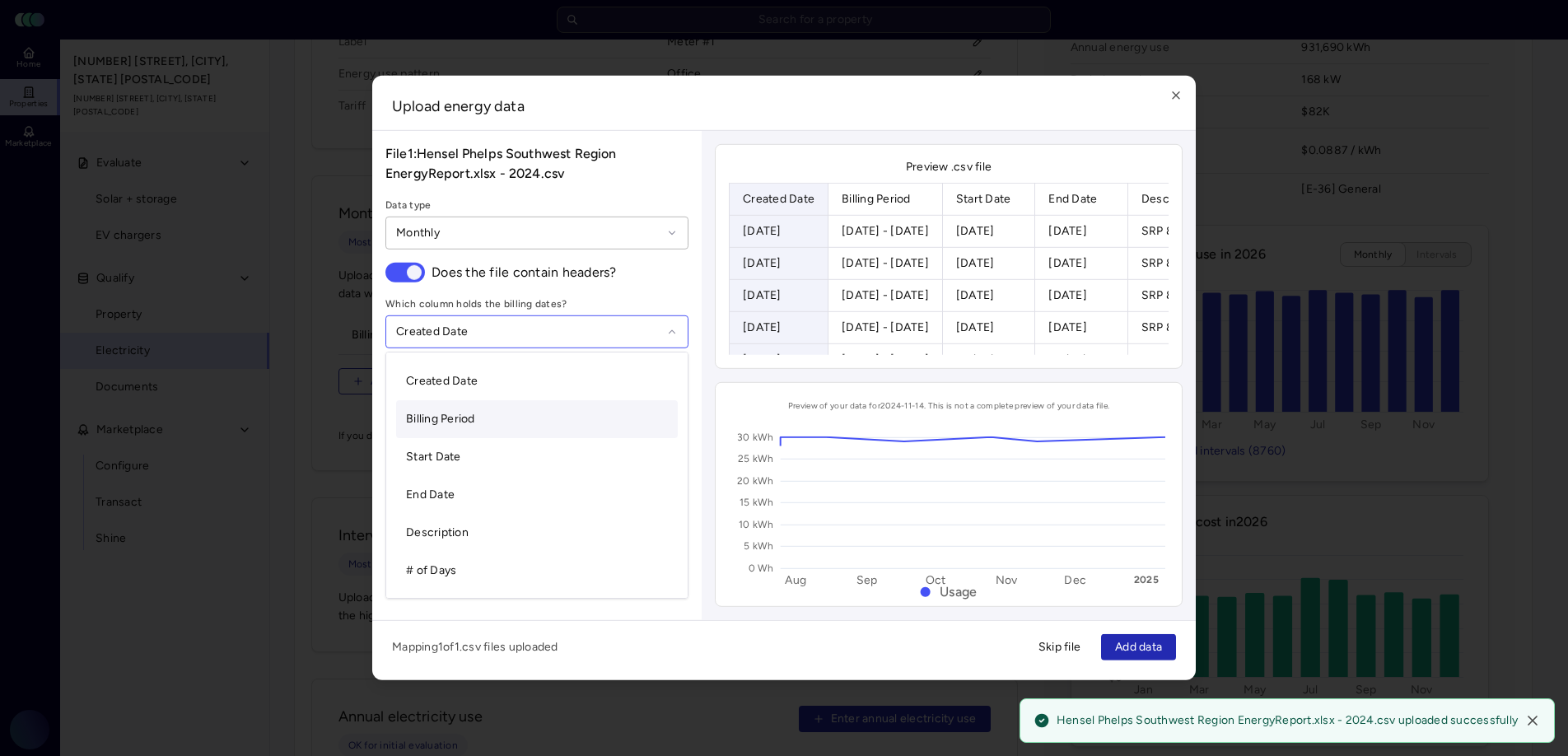 click on "Billing Period" at bounding box center [537, 419] 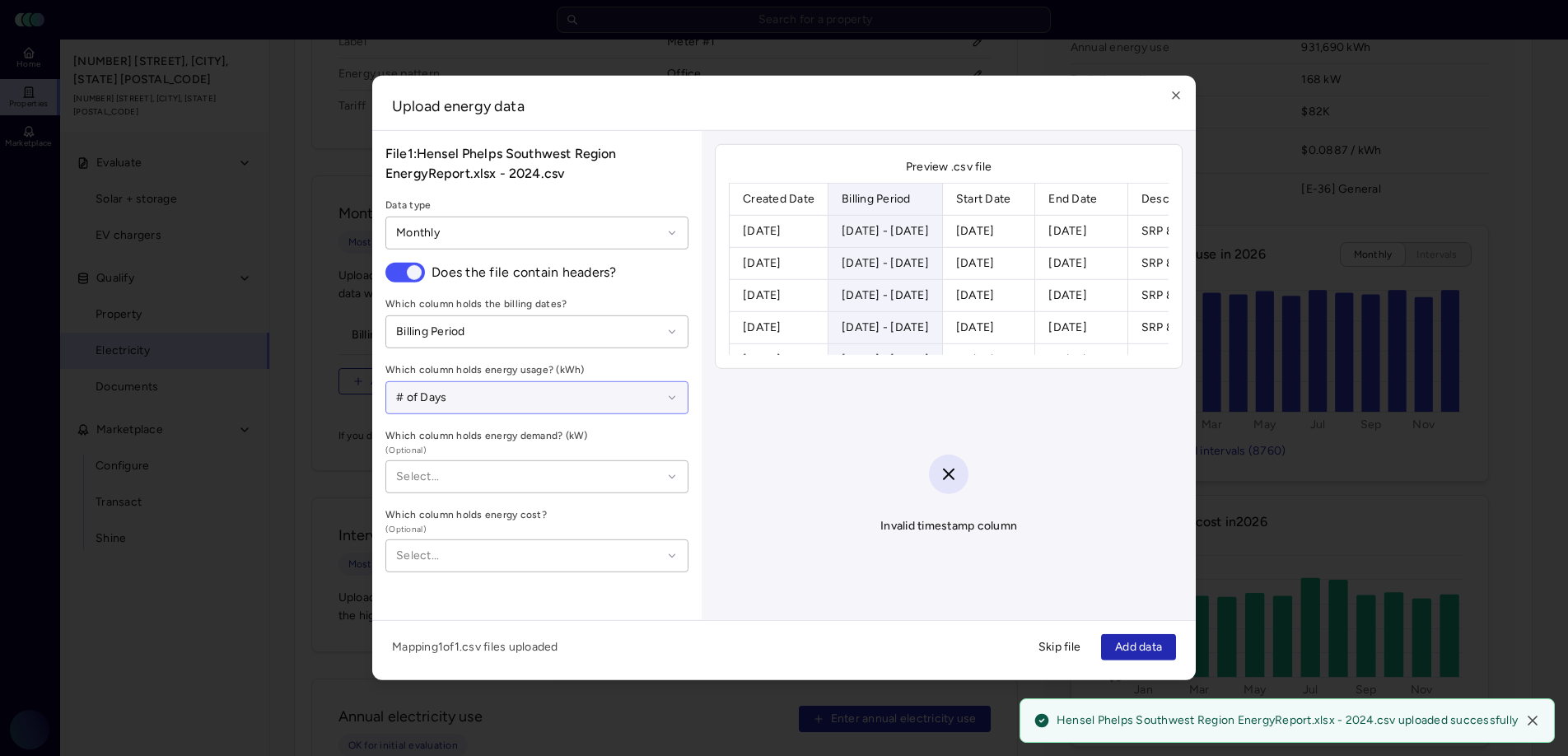 click on "# of Days" at bounding box center [537, 398] 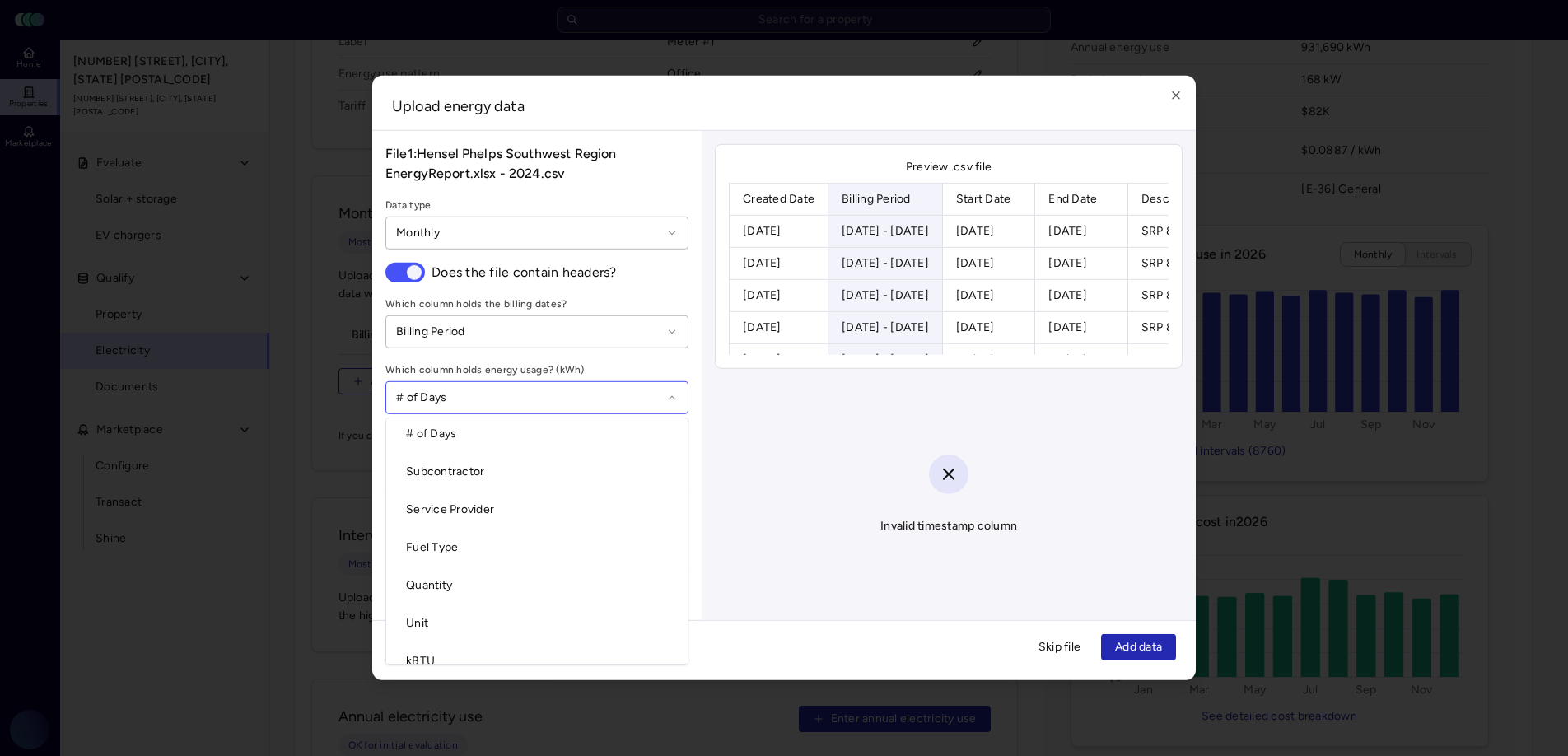 scroll, scrollTop: 223, scrollLeft: 0, axis: vertical 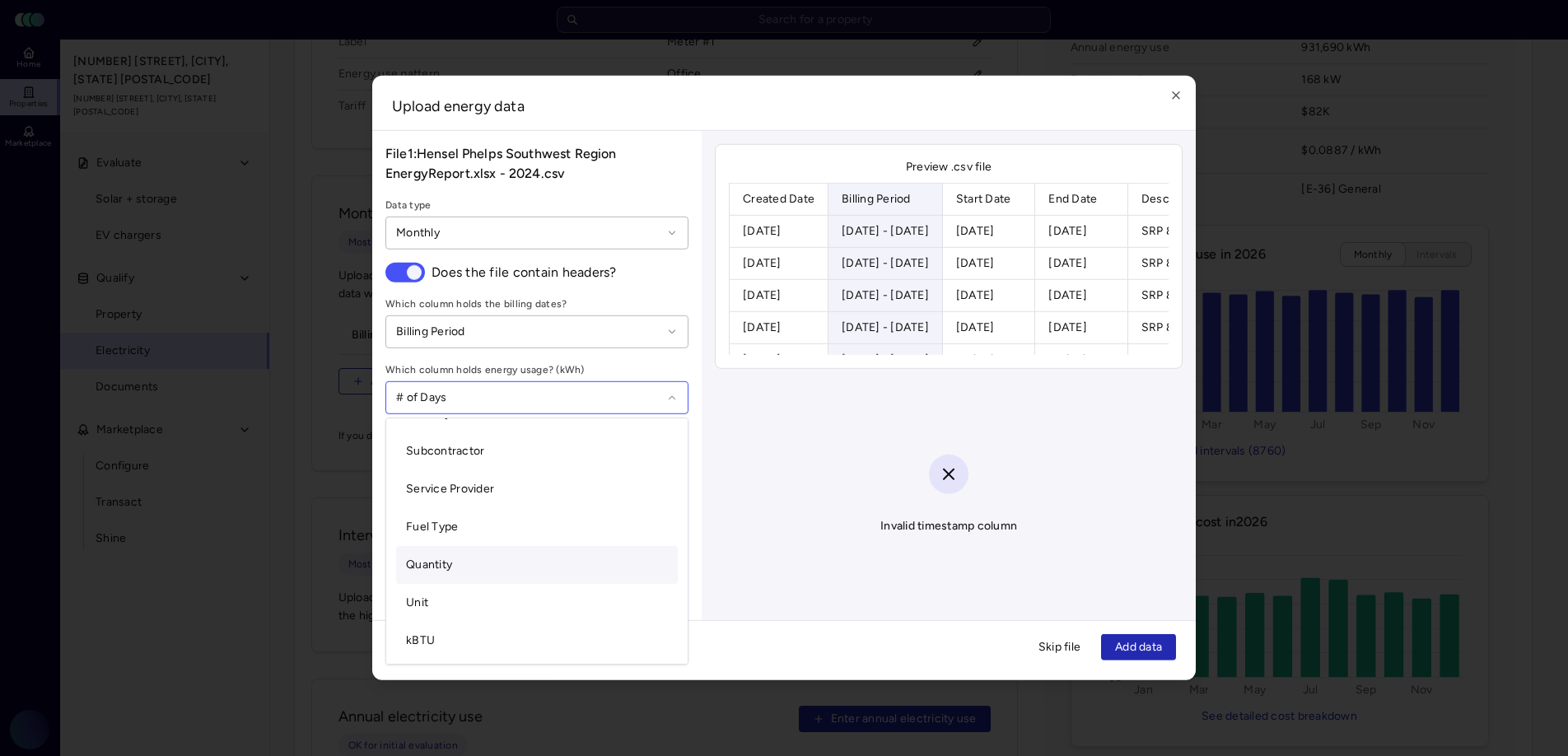 click on "Quantity" at bounding box center [537, 565] 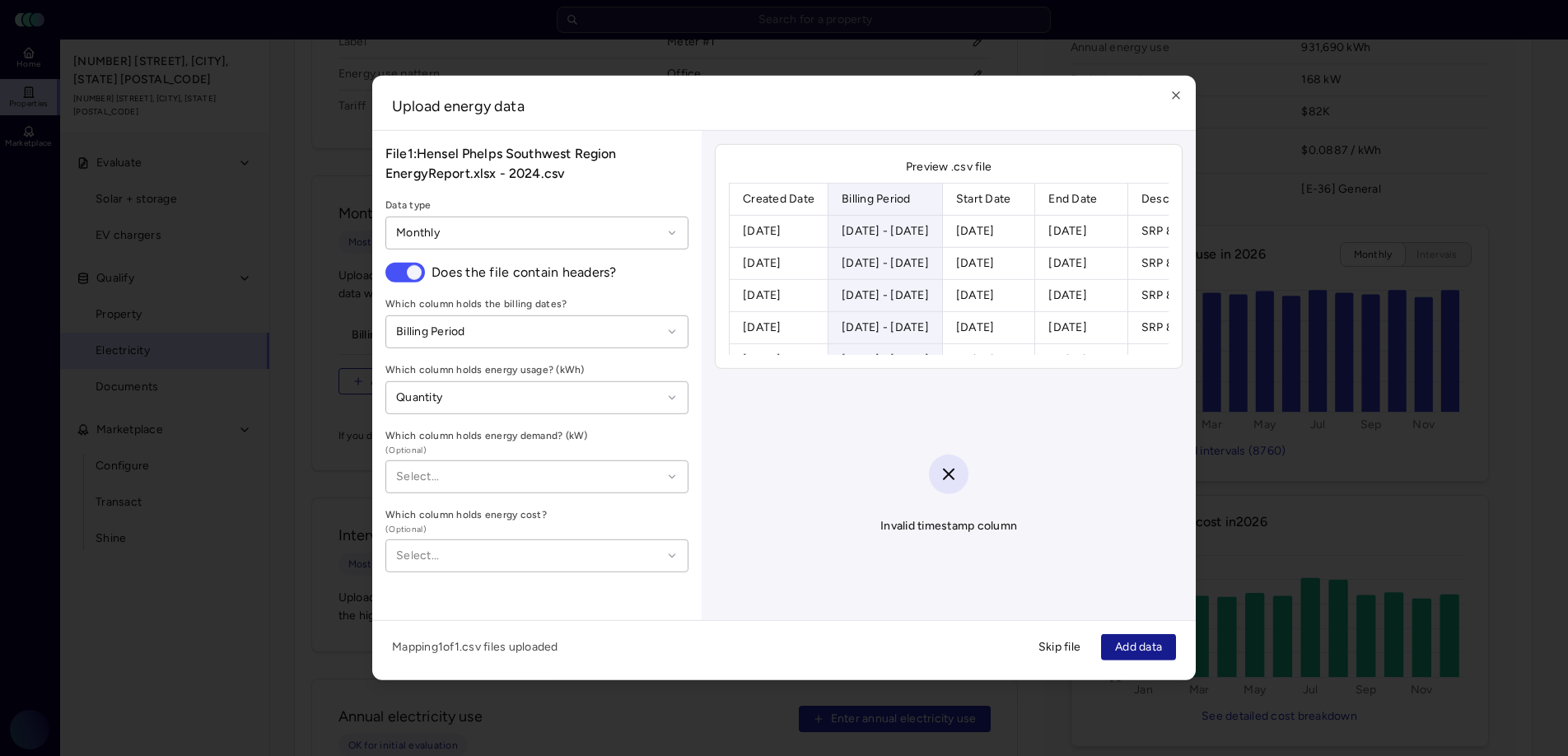 click on "Add data" at bounding box center (1138, 647) 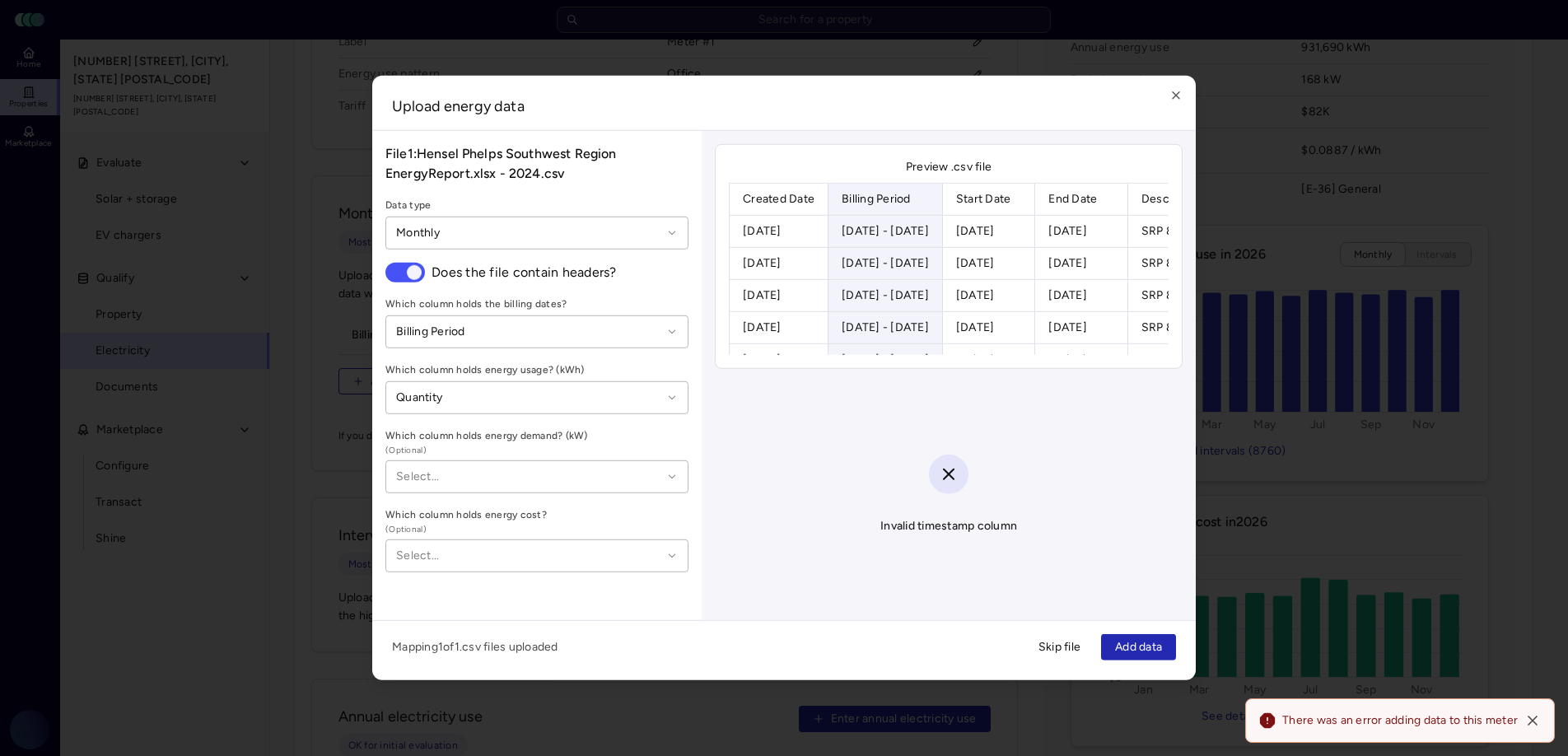 click 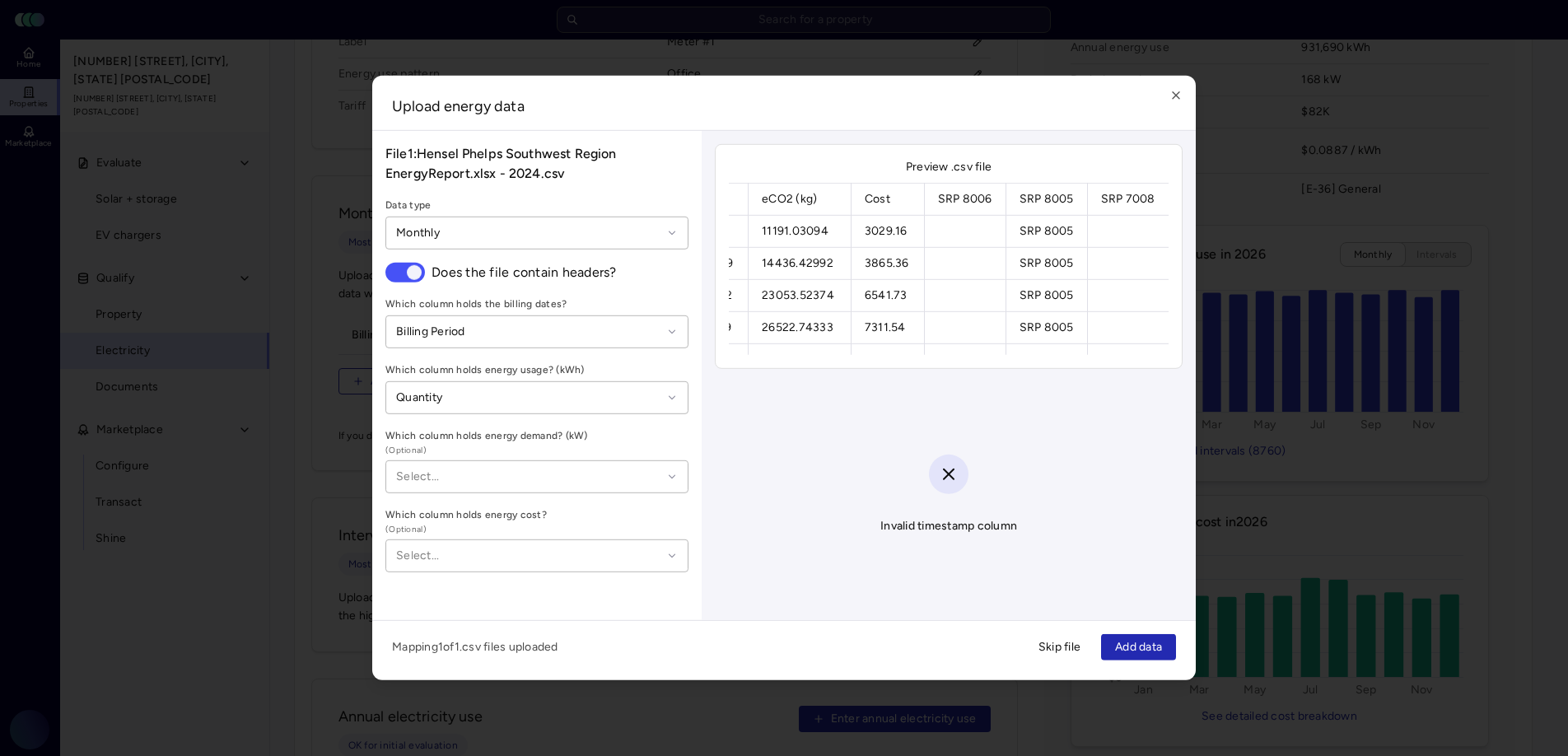 scroll, scrollTop: 0, scrollLeft: 1029, axis: horizontal 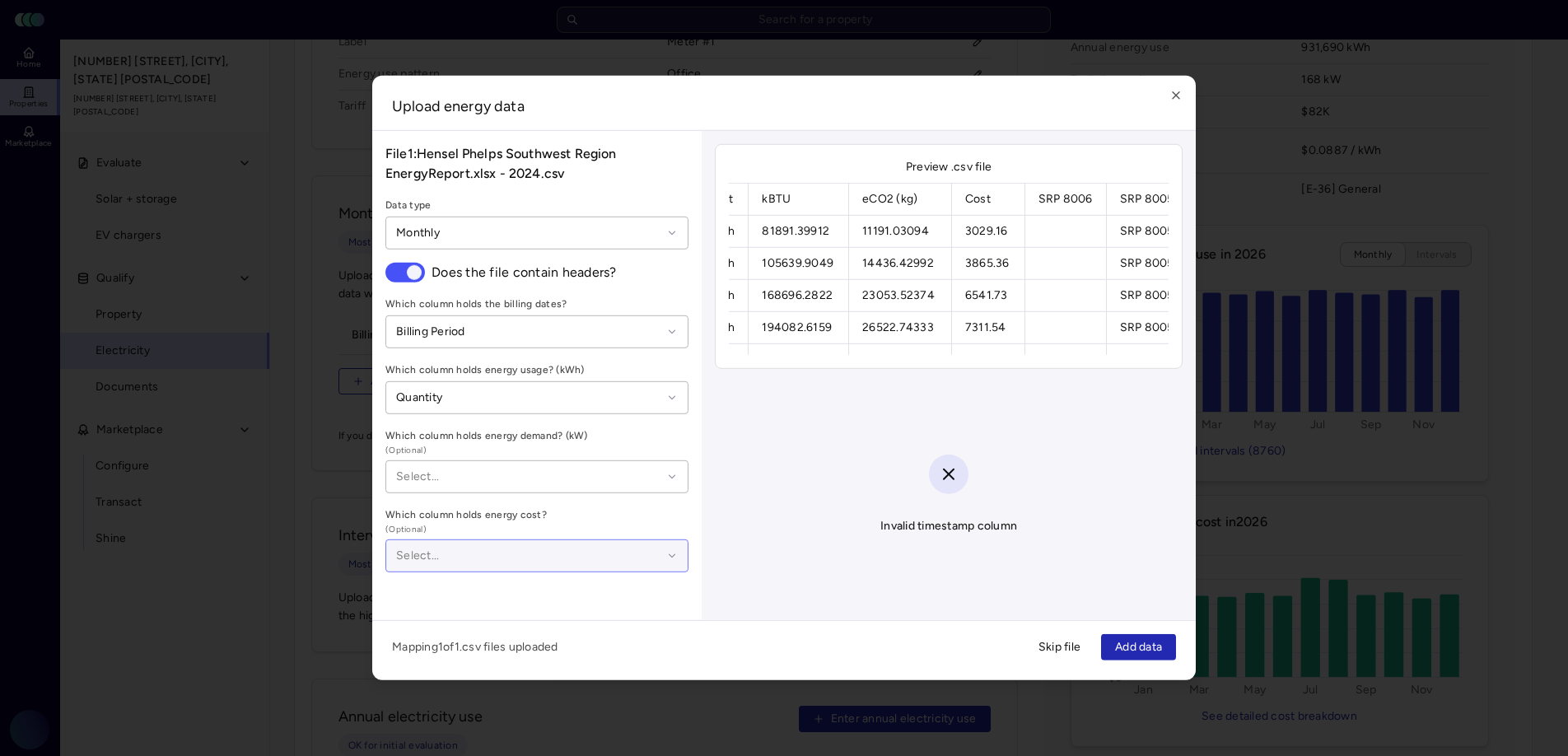click at bounding box center [529, 556] 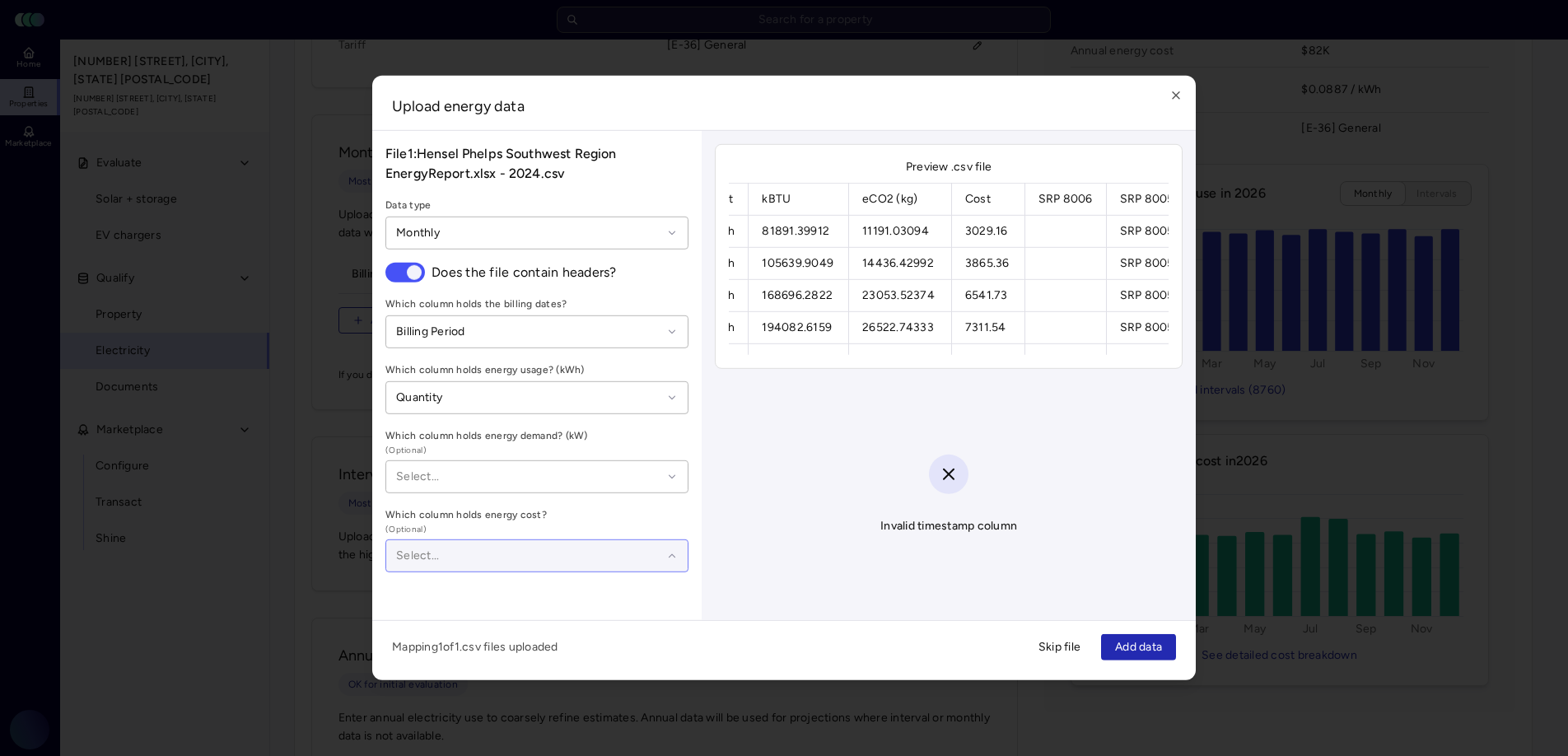 scroll, scrollTop: 787, scrollLeft: 0, axis: vertical 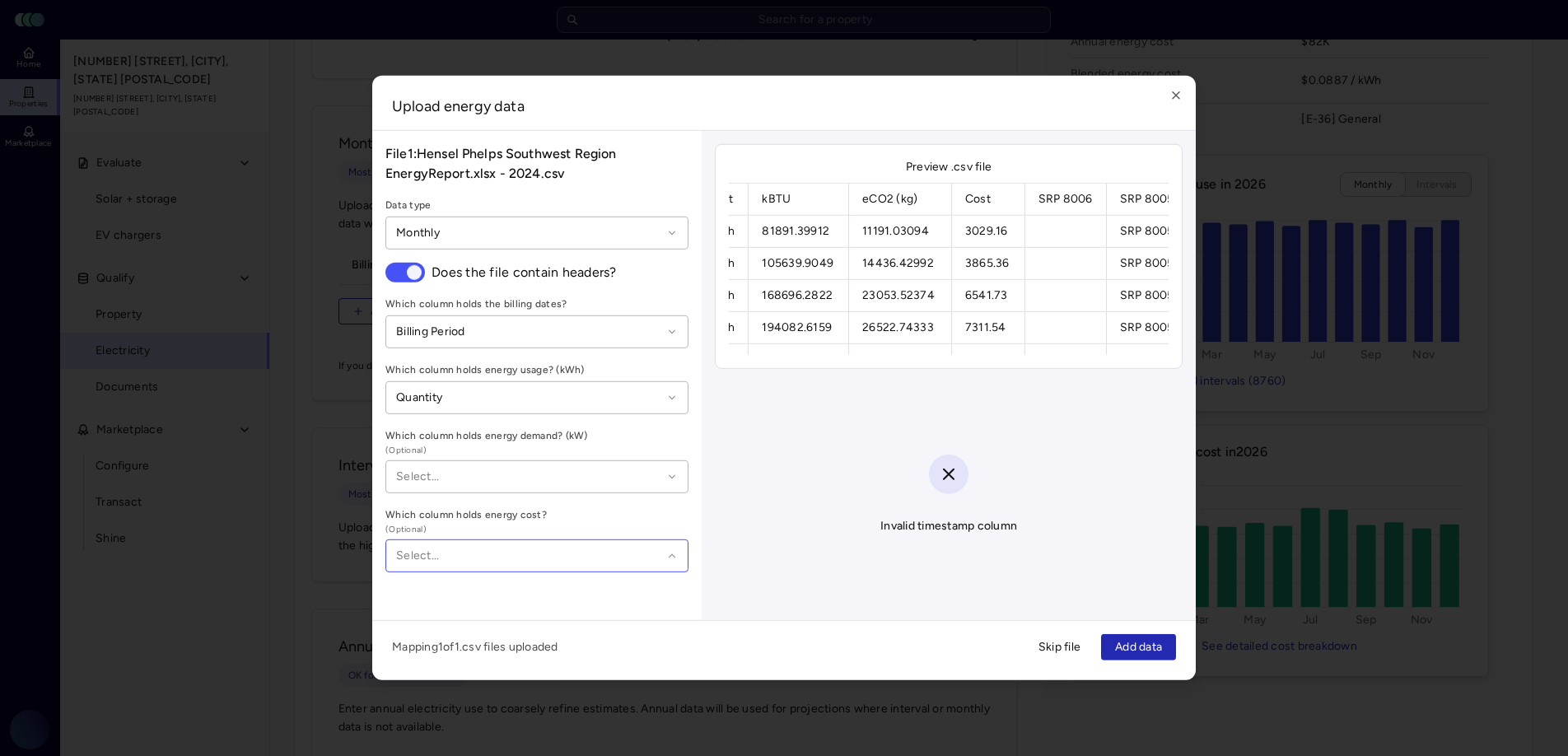 click on "Cost" at bounding box center (777, 987) 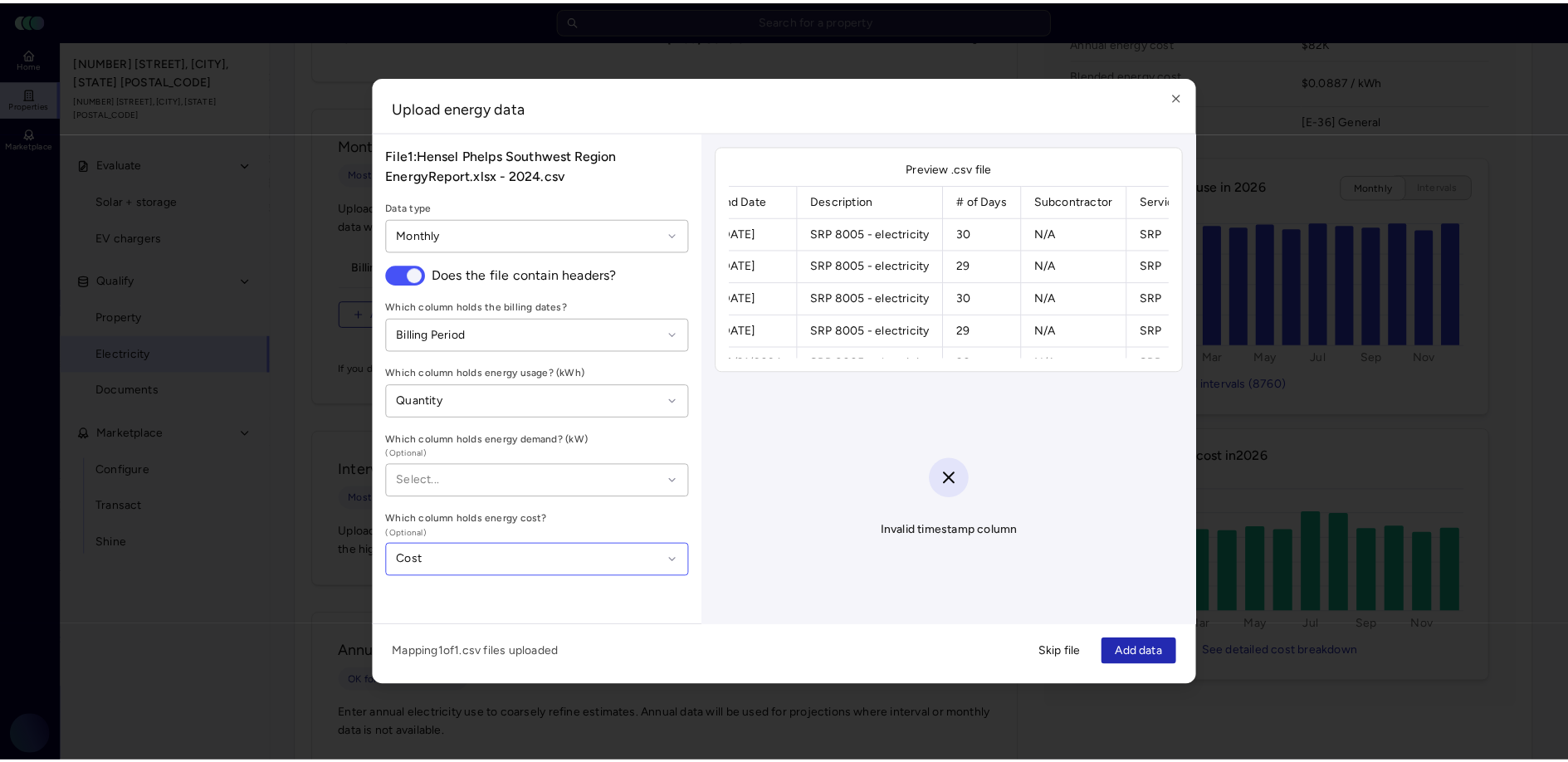 scroll, scrollTop: 0, scrollLeft: 0, axis: both 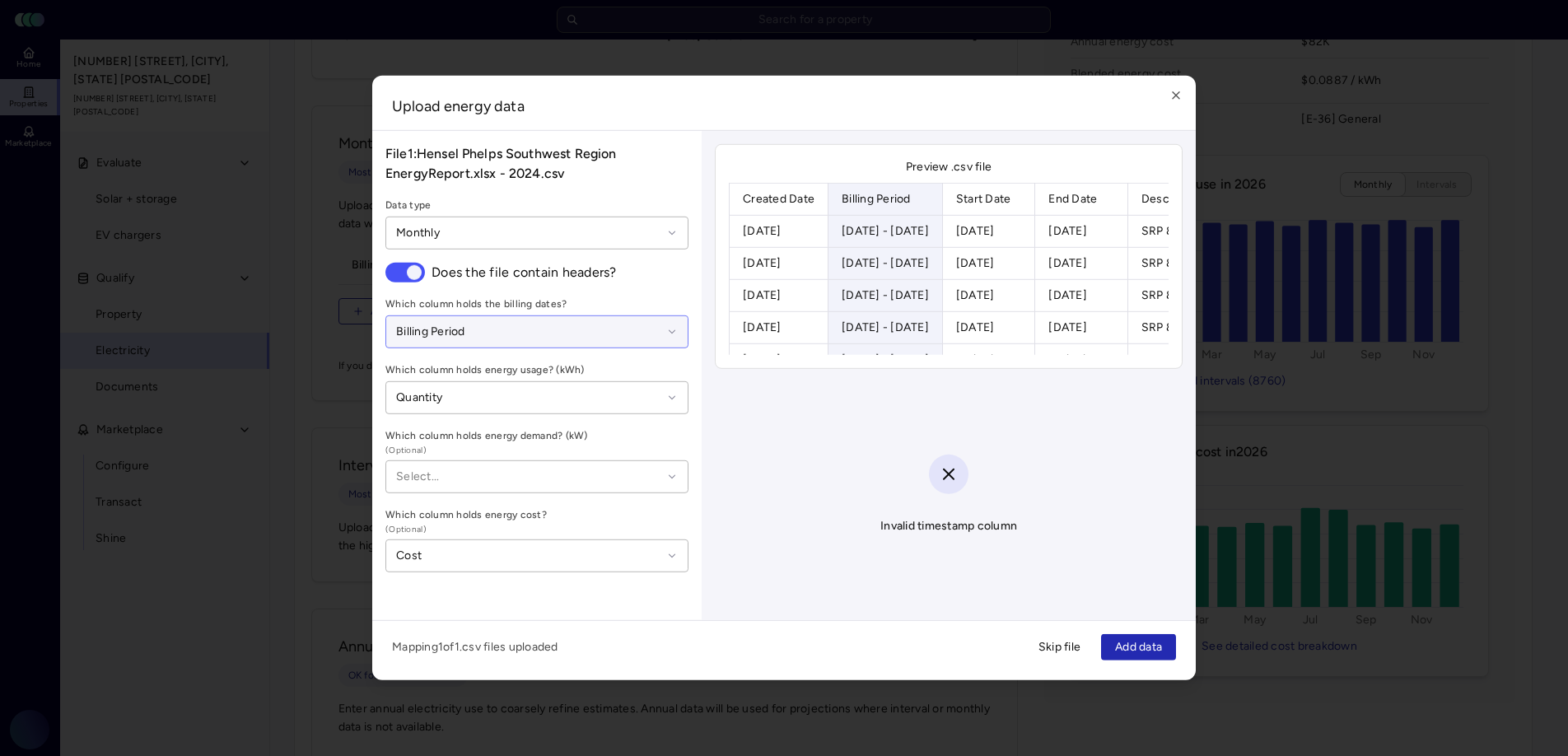 click at bounding box center (529, 332) 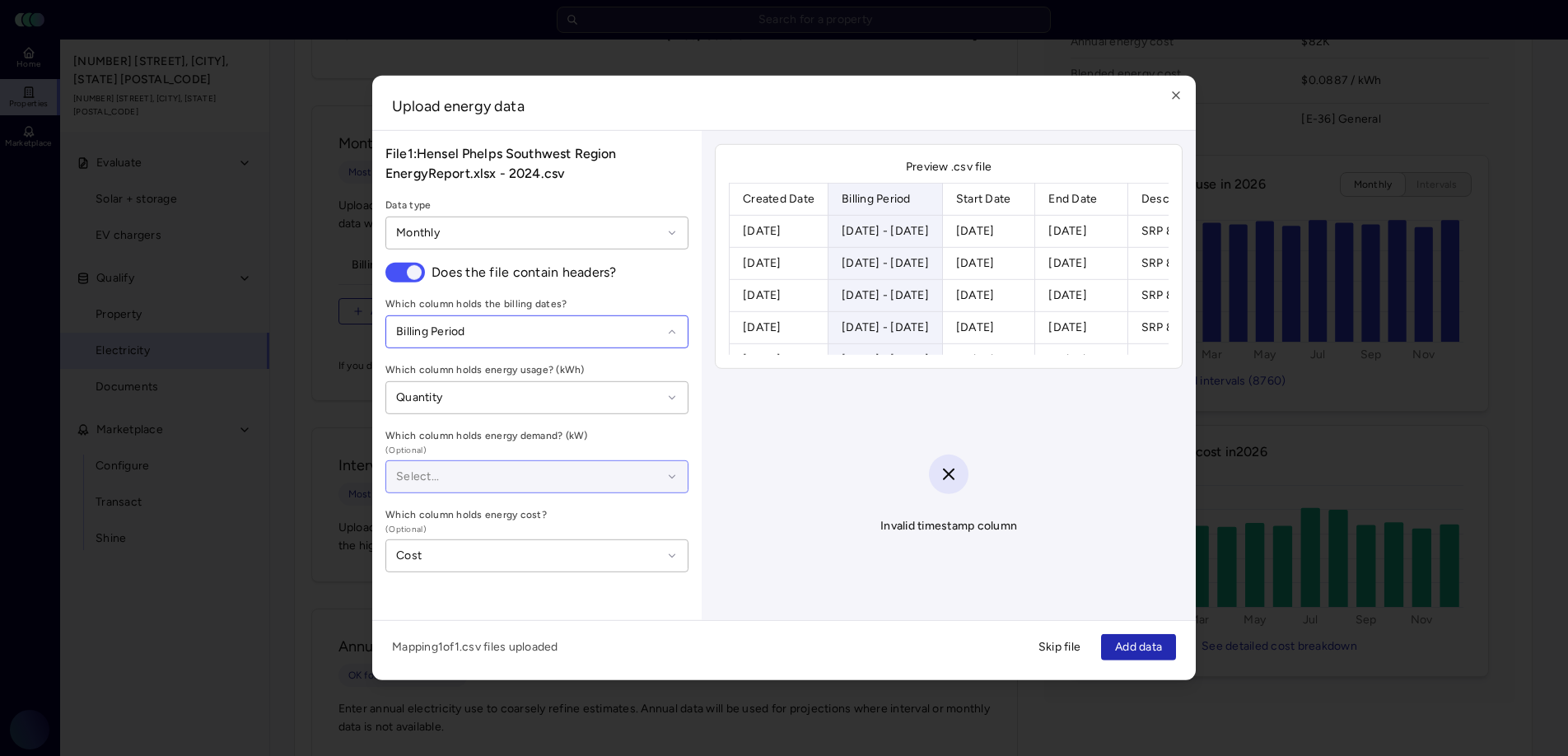 click on "Start Date" at bounding box center [777, 950] 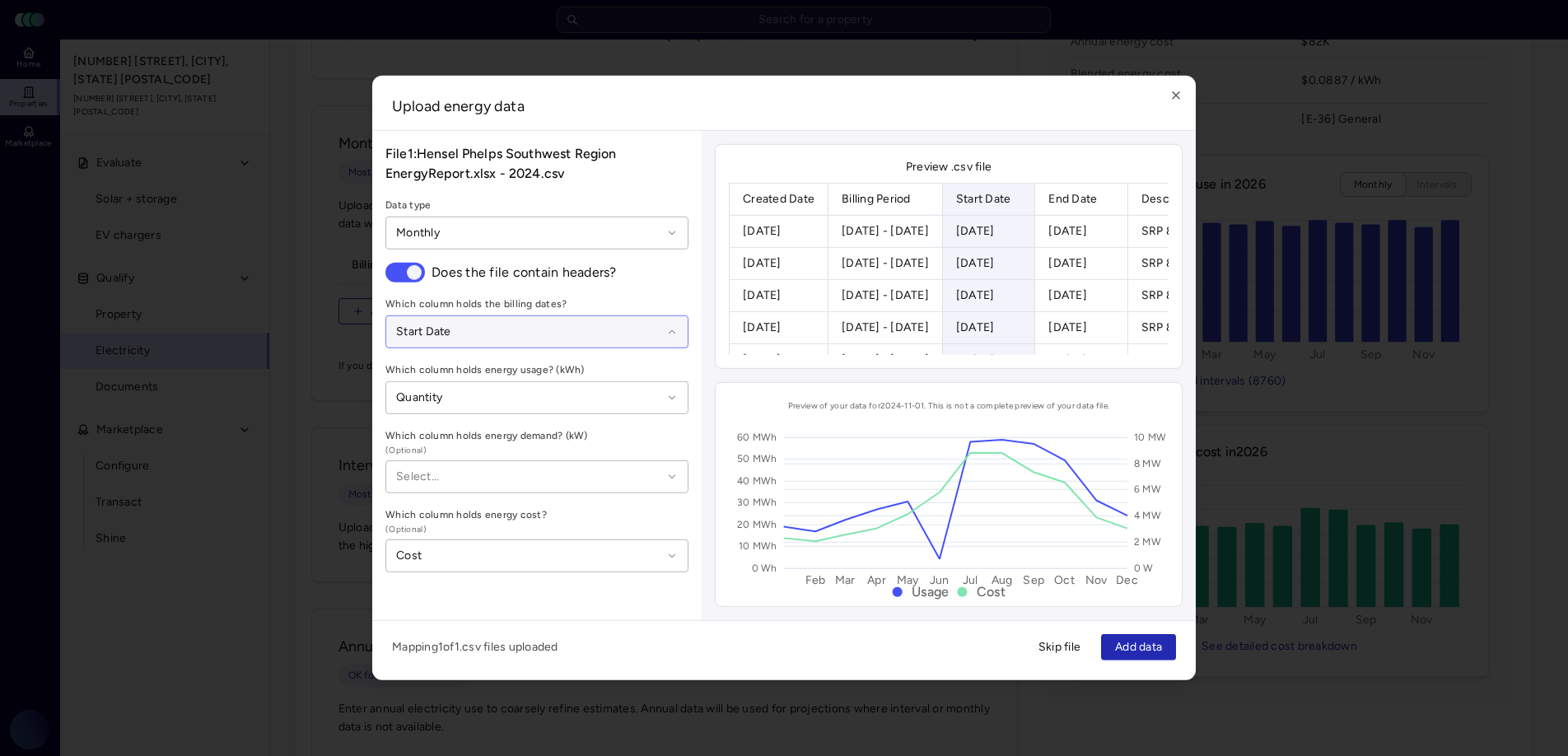 click at bounding box center (529, 332) 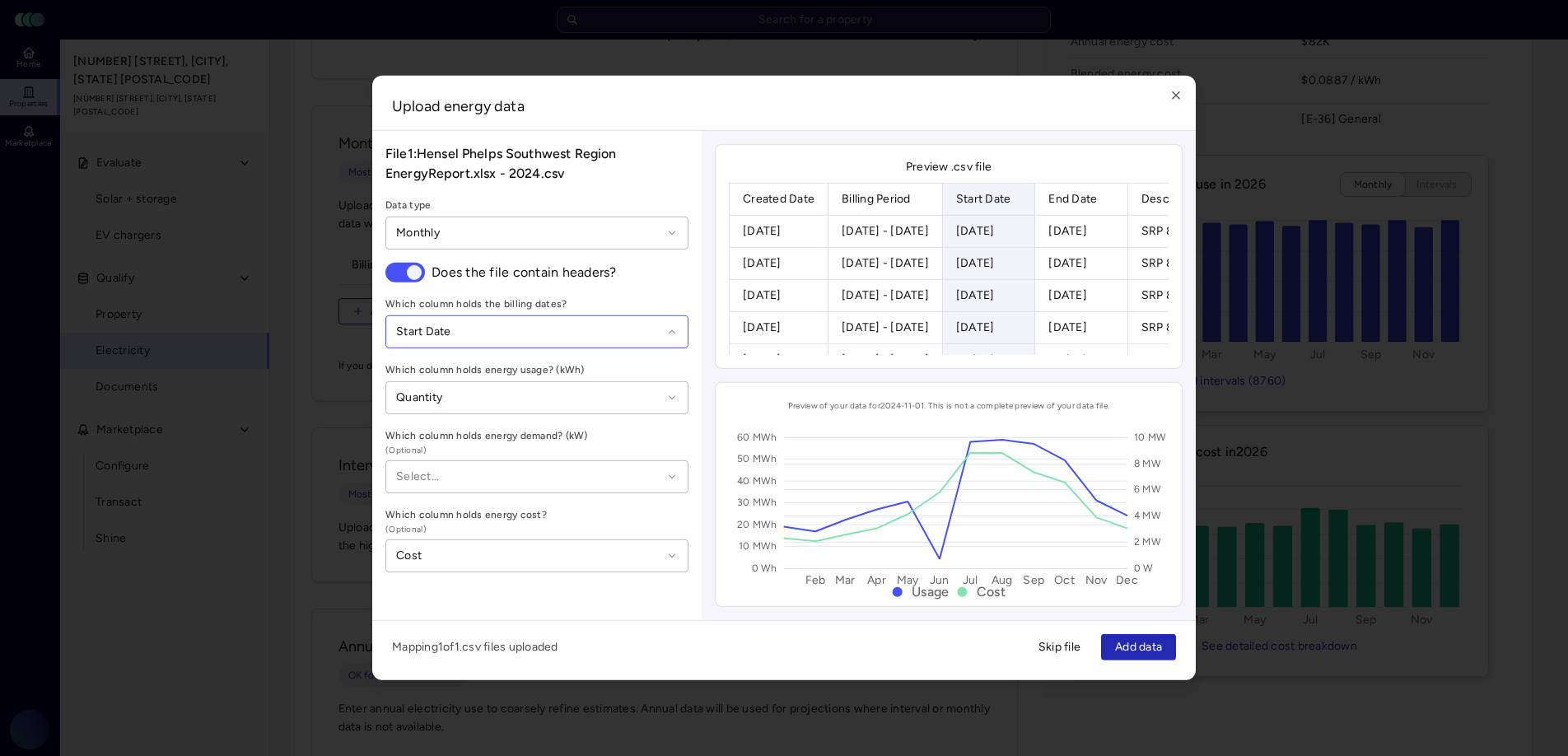 click on "End Date" at bounding box center (777, 988) 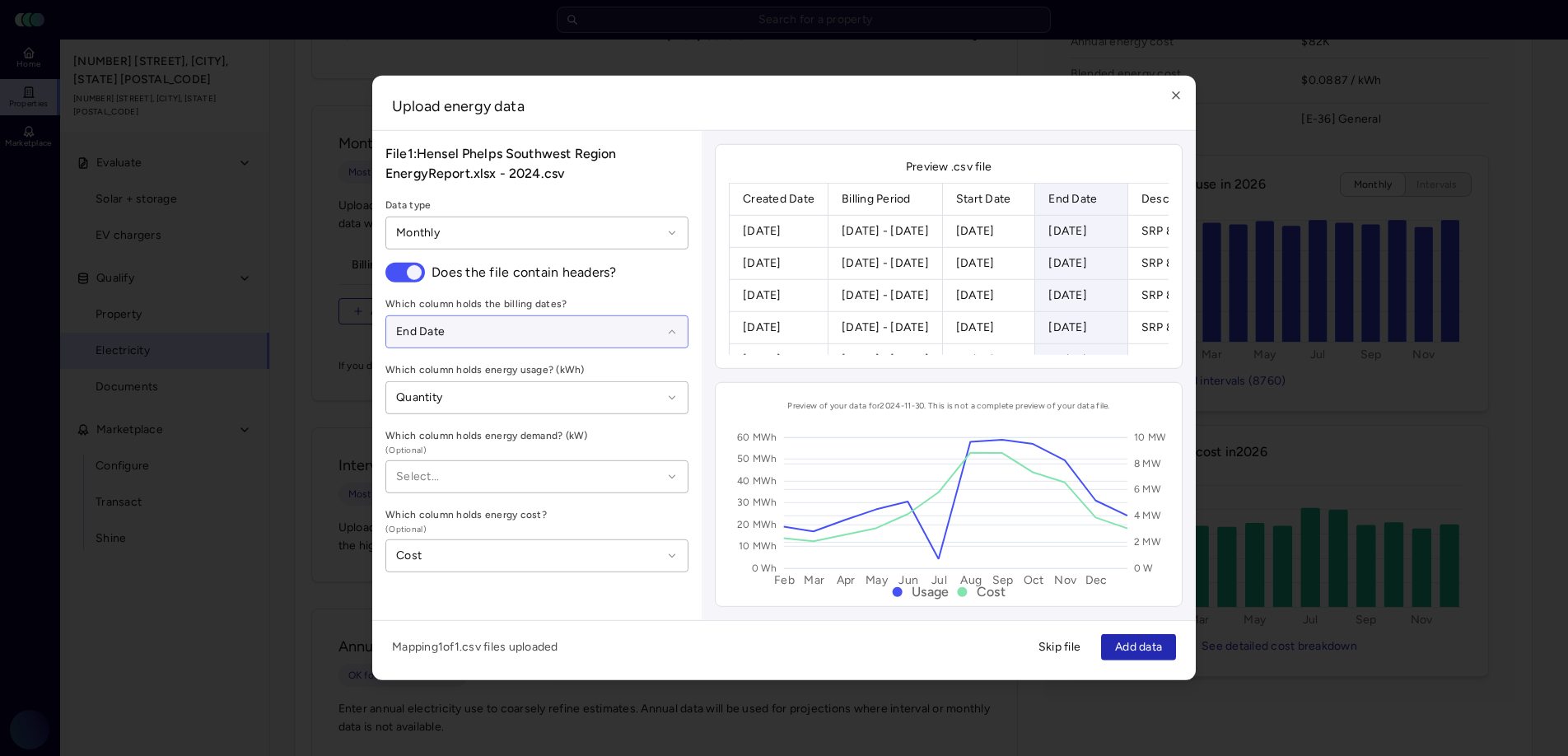 click at bounding box center [529, 332] 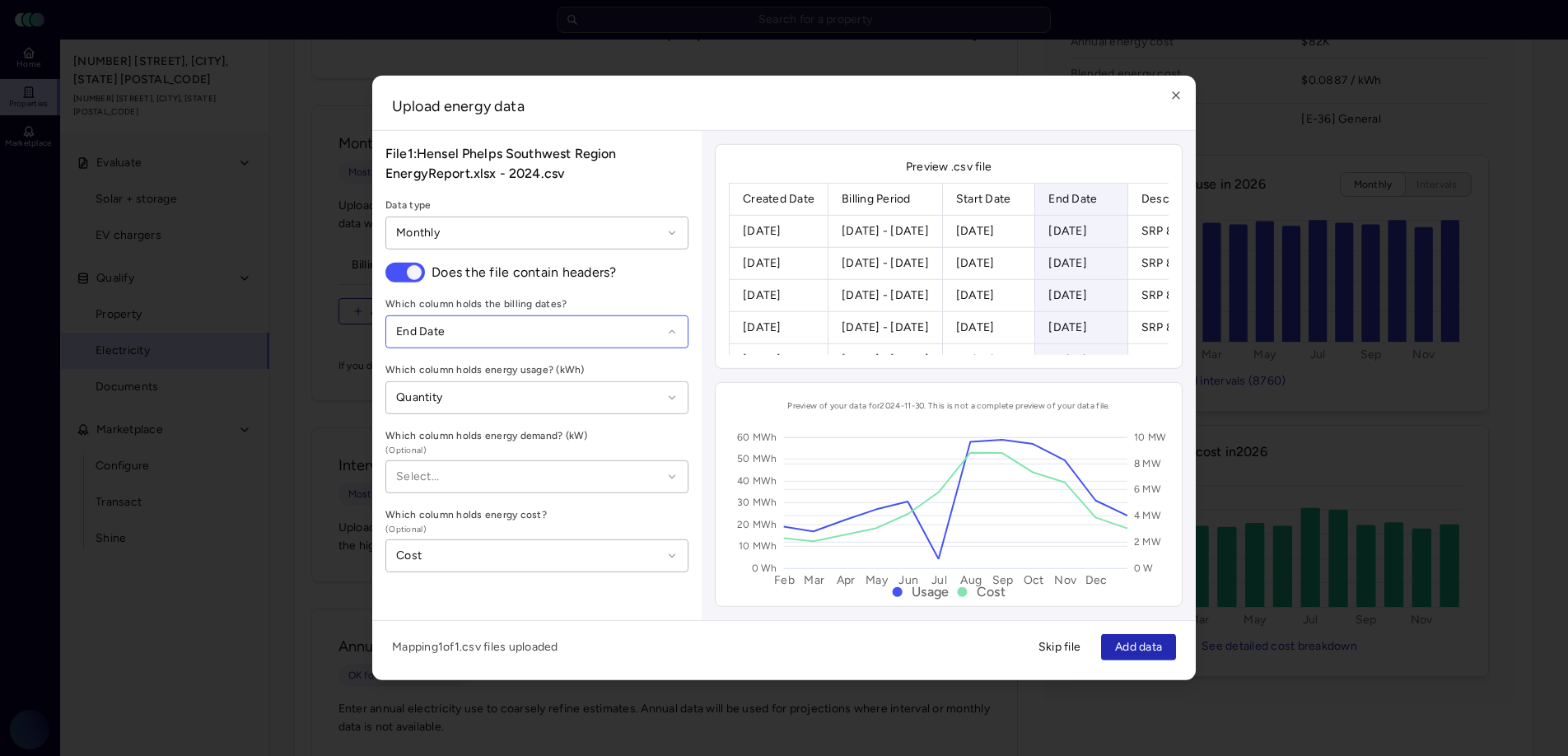 click on "Start Date" at bounding box center (777, 950) 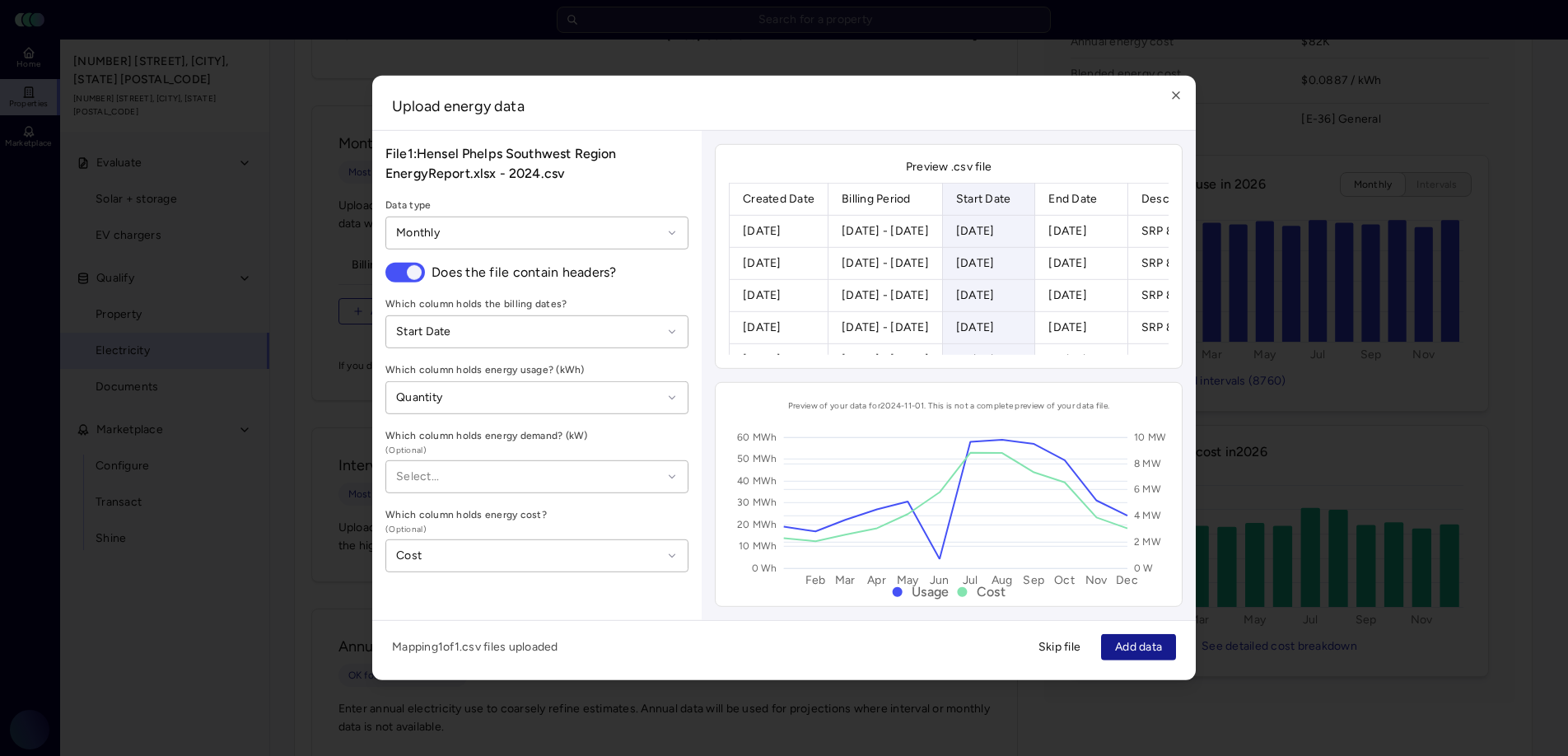 click on "Add data" at bounding box center (1138, 647) 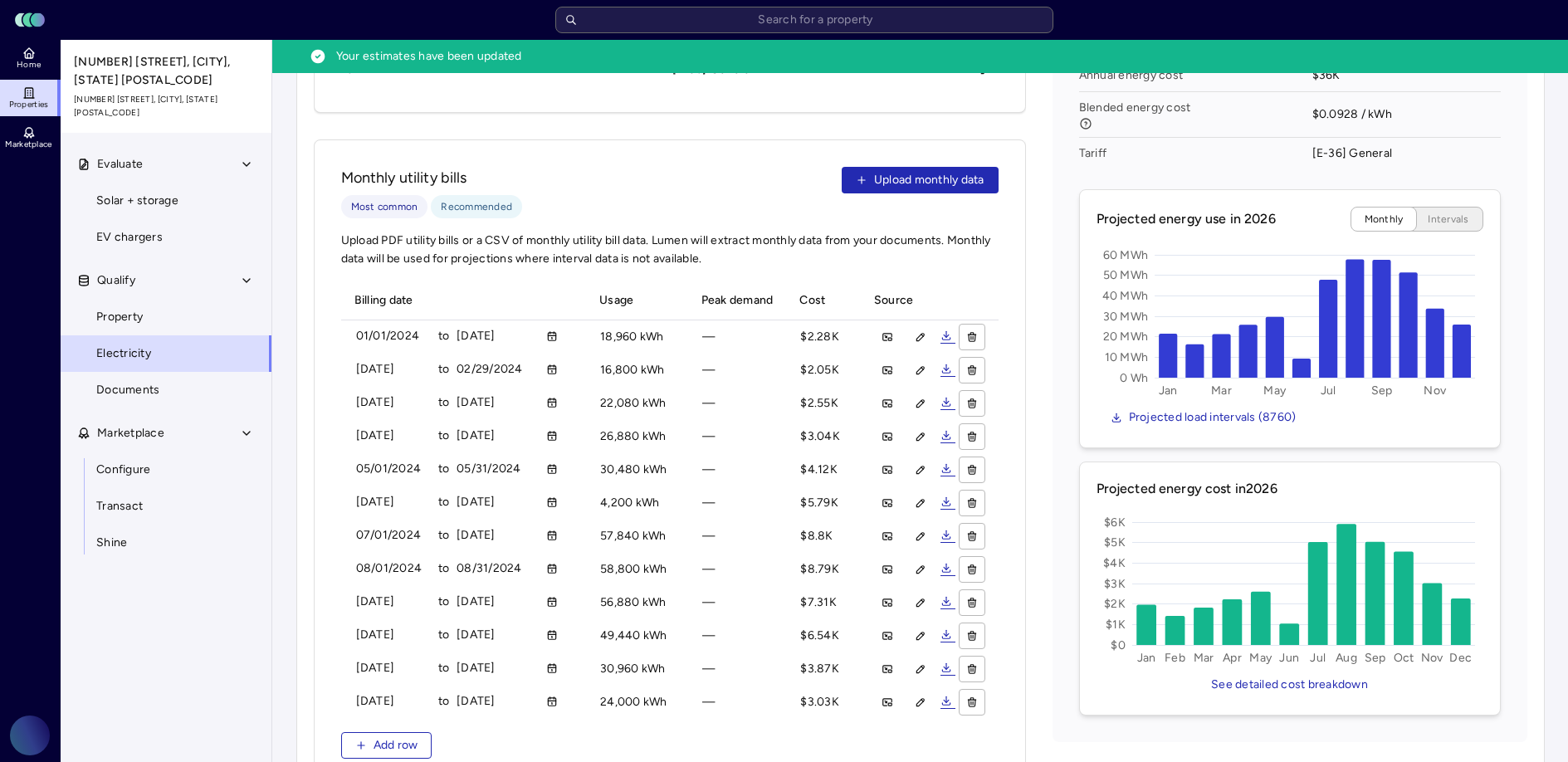 scroll, scrollTop: 452, scrollLeft: 0, axis: vertical 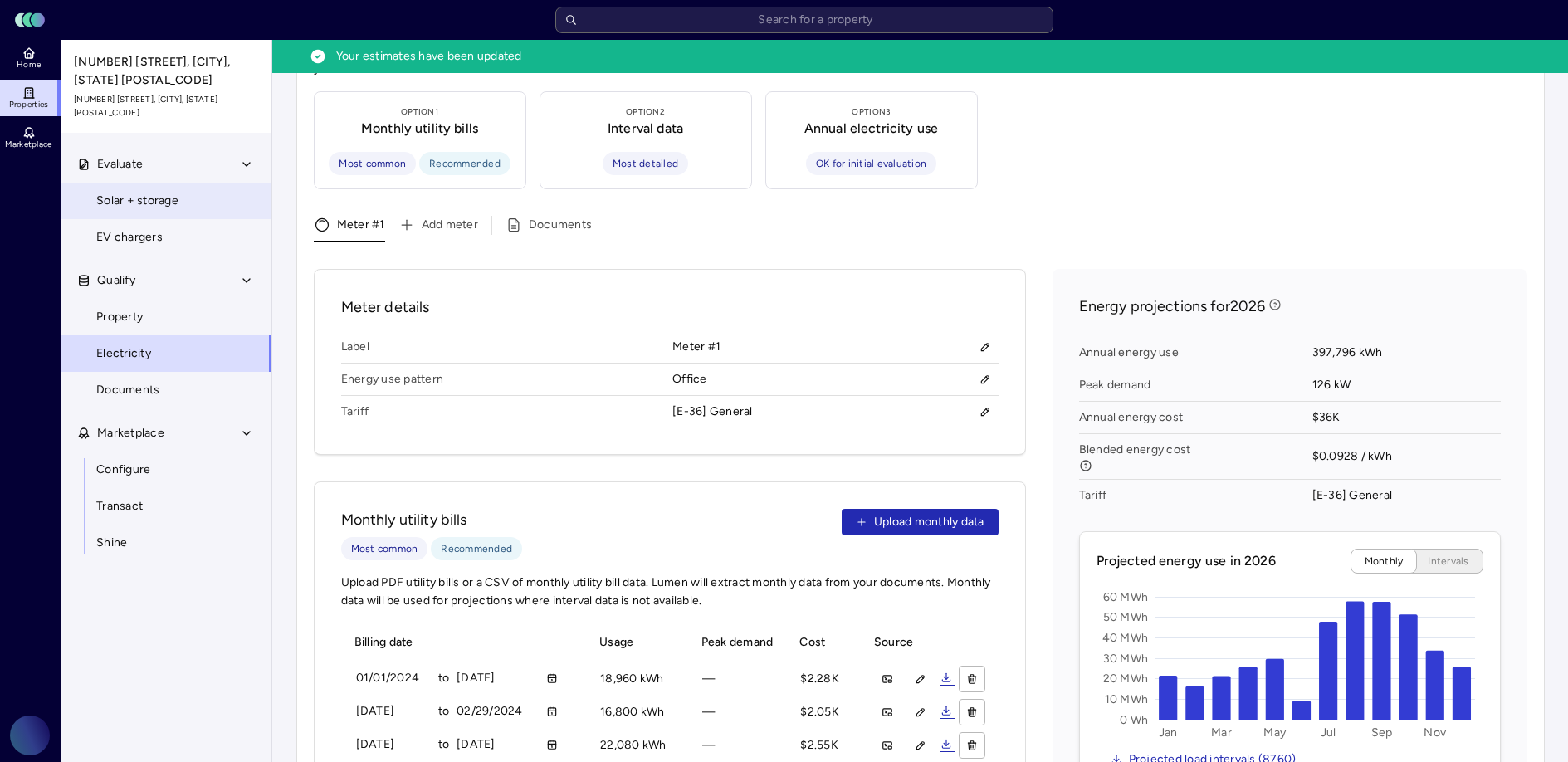 click on "Solar + storage" at bounding box center (166, 201) 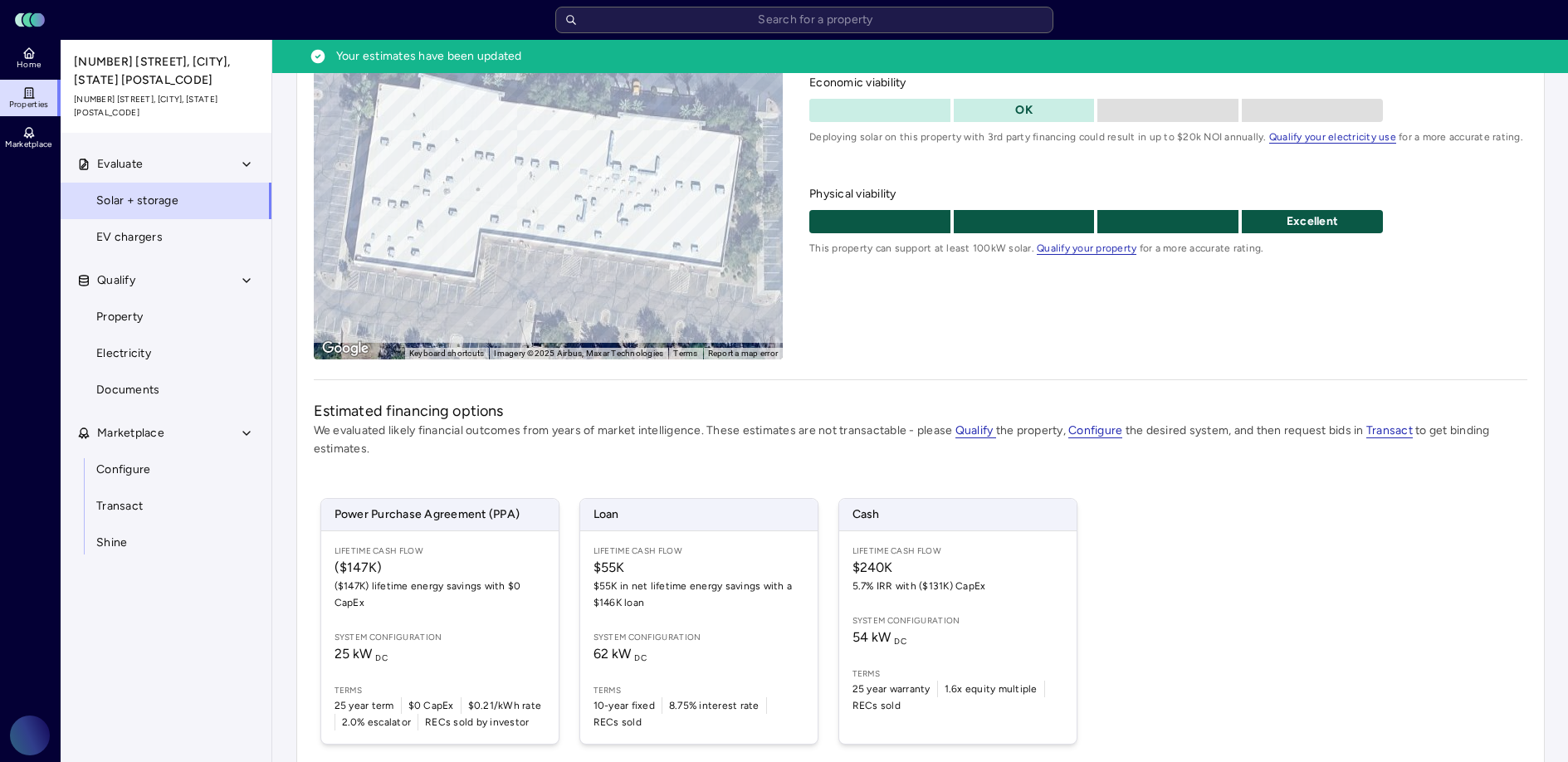 scroll, scrollTop: 0, scrollLeft: 0, axis: both 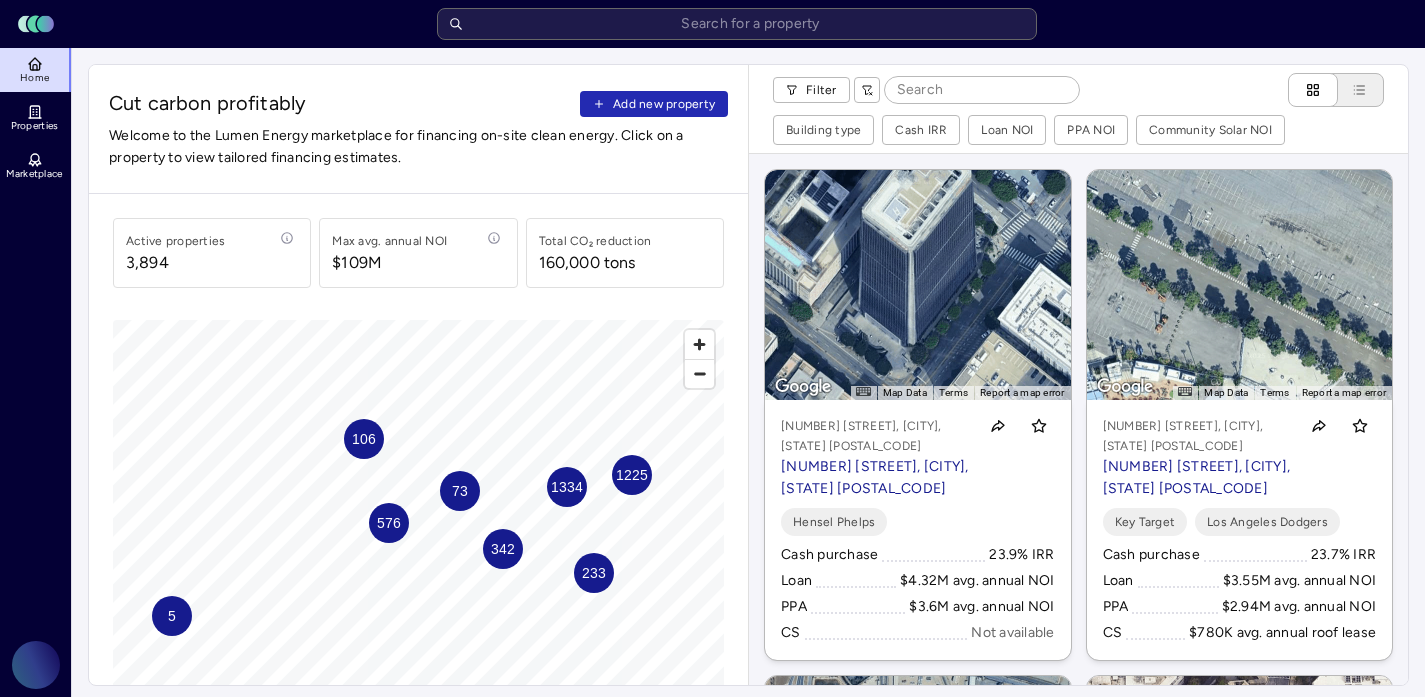 click on "Filter Building type Cash IRR Loan NOI PPA NOI Community Solar NOI" at bounding box center [1078, 109] 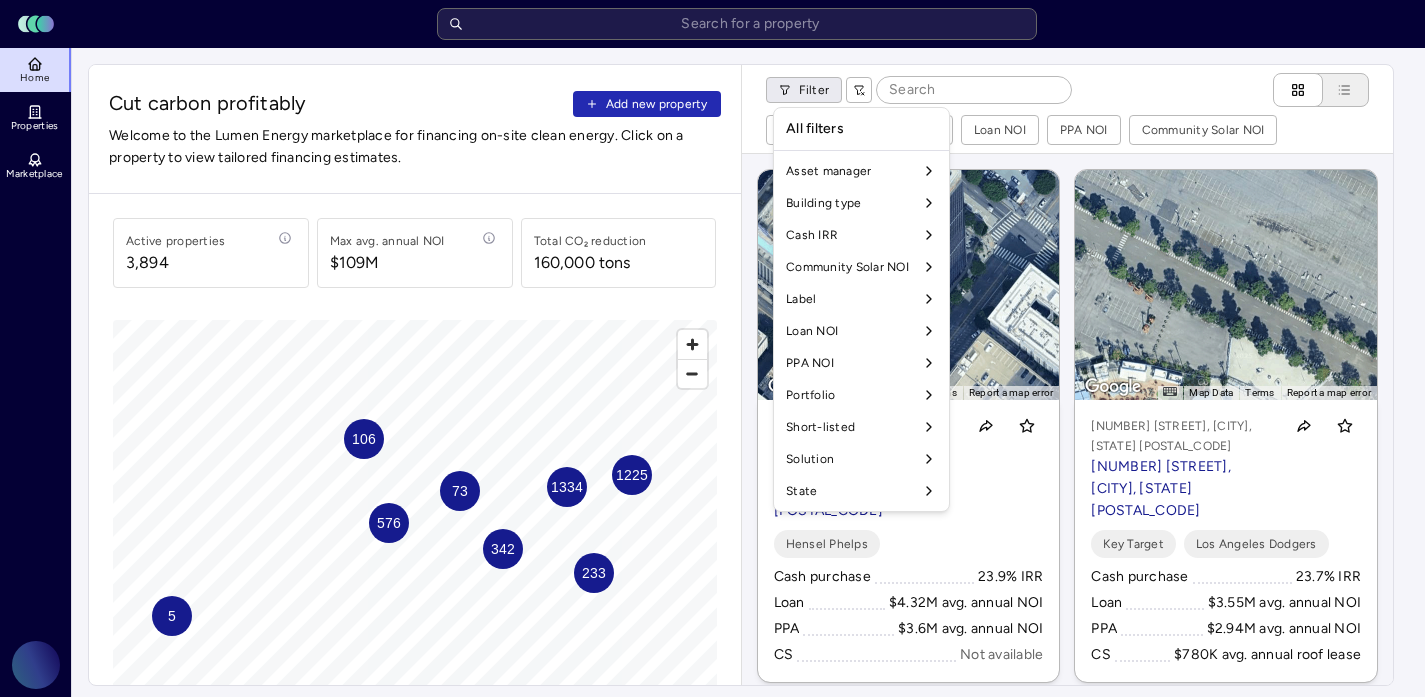 click on "Toggle Sidebar Lumen Energy Logo Home Properties Marketplace Gravity Climate Carina Massana Cut carbon profitably Add new property Welcome to the Lumen Energy marketplace for financing on-site clean energy. Click on a property to view tailored financing estimates. Active properties 3,894 Max avg. annual NOI $109M Total CO₂ reduction 160,000 tons 106 5 1225 342 1334 576 233 73 © Mapbox   © OpenStreetMap   Improve this map Filter Building type Cash IRR Loan NOI PPA NOI Community Solar NOI ← Move left → Move right ↑ Move up ↓ Move down + Zoom in - Zoom out Home Jump left by 75% End Jump right by 75% Page Up Jump up by 75% Page Down Jump down by 75% To activate drag with keyboard, press Alt + Enter. Once in keyboard drag state, use the arrow keys to move the marker. To complete the drag, press the Enter key. To cancel, press Escape. Map Data Imagery ©2025 Airbus, Maxar Technologies Imagery ©2025 Airbus, Maxar Technologies 20 m  Click to toggle between metric and imperial units Terms Loan" at bounding box center (712, 851) 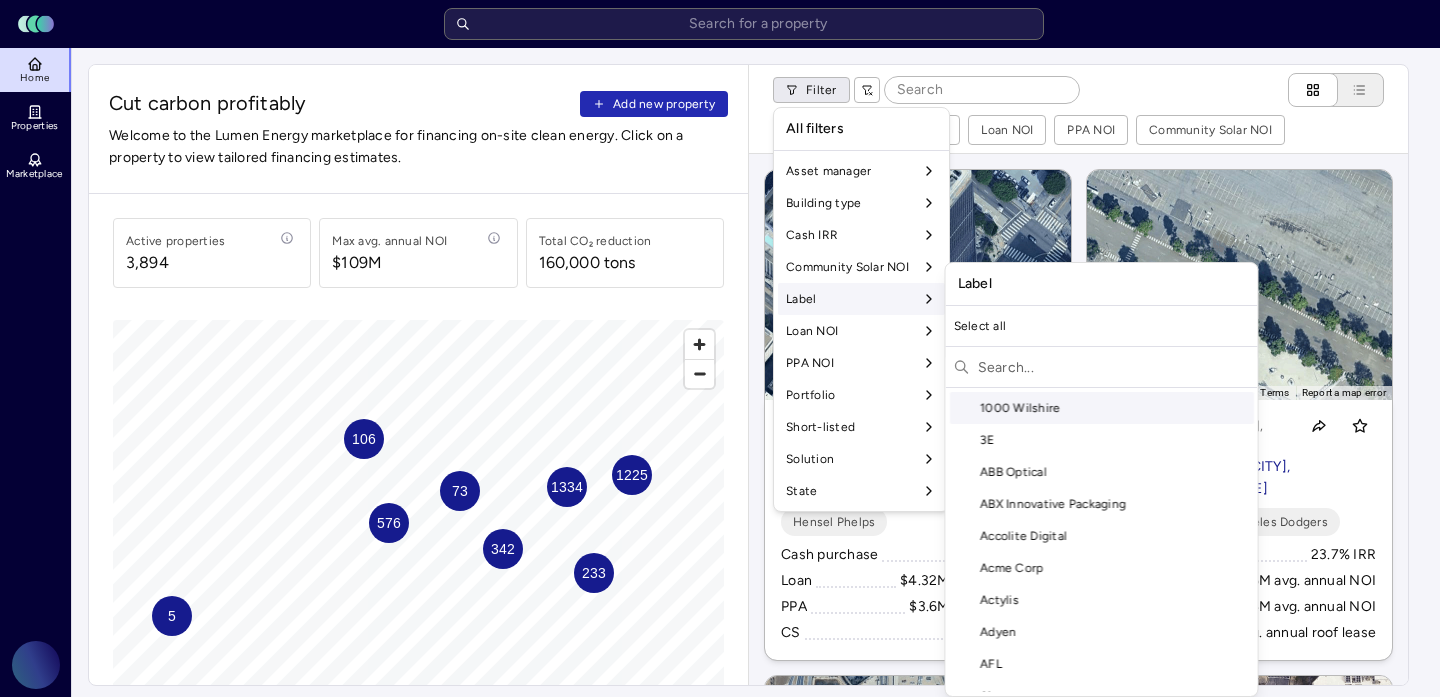 click at bounding box center (1114, 367) 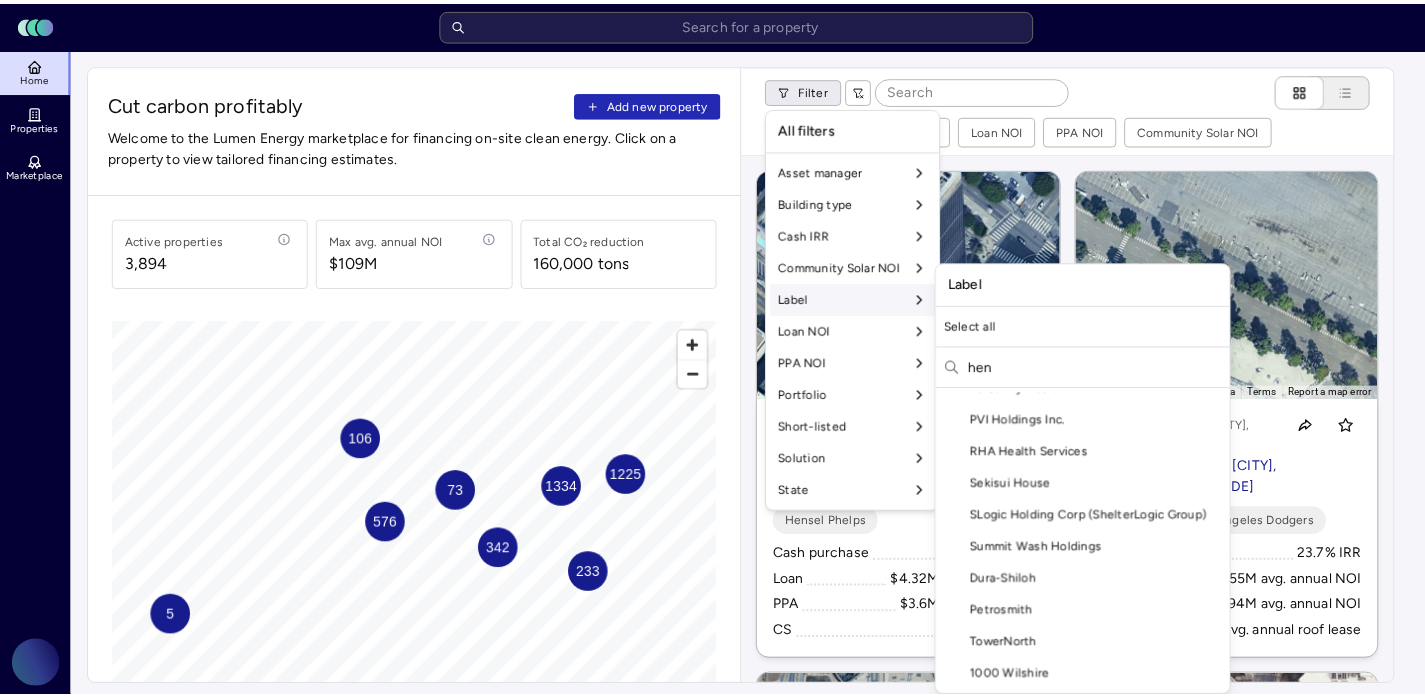 scroll, scrollTop: 0, scrollLeft: 0, axis: both 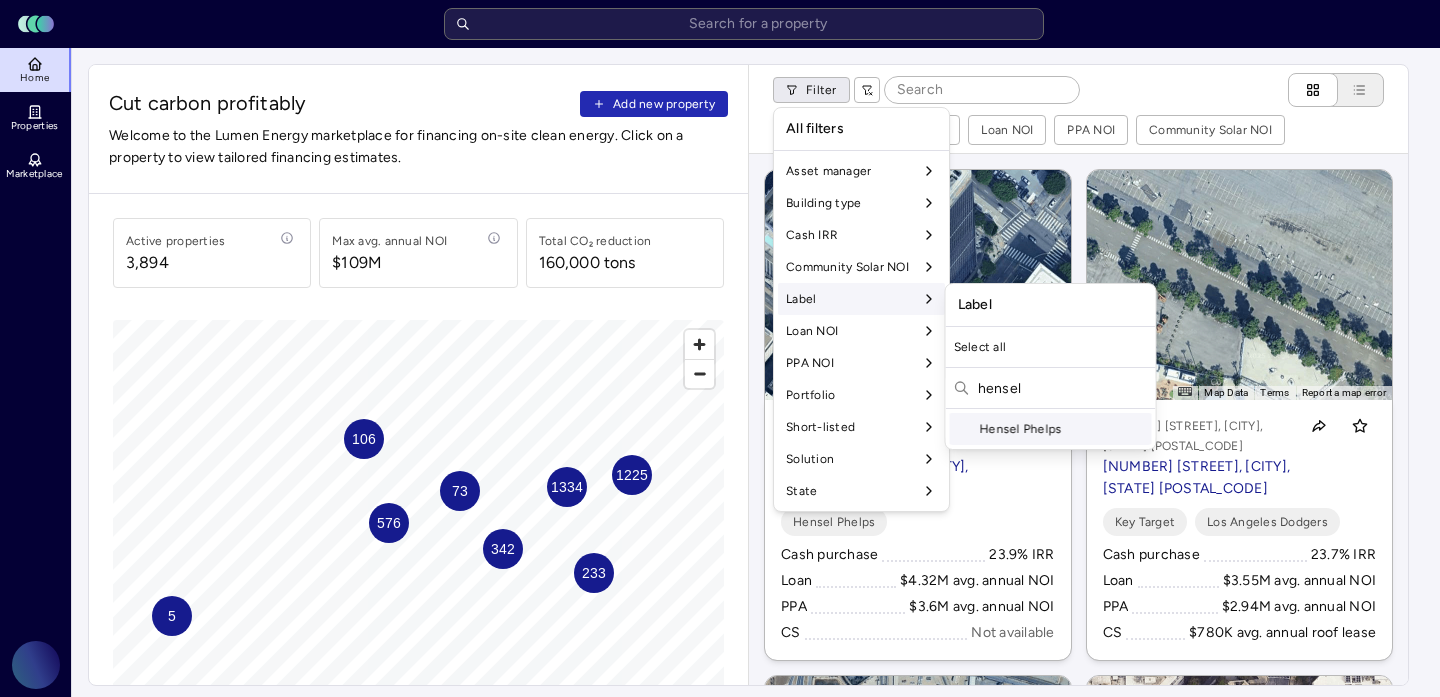 type on "hensel" 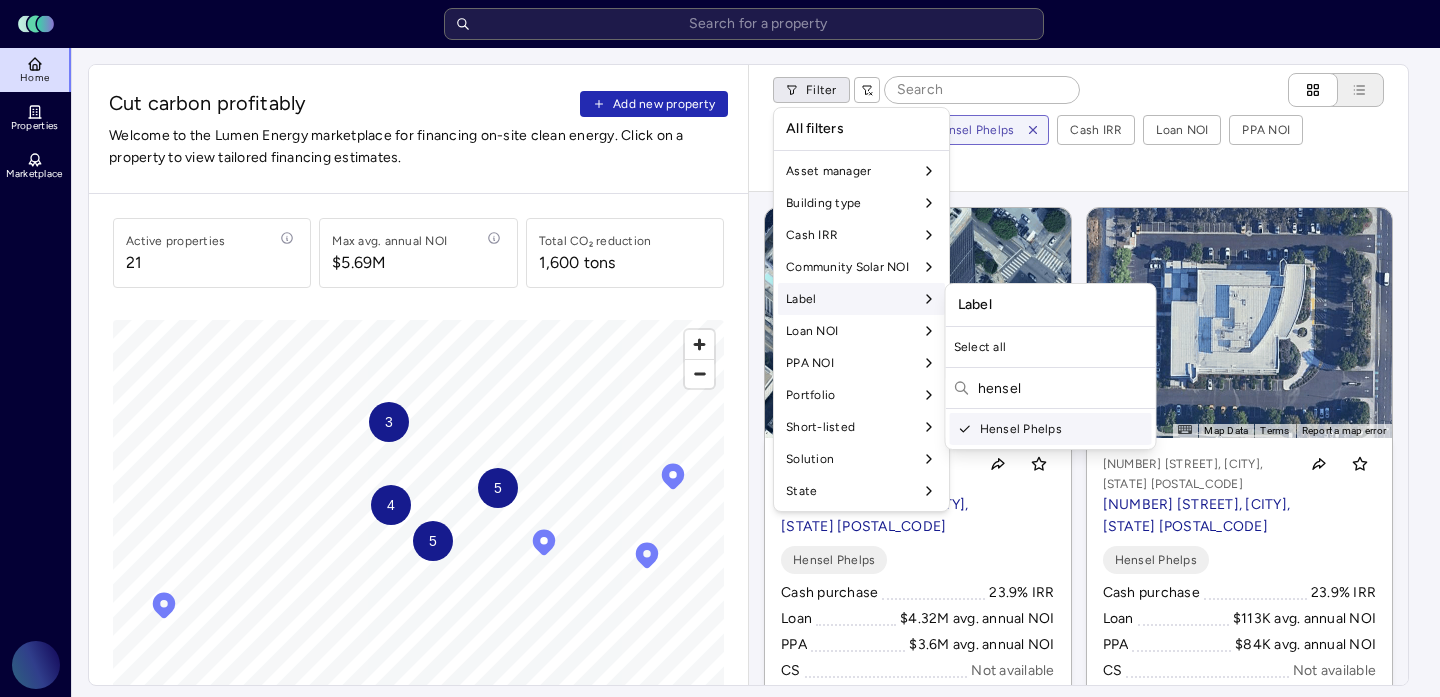 click on "Toggle Sidebar Lumen Energy Logo Home Properties Marketplace Gravity Climate Carina Massana Cut carbon profitably Add new property Welcome to the Lumen Energy marketplace for financing on-site clean energy. Click on a property to view tailored financing estimates. Active properties 21 Max avg. annual NOI $5.69M Total CO₂ reduction 1,600 tons 3 5 4 5 © Mapbox   © OpenStreetMap   Improve this map Filter Building type Label: Hensel Phelps Cash IRR Loan NOI PPA NOI Community Solar NOI ← Move left → Move right ↑ Move up ↓ Move down + Zoom in - Zoom out Home Jump left by 75% End Jump right by 75% Page Up Jump up by 75% Page Down Jump down by 75% To activate drag with keyboard, press Alt + Enter. Once in keyboard drag state, use the arrow keys to move the marker. To complete the drag, press the Enter key. To cancel, press Escape. Map Data Imagery ©2025 Airbus, Maxar Technologies Imagery ©2025 Airbus, Maxar Technologies 20 m  Click to toggle between metric and imperial units Terms 23.9% IRR +" at bounding box center (720, 851) 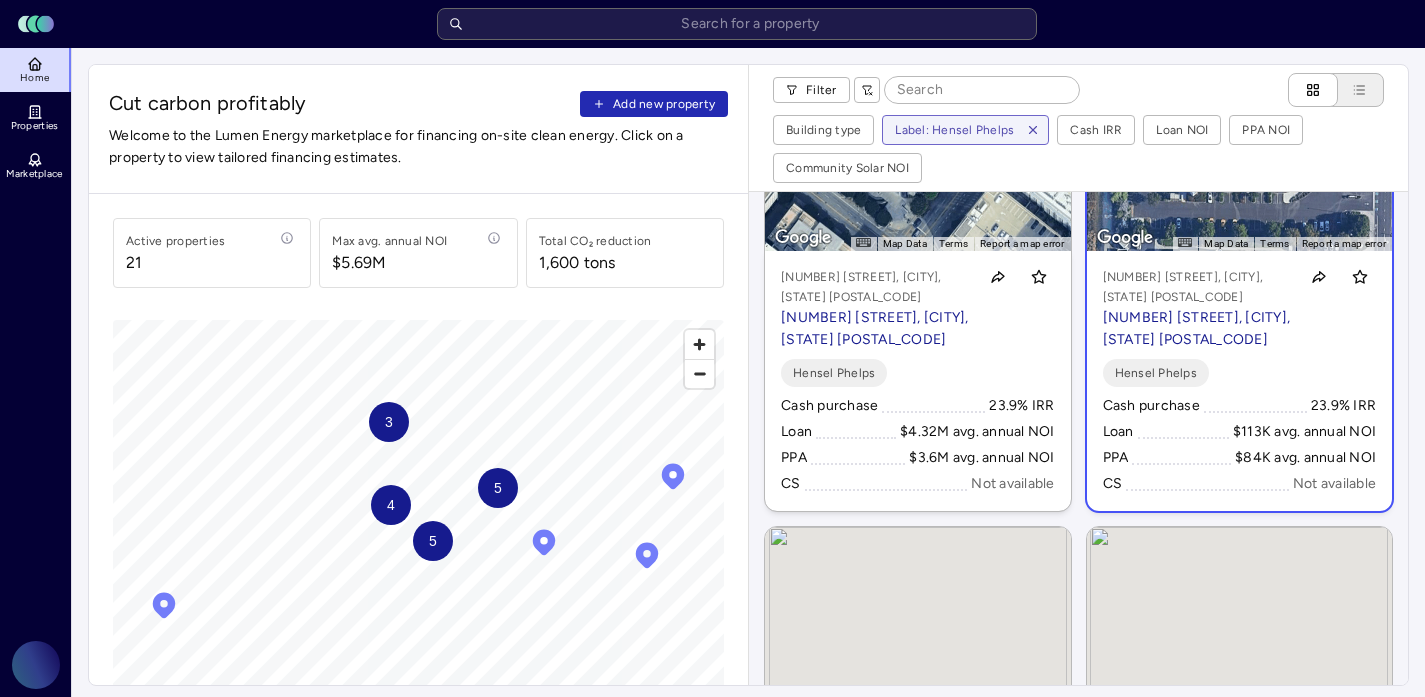 scroll, scrollTop: 193, scrollLeft: 0, axis: vertical 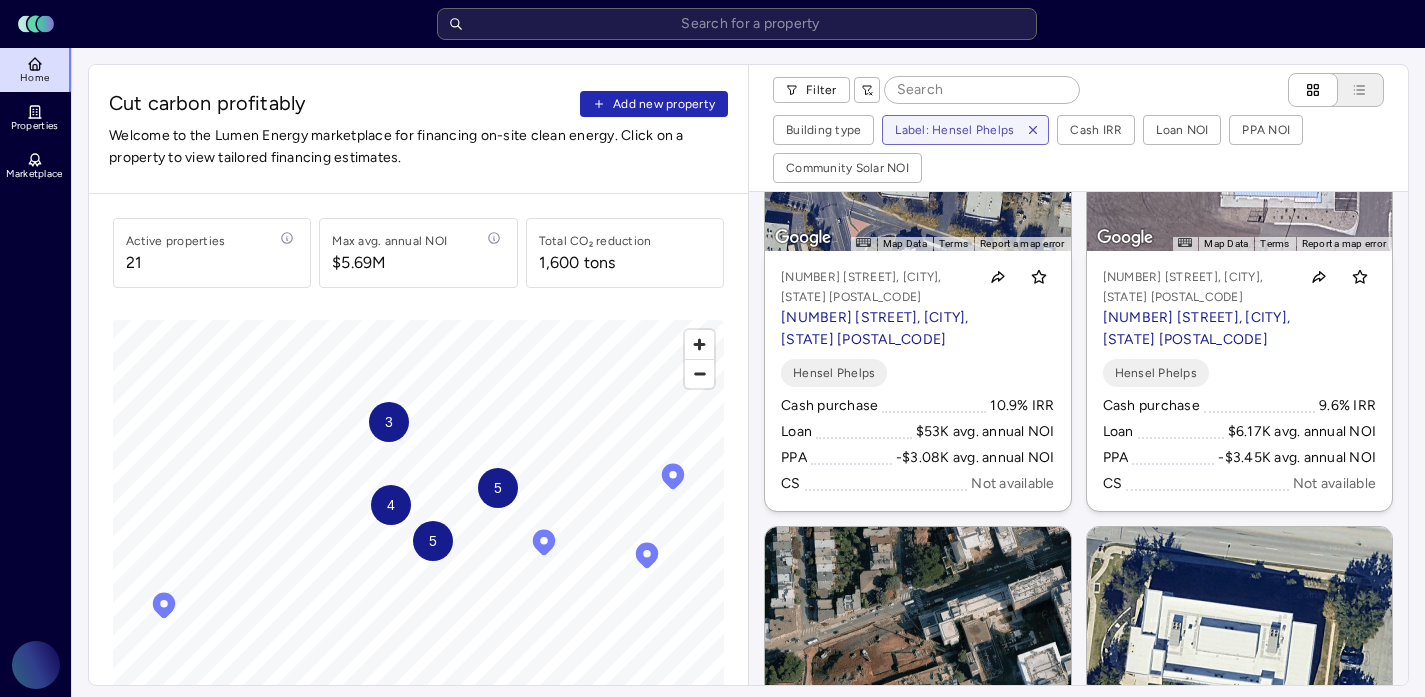 click 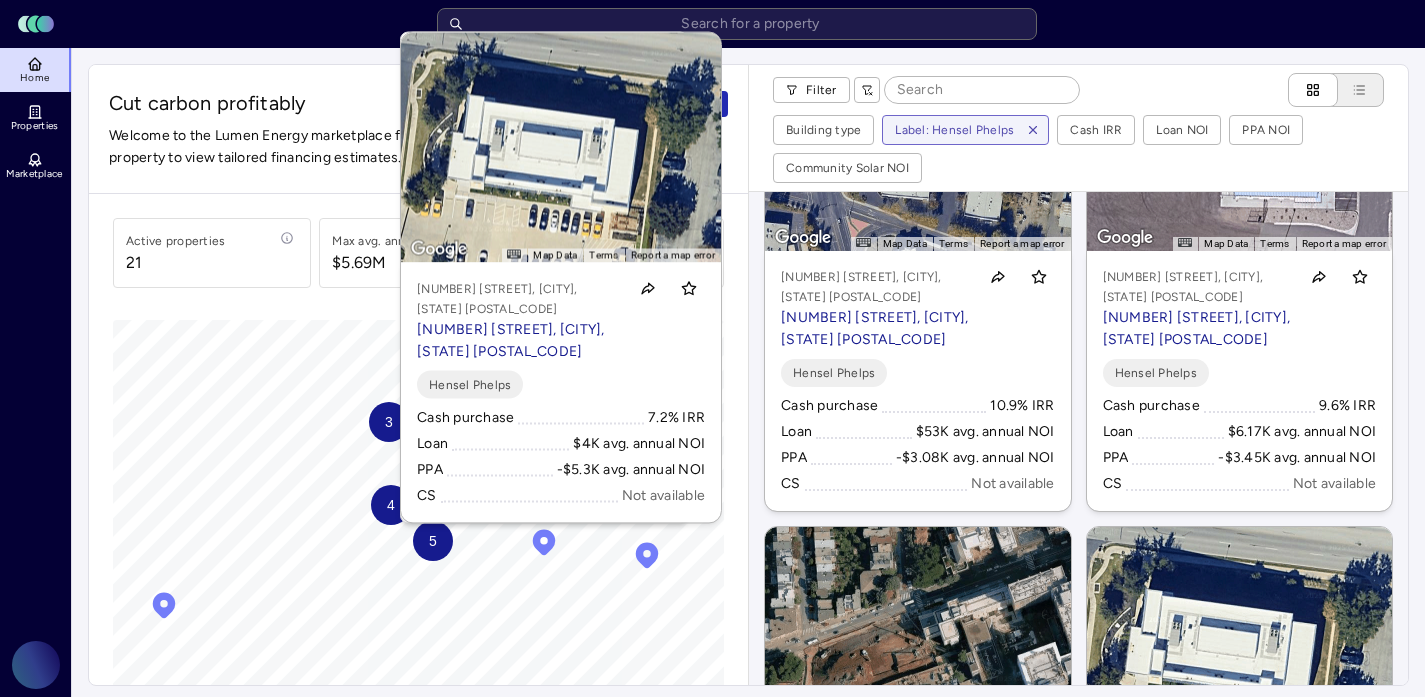 click on "Active properties 21 Max avg. annual NOI $5.69M Total CO₂ reduction 1,600 tons 3 5 4 5 © Mapbox   © OpenStreetMap   Improve this map" at bounding box center [418, 469] 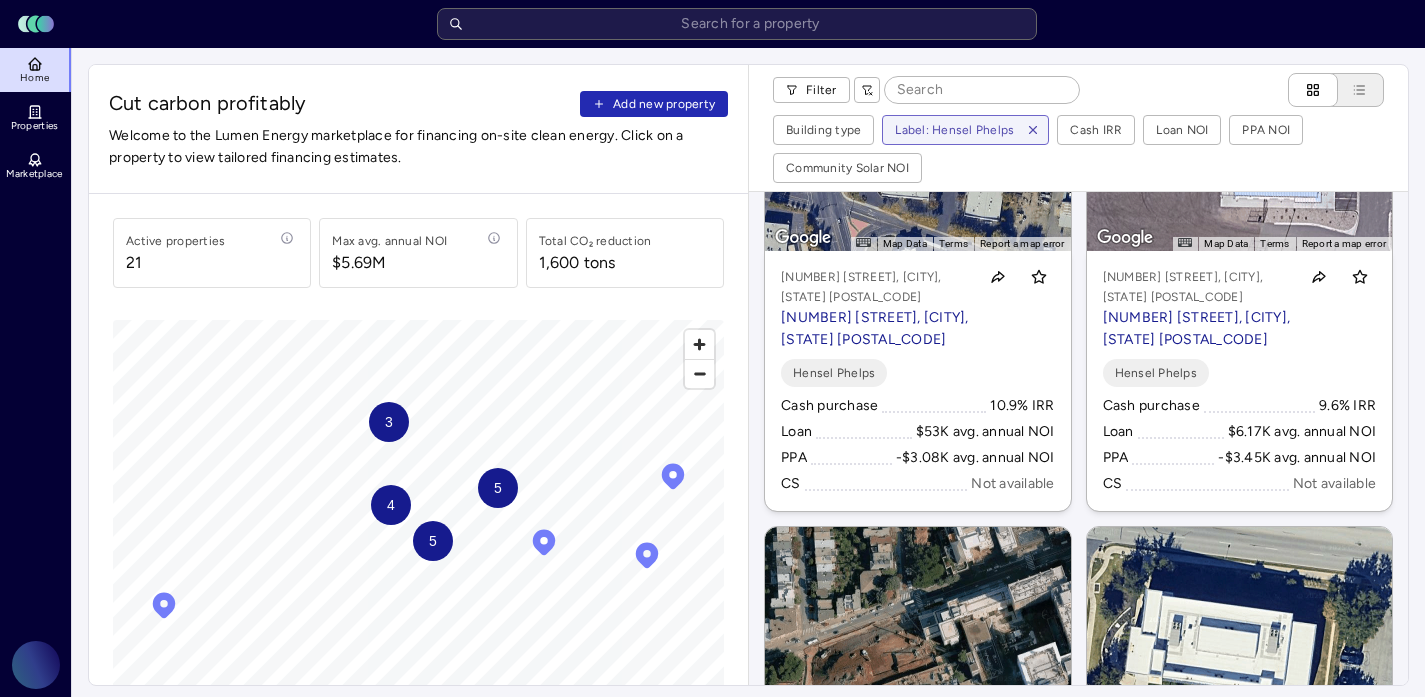 click on "5" at bounding box center [433, 541] 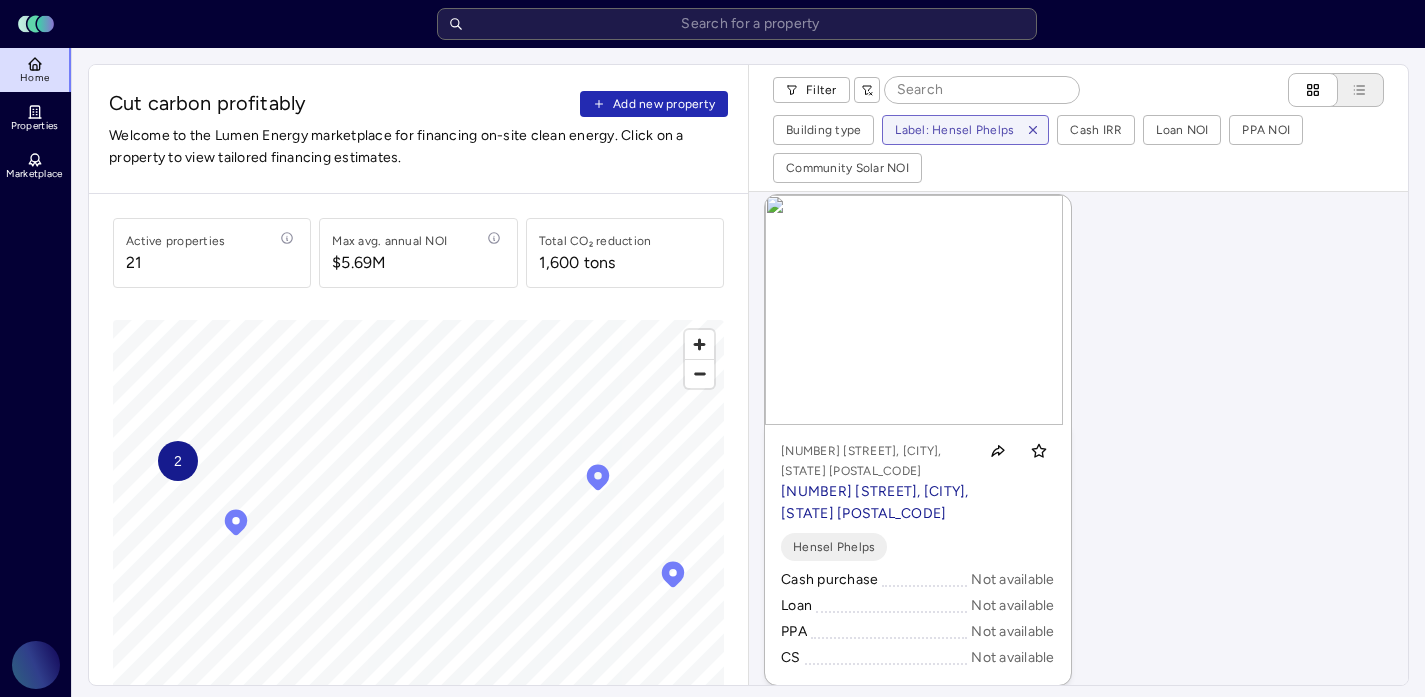 scroll, scrollTop: 1025, scrollLeft: 0, axis: vertical 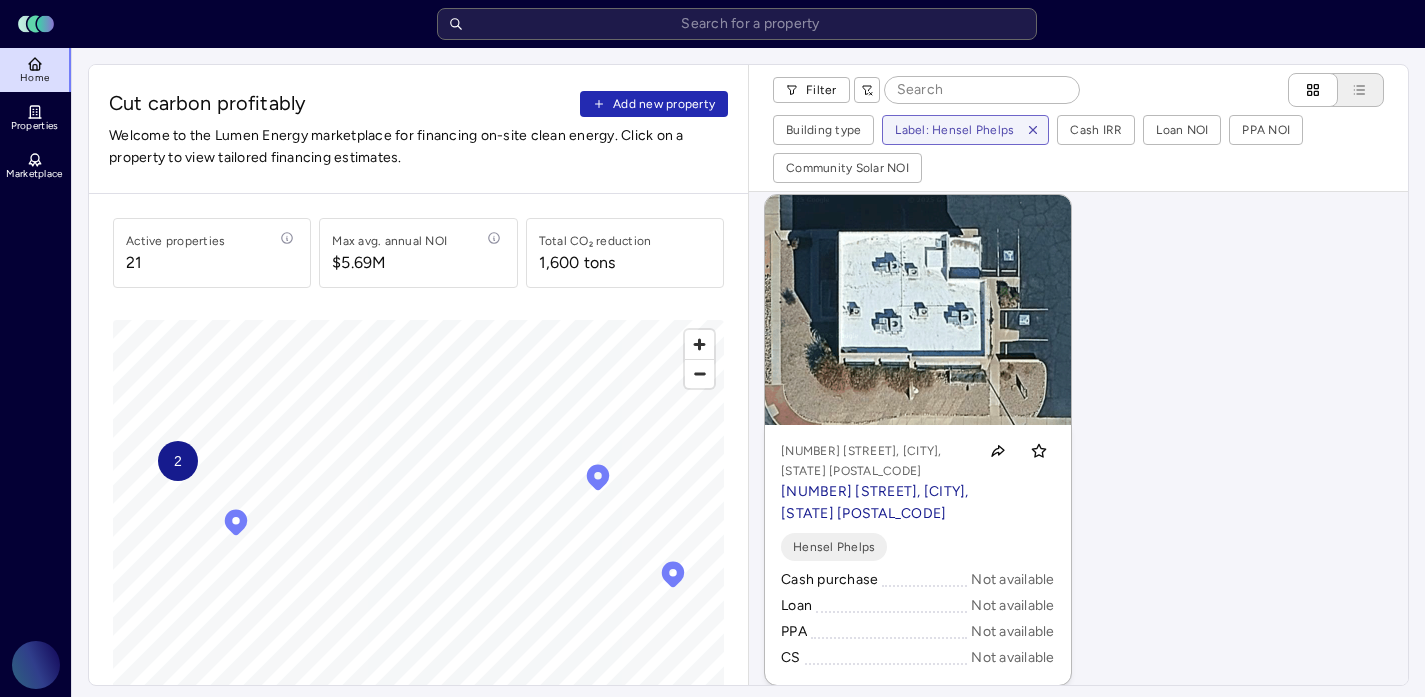 click 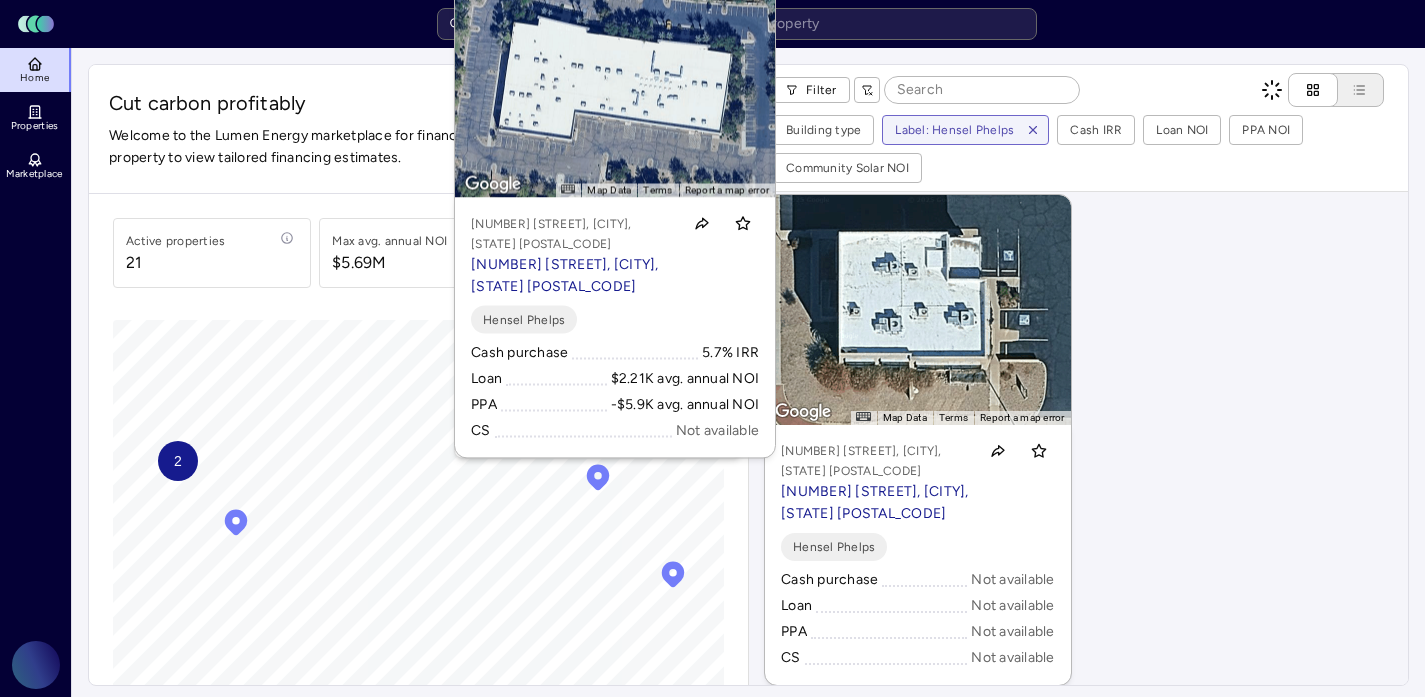click on "← Move left → Move right ↑ Move up ↓ Move down + Zoom in - Zoom out Home Jump left by 75% End Jump right by 75% Page Up Jump up by 75% Page Down Jump down by 75% To activate drag with keyboard, press Alt + Enter. Once in keyboard drag state, use the arrow keys to move the marker. To complete the drag, press the Enter key. To cancel, press Escape. Map Data Imagery ©2025 Airbus, Maxar Technologies Imagery ©2025 Airbus, Maxar Technologies 20 m  Click to toggle between metric and imperial units Terms Report a map error 707 Wilshire Blvd, Los Angeles, CA 90017 707 Wilshire Blvd, Los Angeles, CA 90017 Hensel Phelps Cash purchase 23.9% IRR Loan $4.32M avg. annual NOI PPA $3.6M avg. annual NOI CS Not available ← Move left → Move right ↑ Move up ↓ Move down + Zoom in - Zoom out Home Jump left by 75% End Jump right by 75% Page Up Jump up by 75% Page Down Jump down by 75% Map Data Imagery ©2025 Airbus, Maxar Technologies, Vexcel Imaging US, Inc. 20 m  Terms Report a map error Hensel Phelps 23.0% IRR" at bounding box center (1078, 438) 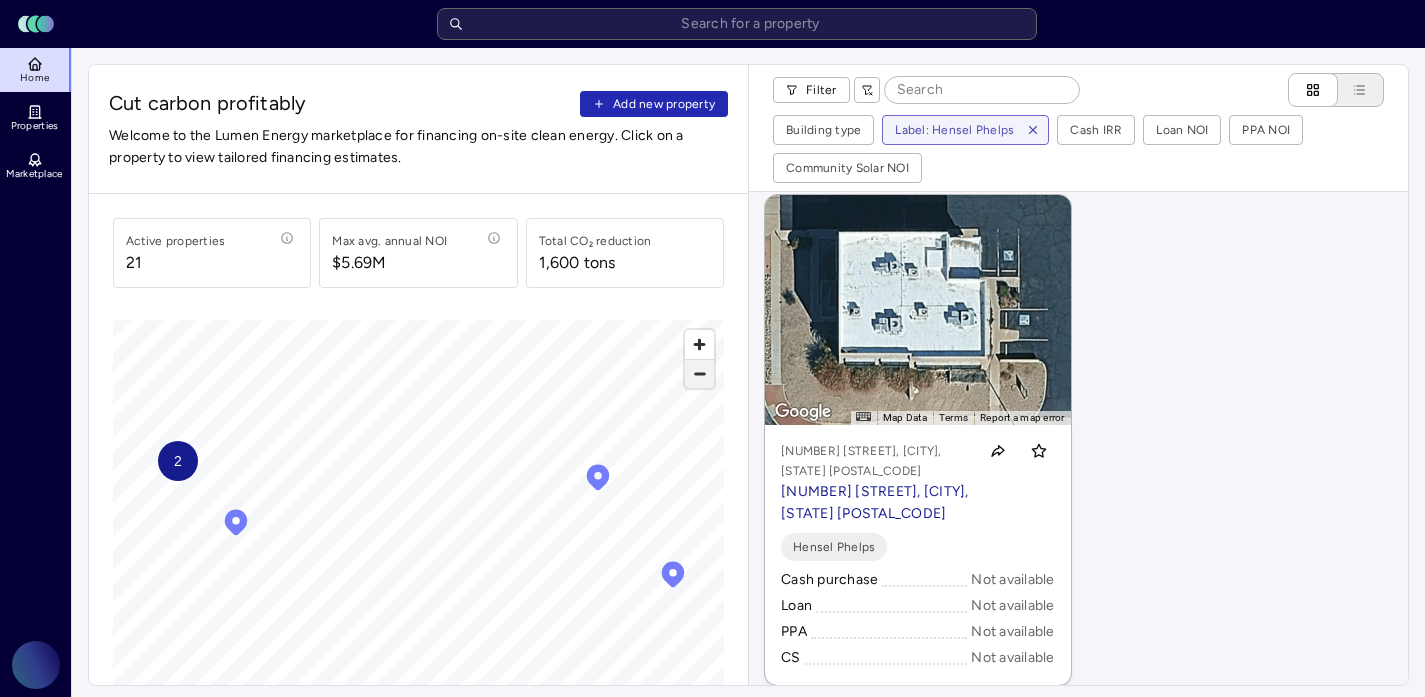 click at bounding box center [699, 374] 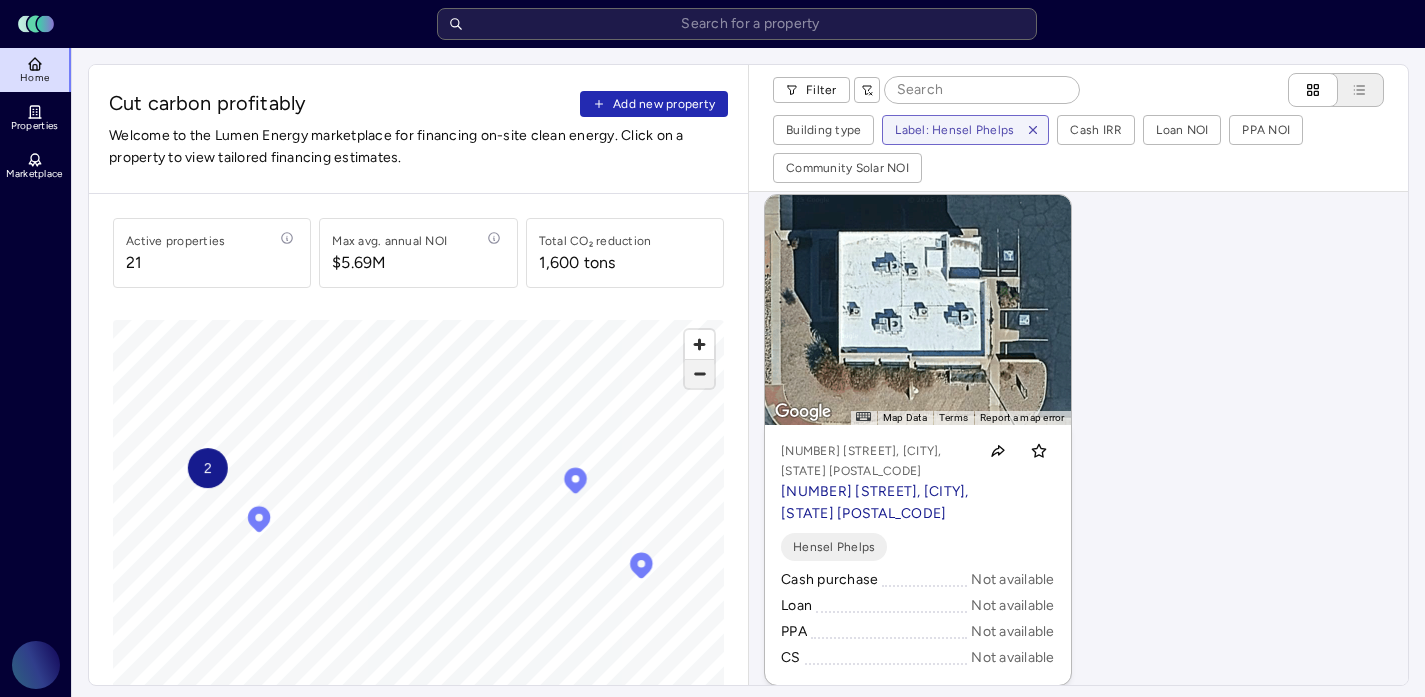 click at bounding box center (699, 374) 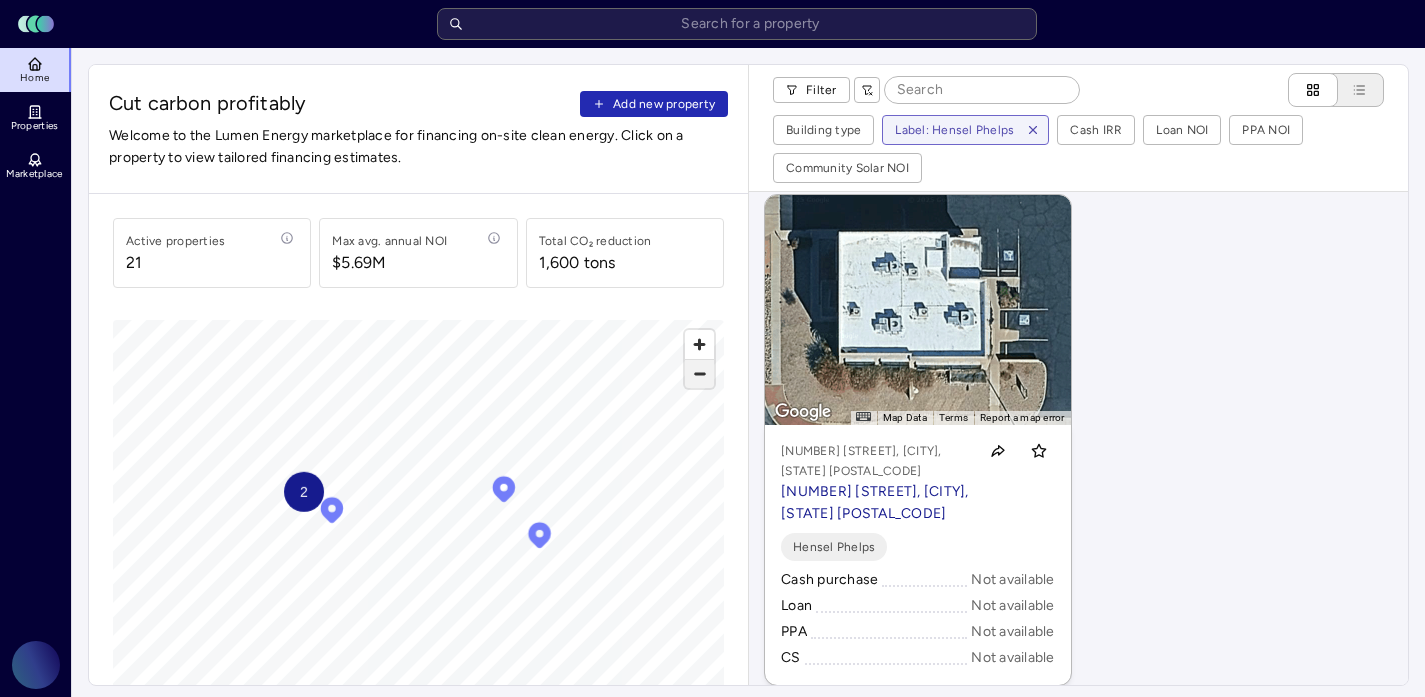 click at bounding box center (699, 374) 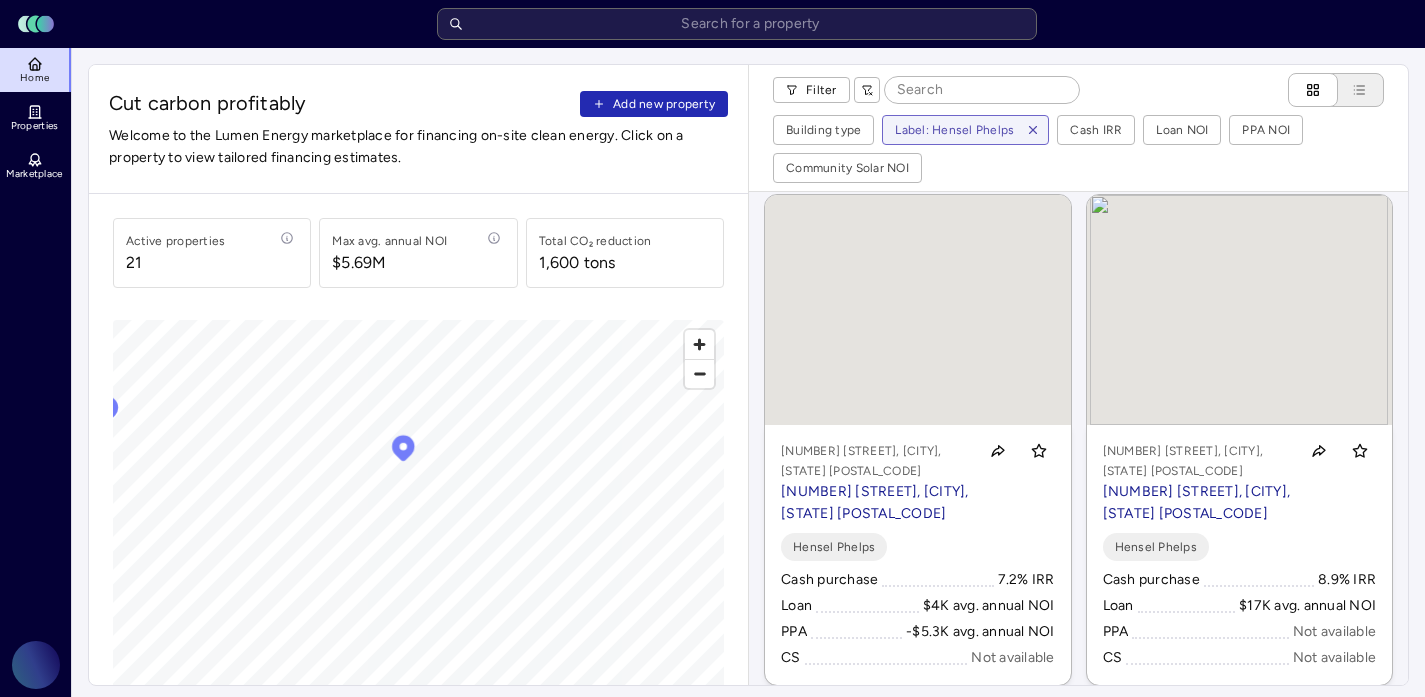 scroll, scrollTop: 13, scrollLeft: 0, axis: vertical 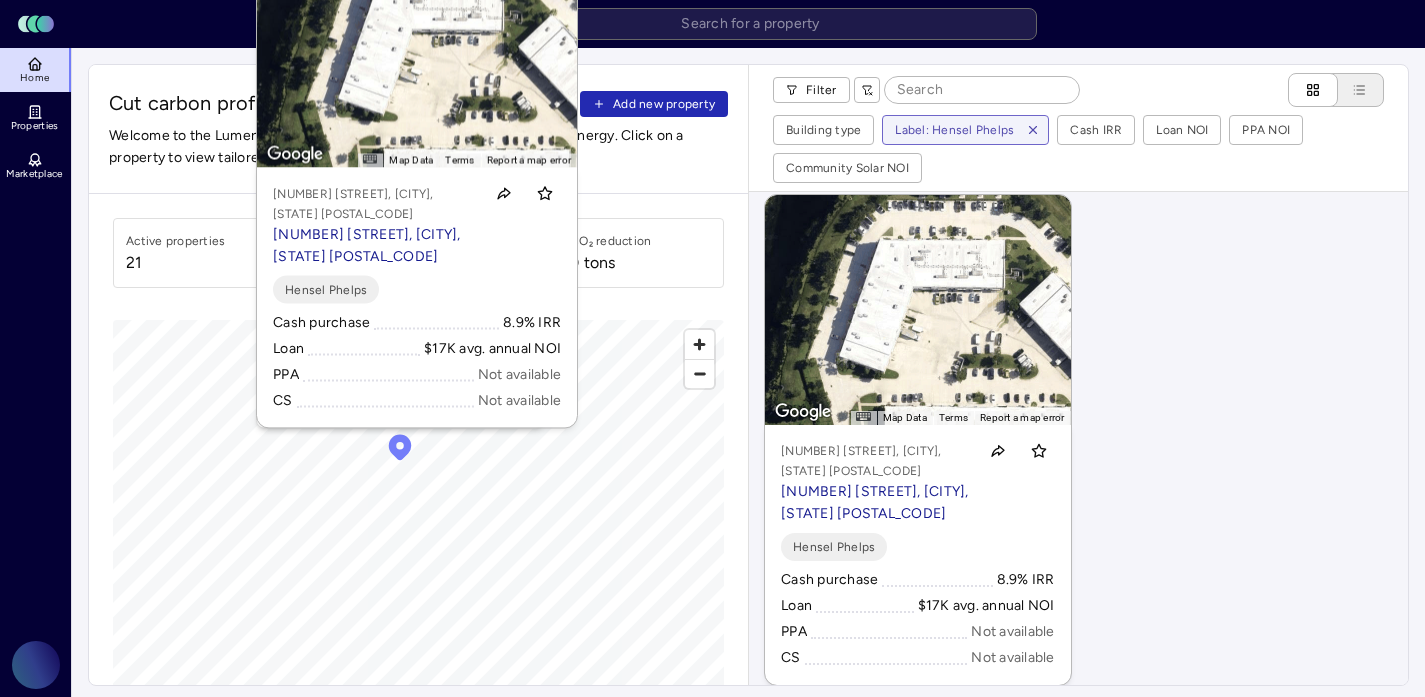 click on "← Move left → Move right ↑ Move up ↓ Move down + Zoom in - Zoom out Home Jump left by 75% End Jump right by 75% Page Up Jump up by 75% Page Down Jump down by 75% To activate drag with keyboard, press Alt + Enter. Once in keyboard drag state, use the arrow keys to move the marker. To complete the drag, press the Enter key. To cancel, press Escape. Map Data Imagery ©2025 Airbus, Maxar Technologies Imagery ©2025 Airbus, Maxar Technologies 20 m  Click to toggle between metric and imperial units Terms Report a map error 6557 Hazeltine National Dr, Orlando, FL 32822 6557 Hazeltine National Dr, Orlando, FL 32822 Hensel Phelps Cash purchase 8.9% IRR Loan $17K avg. annual NOI PPA Not available CS Not available" at bounding box center (1078, 425) 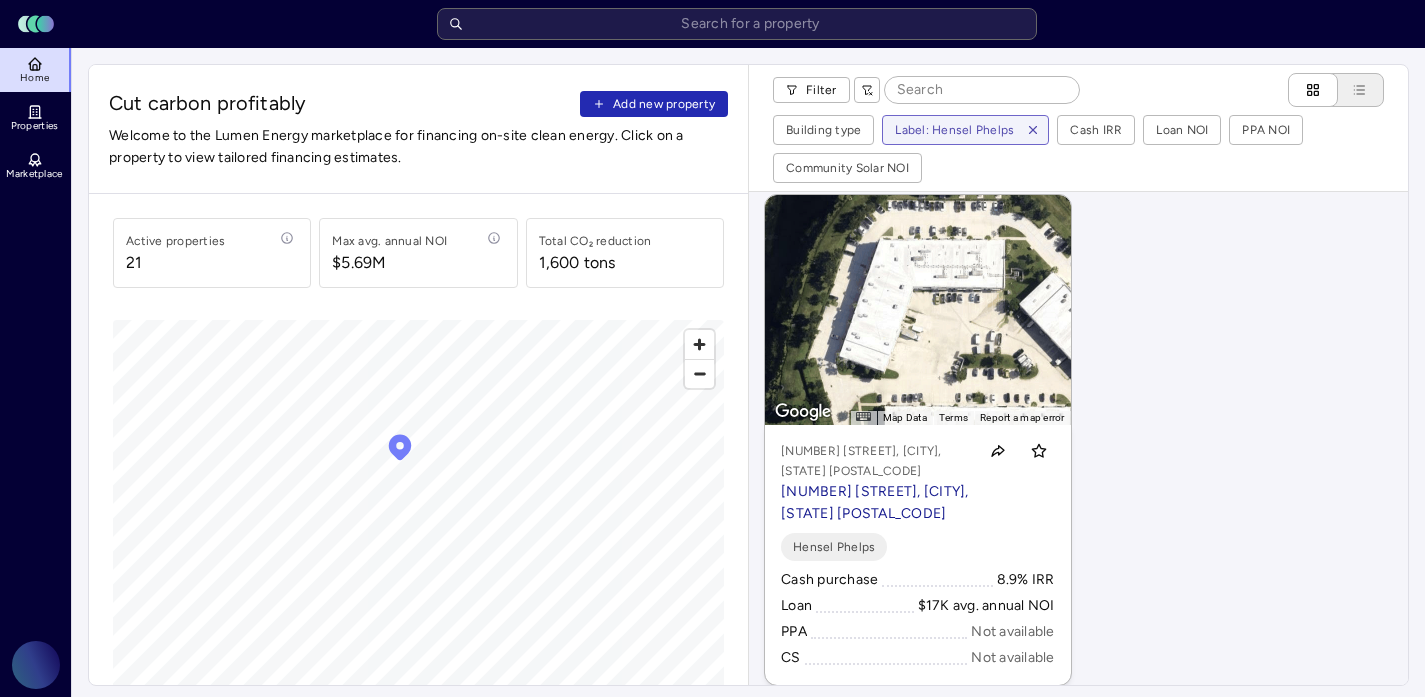 scroll, scrollTop: 0, scrollLeft: 0, axis: both 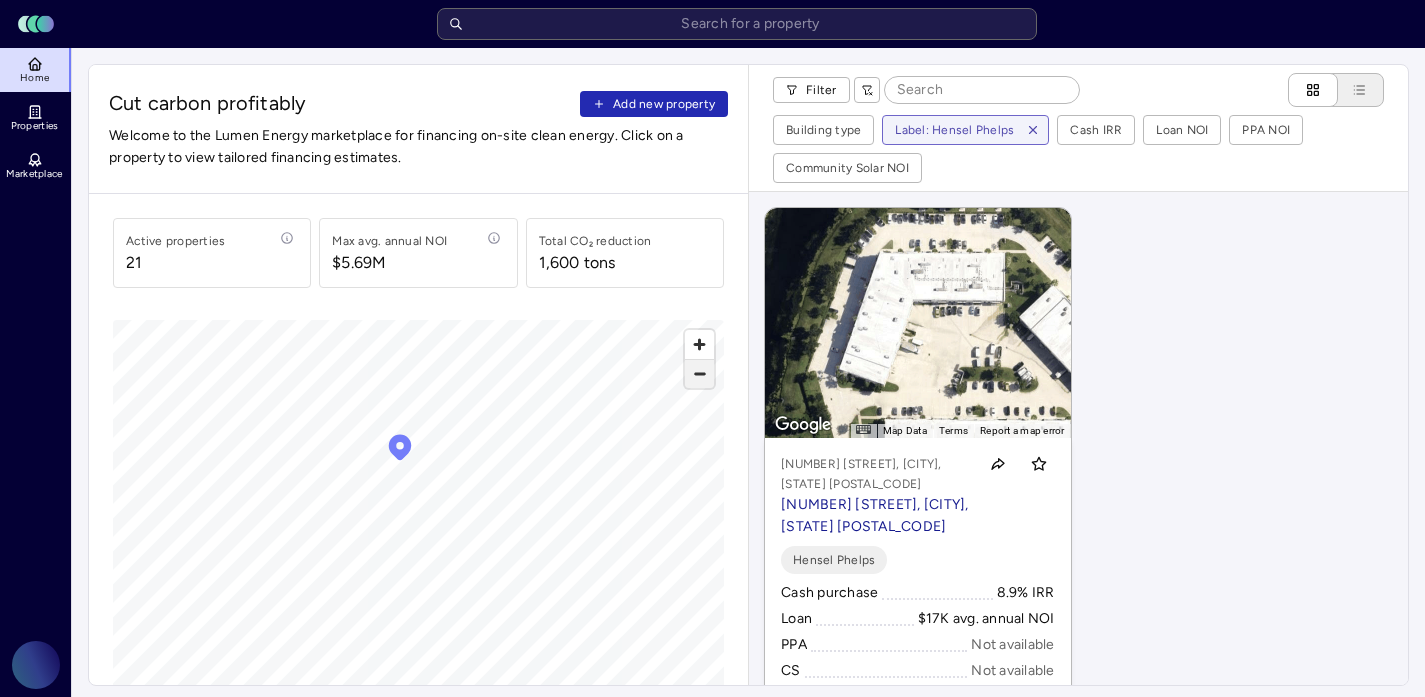 click at bounding box center [699, 374] 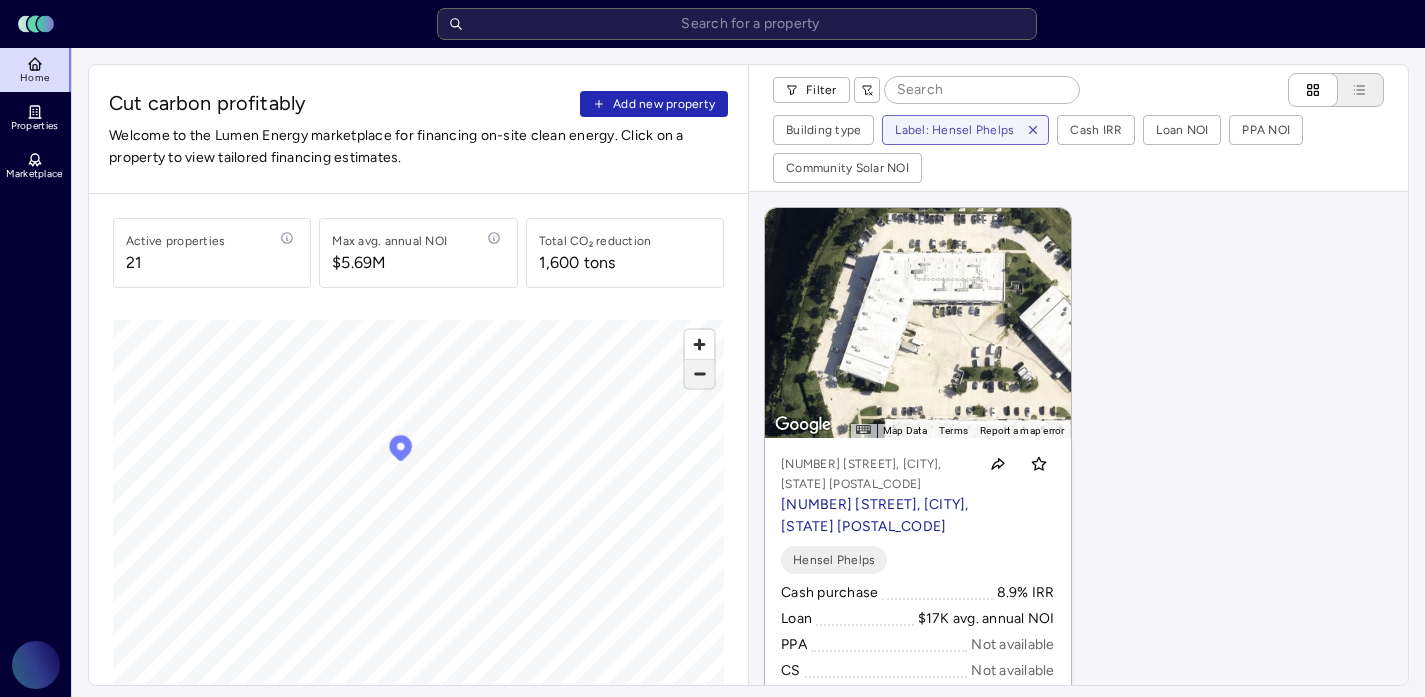 click at bounding box center (699, 374) 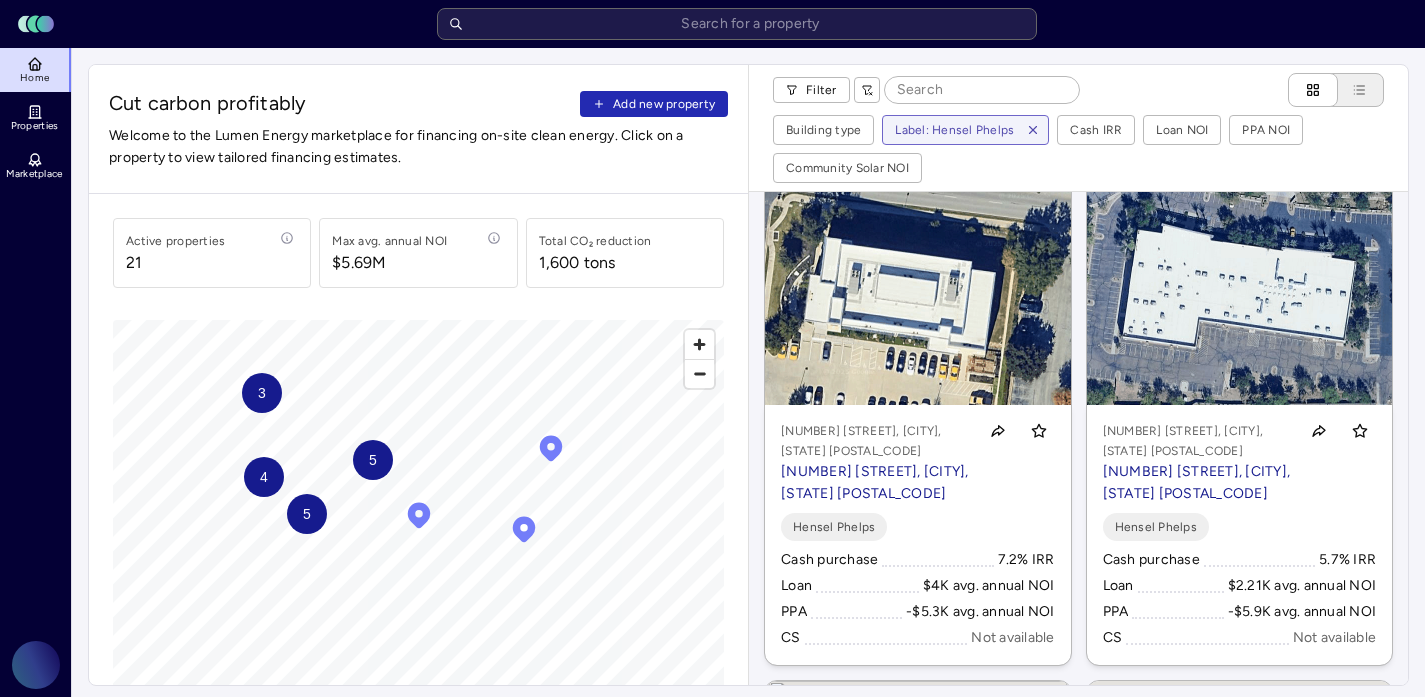scroll, scrollTop: 2221, scrollLeft: 0, axis: vertical 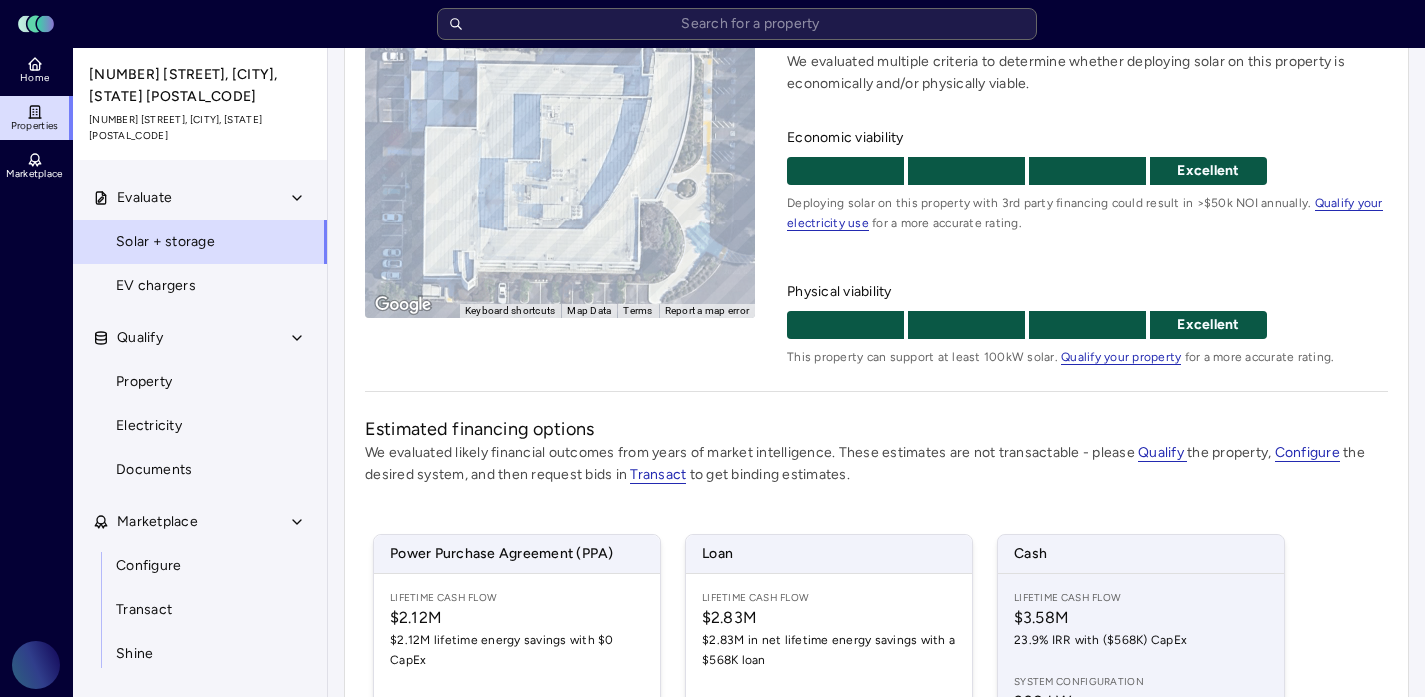 click on "Cash Lifetime Cash Flow $[AMOUNT]M [PERCENTAGE] IRR with ($[AMOUNT]K) CapEx System configuration [NUMBER] kW DC Terms [NUMBER] year warranty [NUMBER]x equity multiple RECs sold" at bounding box center [1141, 712] 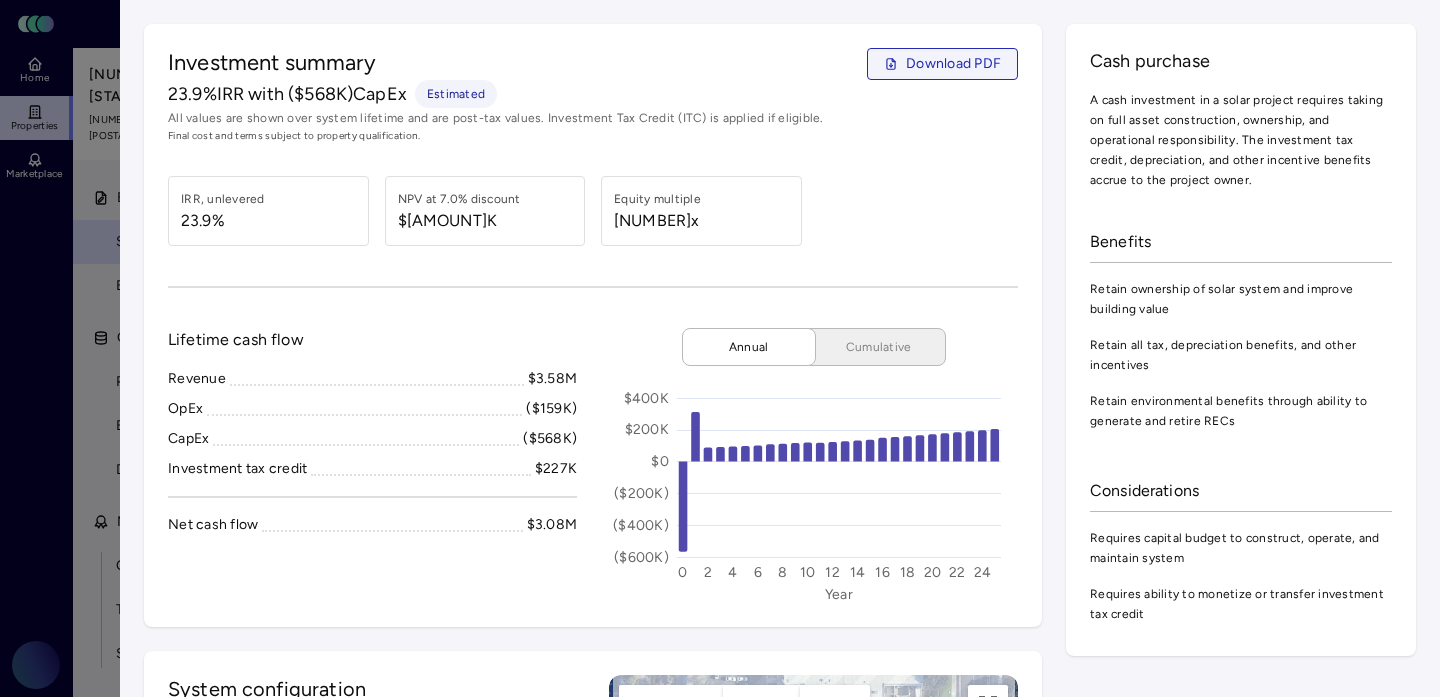 click on "Download PDF" at bounding box center (953, 64) 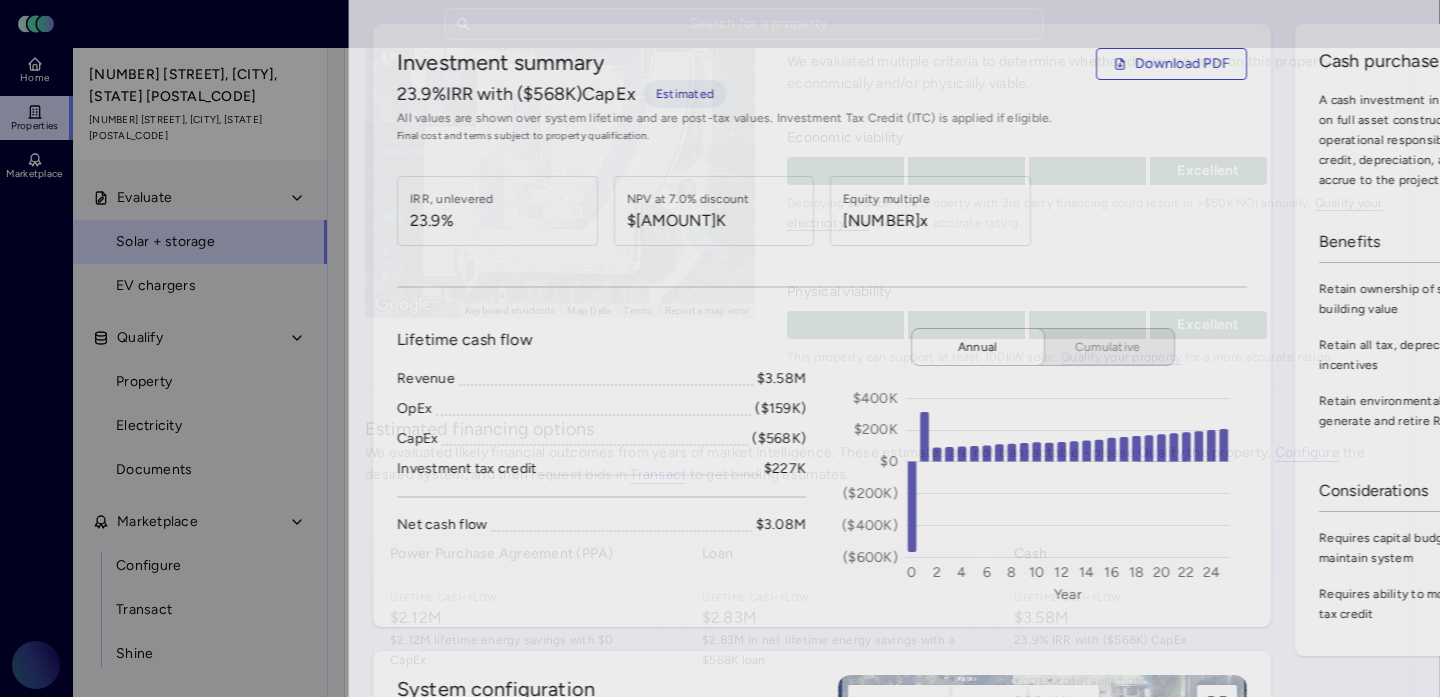click at bounding box center (720, 348) 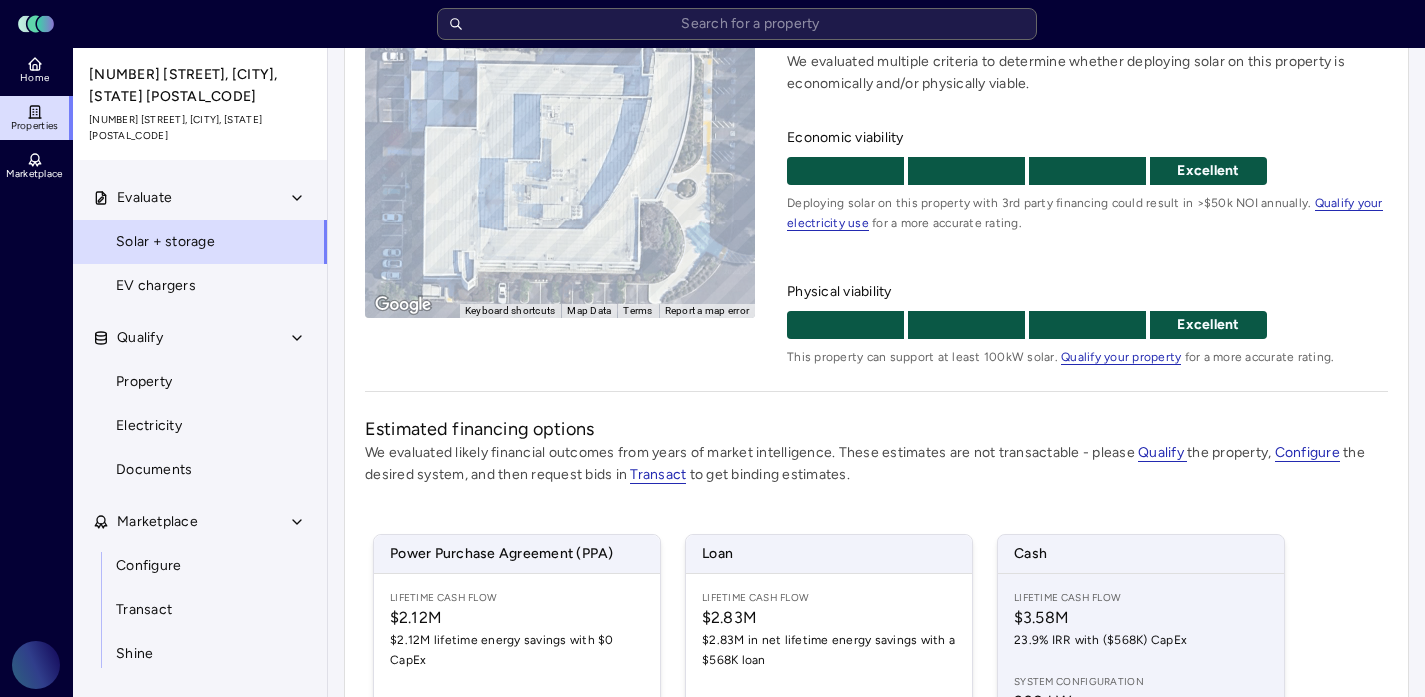 click on "$3.58M" at bounding box center [1141, 618] 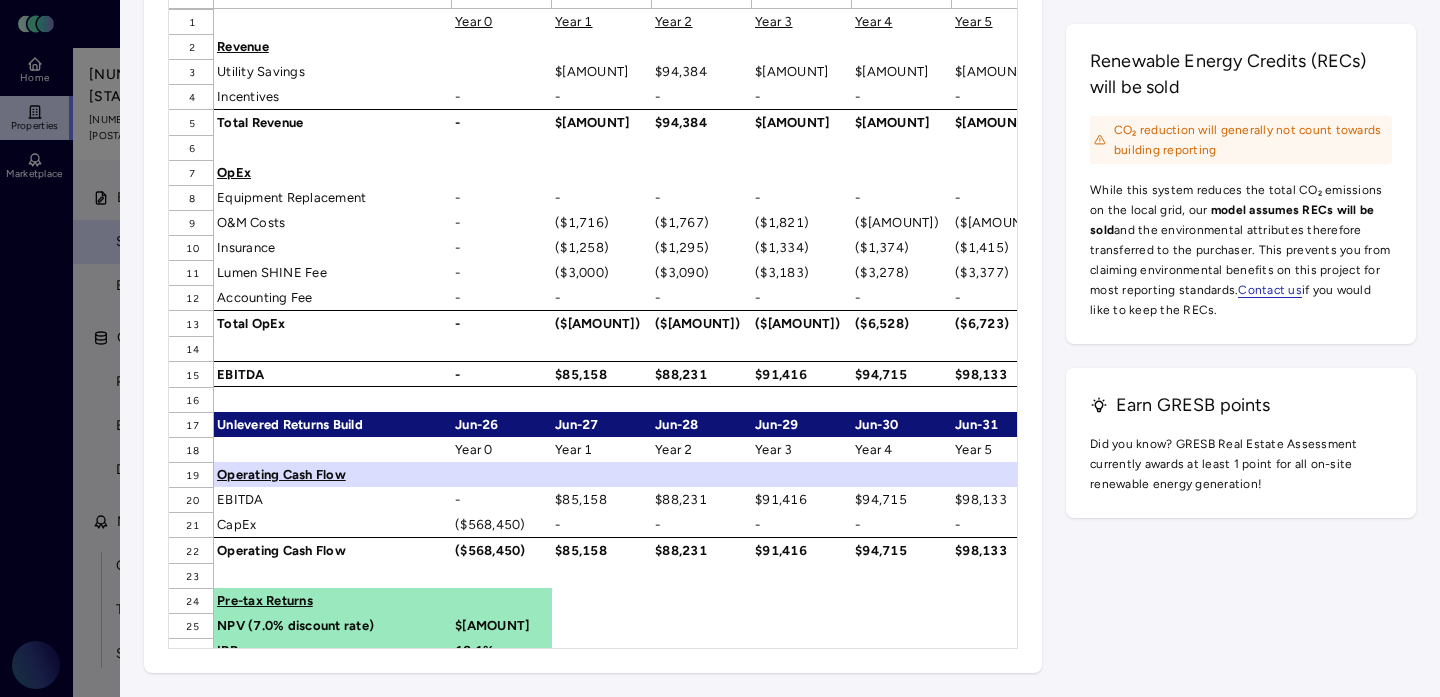 scroll, scrollTop: 3392, scrollLeft: 0, axis: vertical 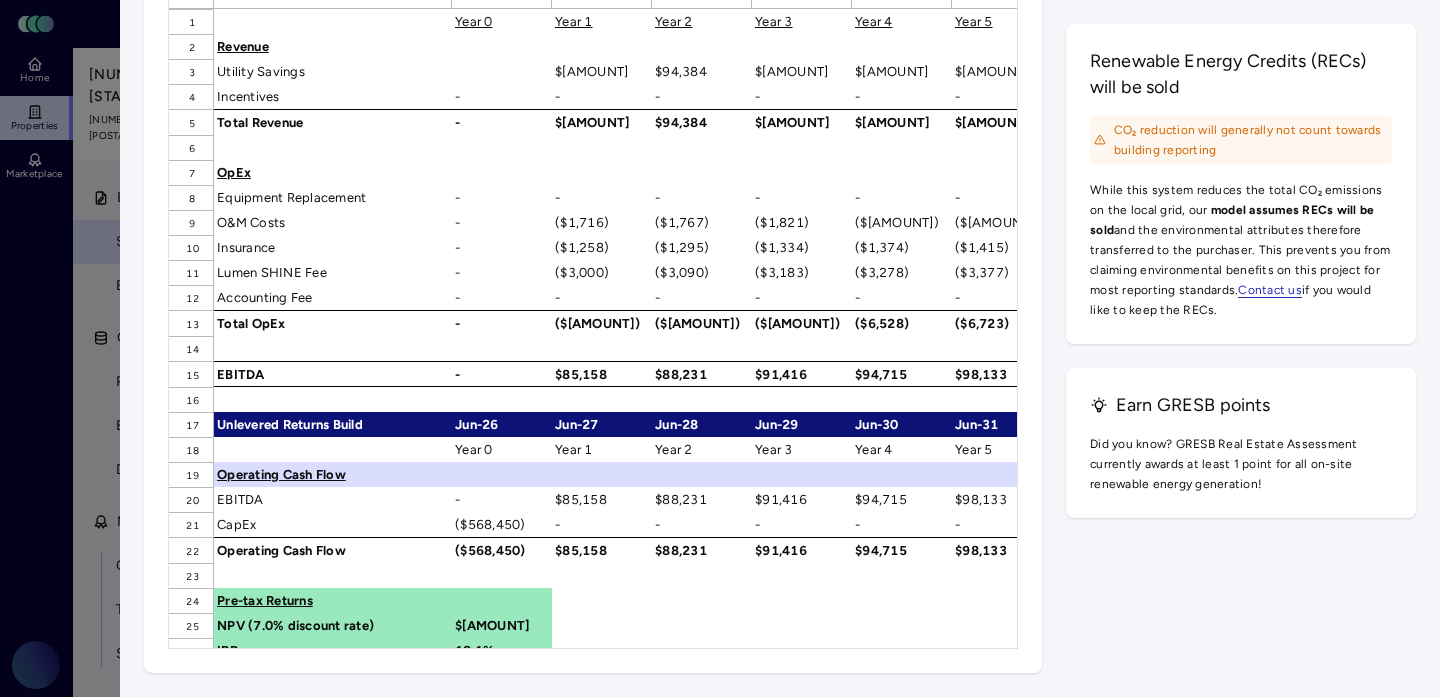 click on "Cash flow Cash flow model Export Model Inputs A B C D E F G H I J K L M N O P Q R S T U V W X Y Z AA AB 1 Year 0 Year 1 Year 2 Year 3 Year 4 Year 5 Year 6 Year 7 Year 8 Year 9 Year 10 Year 11 Year 12 Year 13 Year 14 Year 15 Year 16 Year 17 Year 18 Year 19 Year 20 Year 21 Year 22 Year 23 Year 24 Year 25 2 Revenue 3 Utility Savings $91,131 $94,384 $97,753 $101,243 $104,856 $108,599 $112,475 $116,489 $120,647 $124,952 $129,412 $134,030 $138,813 $143,766 $148,896 $154,209 $159,711 $165,410 $171,312 $177,424 $183,753 $190,309 $197,098 $204,129 $211,411 4 Incentives - - - - - - - - - - - - - - - - - - - - - - - - - - 5 Total Revenue - $91,131 $94,384 $97,753 $101,243 $104,856 $108,599 $112,475 $116,489 $120,647 $124,952 $129,412 $134,030 $138,813 $143,766 $148,896 $154,209 $159,711 $165,410 $171,312 $177,424 $183,753 $190,309 $197,098 $204,129 $211,411 6 7 OpEx 8 Equipment Replacement - - - - - - - - - - - ($6,240) ($6,240) ($6,240) ($6,240) ($6,240) - - - - - - - - - - 9 O&M Costs - ($1,716) ($1,767) ($1,821) 10 -" at bounding box center [593, 245] 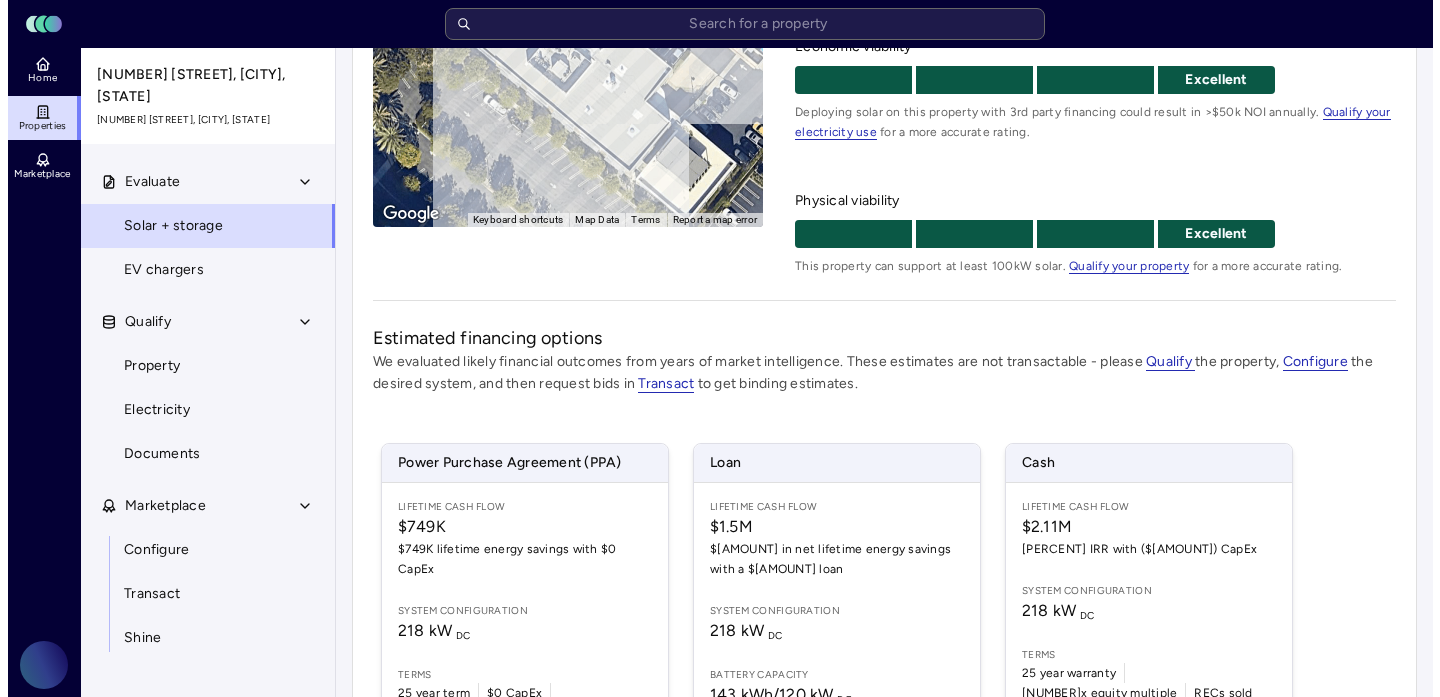 scroll, scrollTop: 351, scrollLeft: 0, axis: vertical 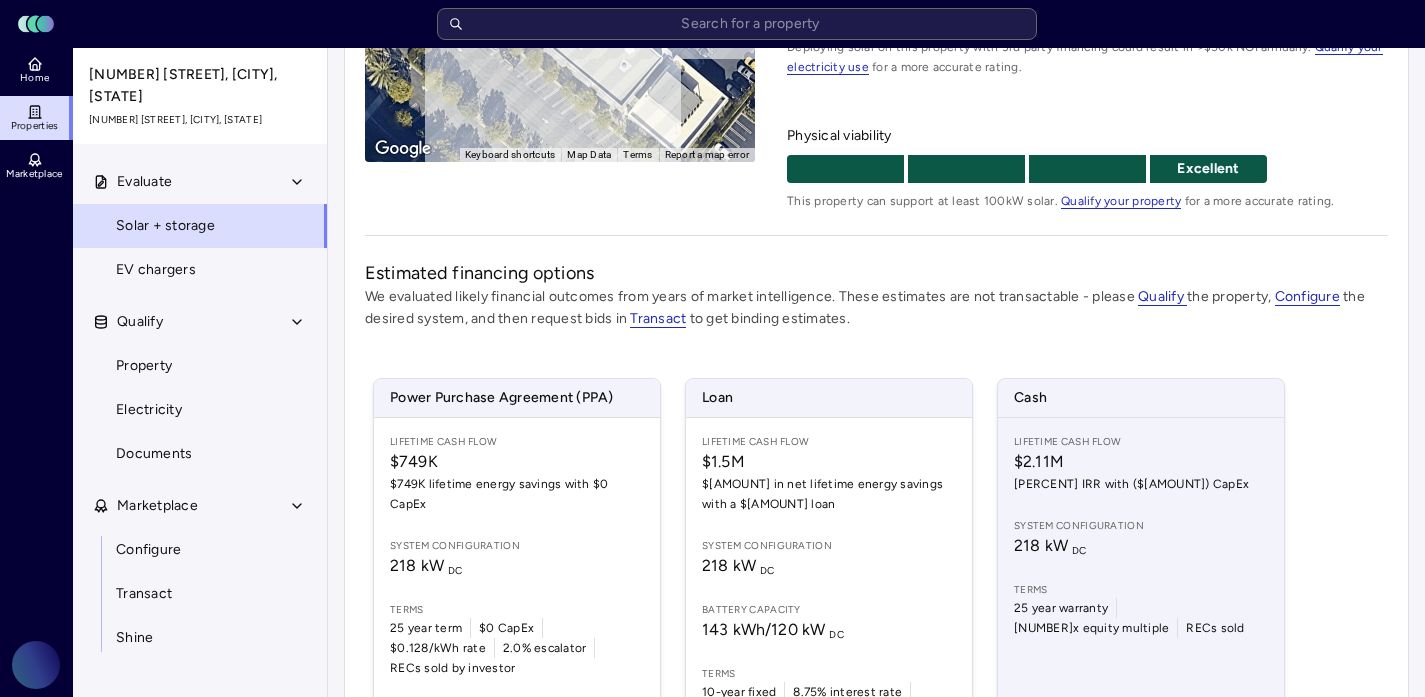 click on "$2.11M" at bounding box center (1141, 462) 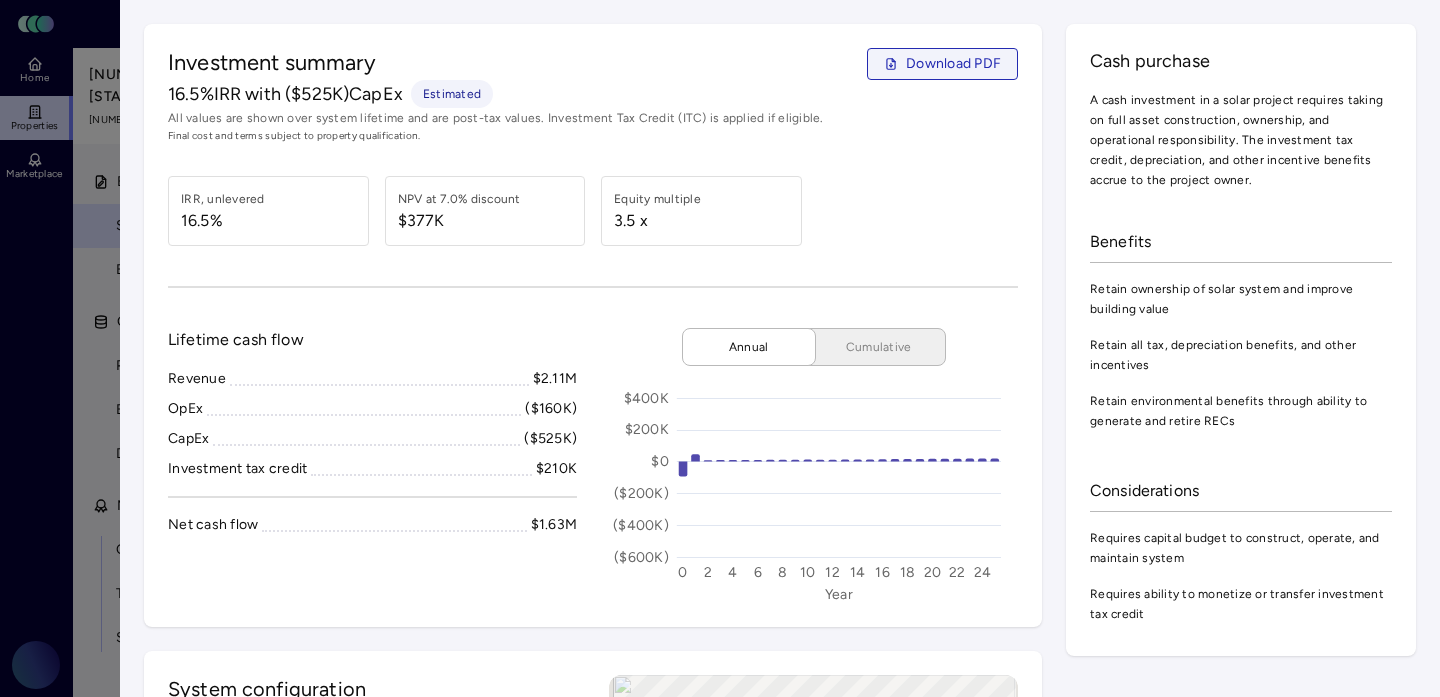click on "Download PDF" at bounding box center (953, 64) 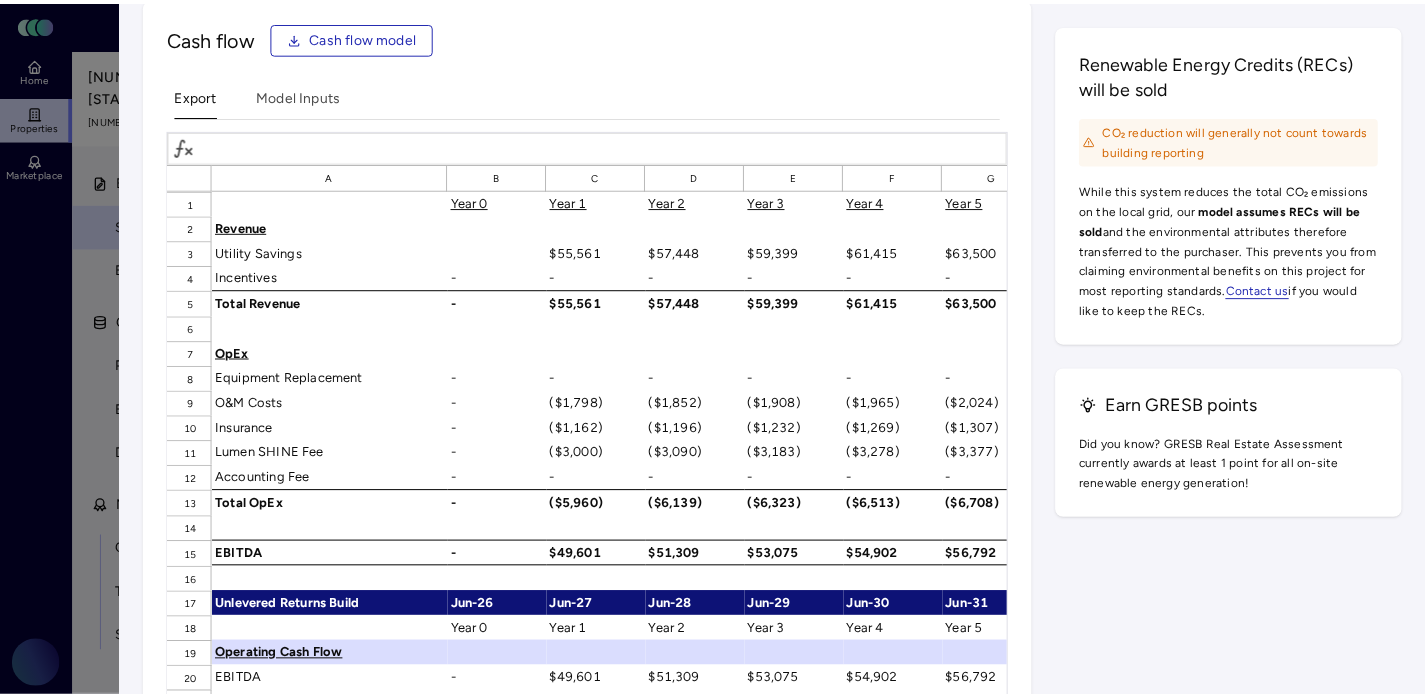 scroll, scrollTop: 3129, scrollLeft: 0, axis: vertical 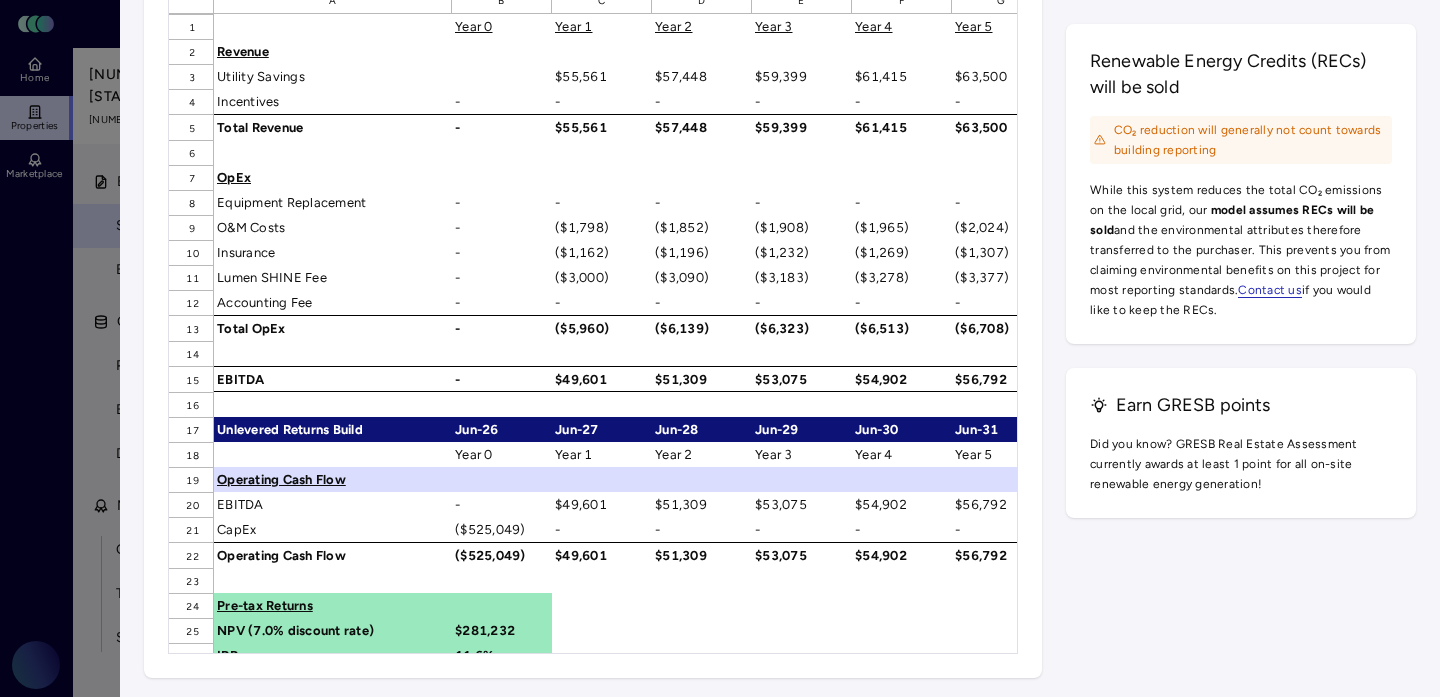 click on "Cash flow model" at bounding box center [366, -138] 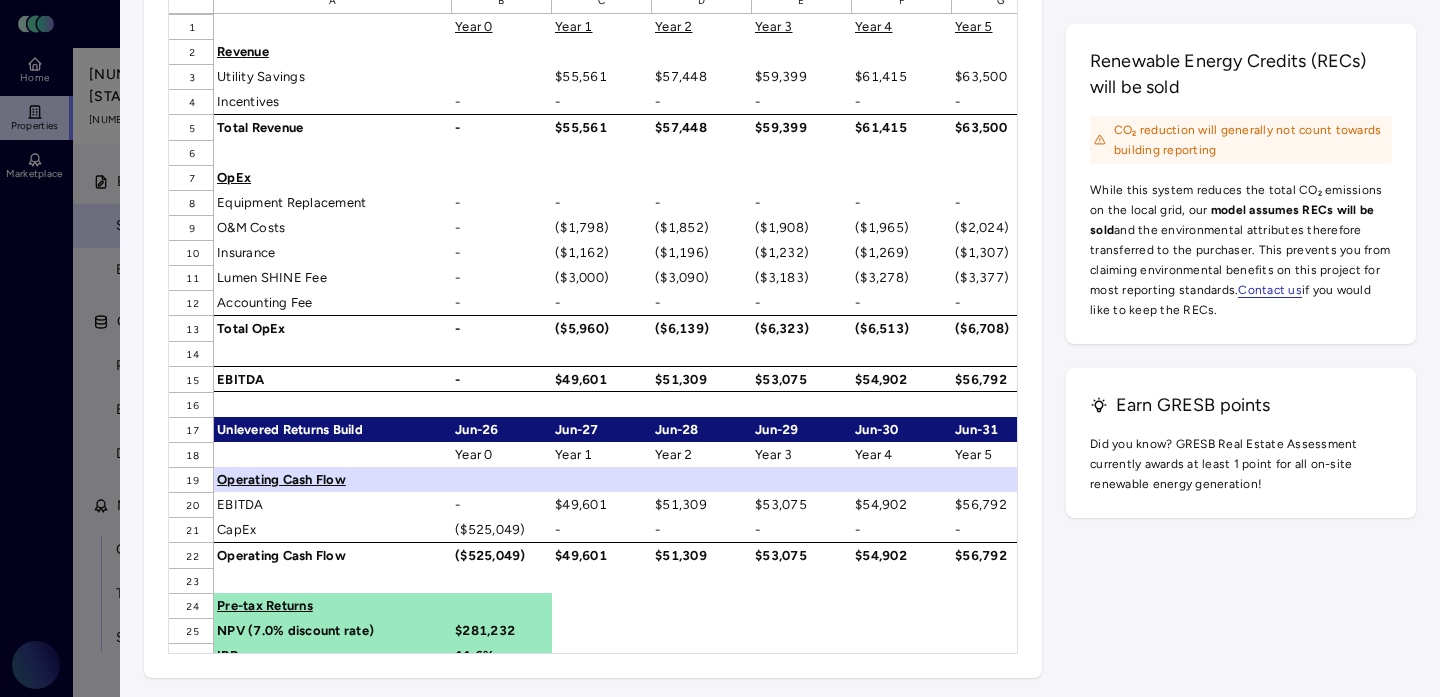 click at bounding box center (720, 348) 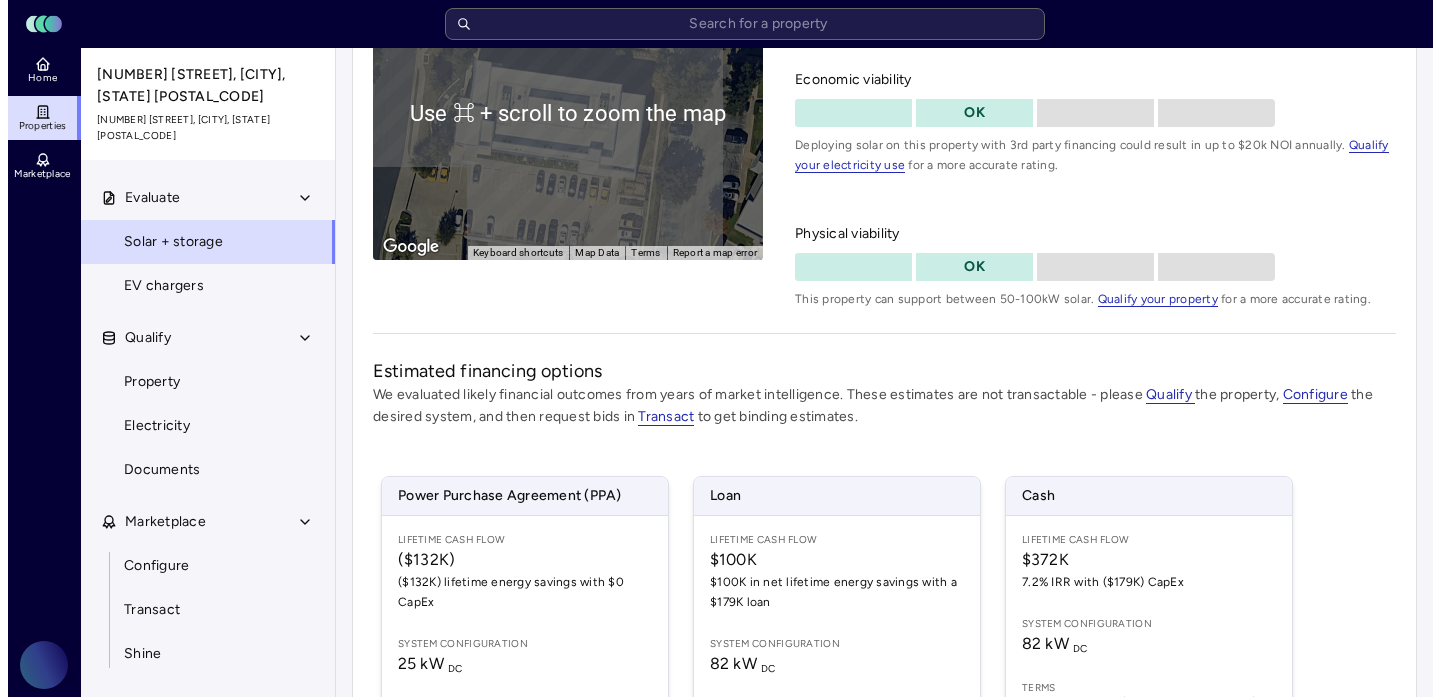 scroll, scrollTop: 286, scrollLeft: 0, axis: vertical 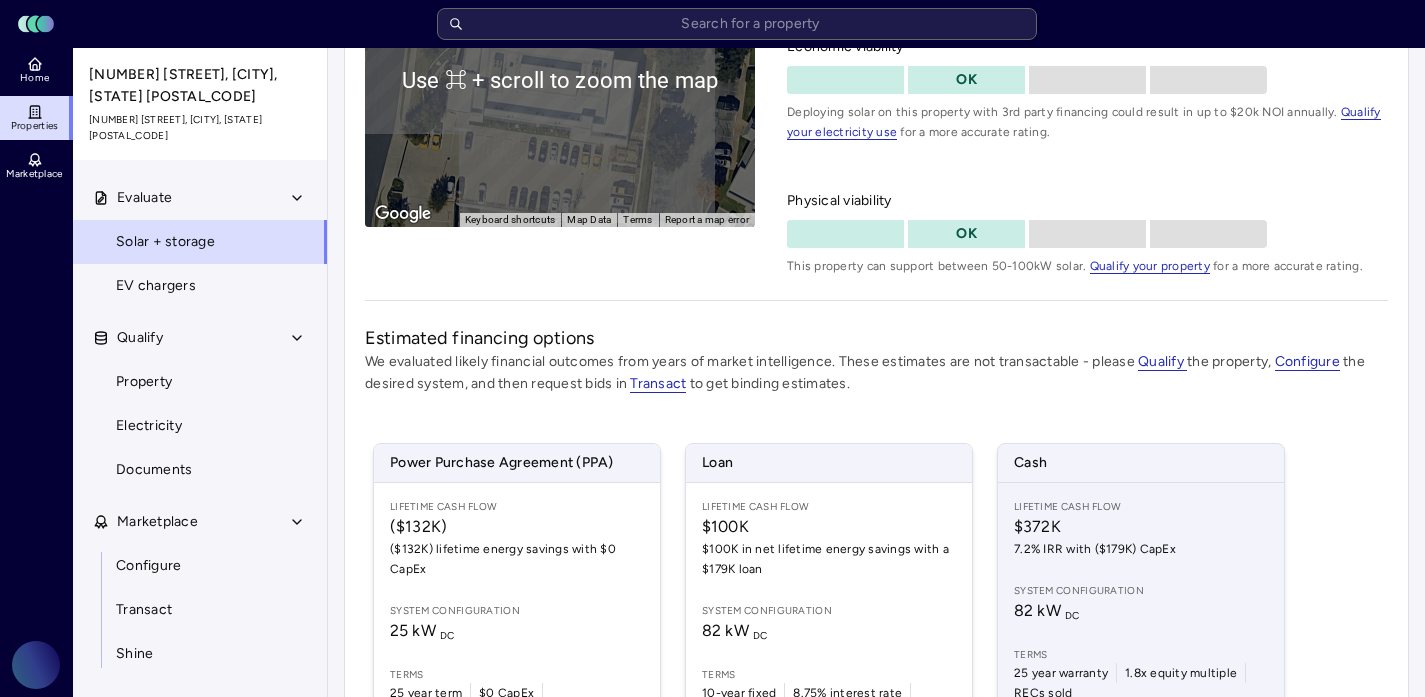 click on "7.2% IRR with ($179K) CapEx" at bounding box center (1141, 549) 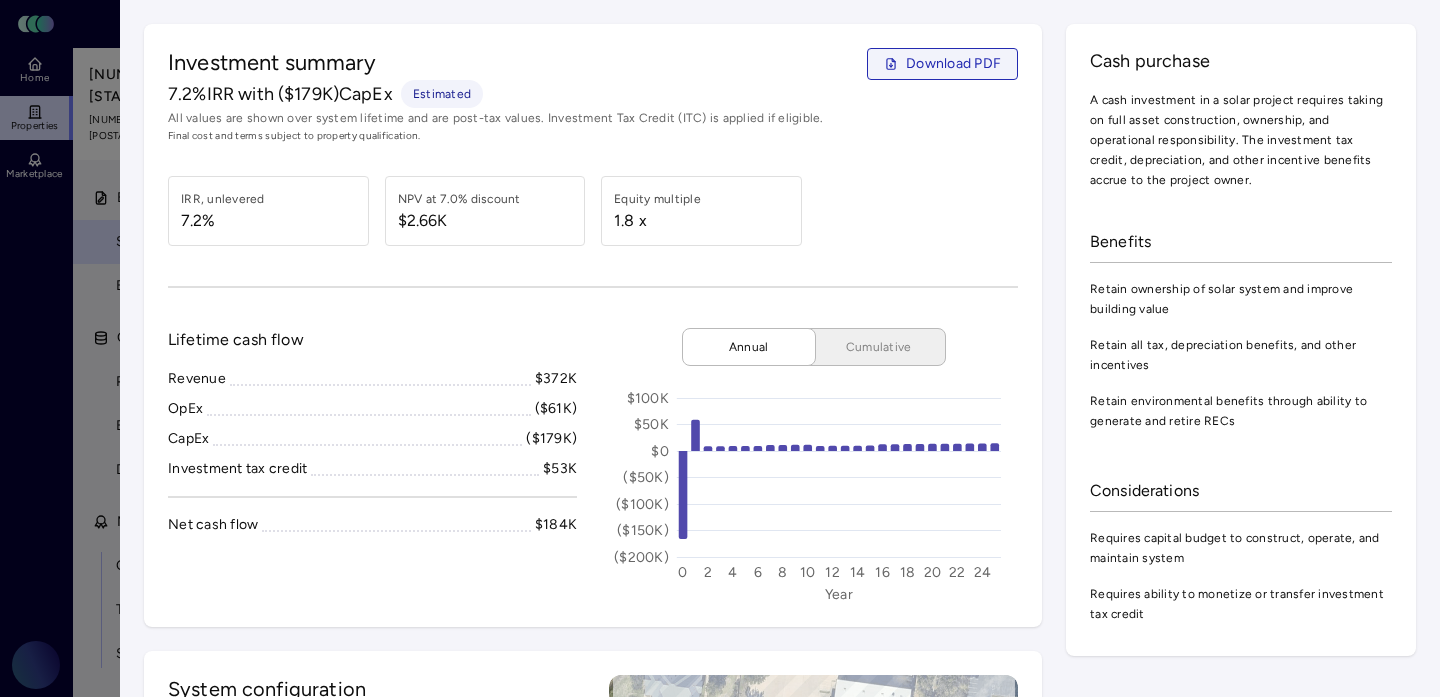 click on "Download PDF" at bounding box center (953, 64) 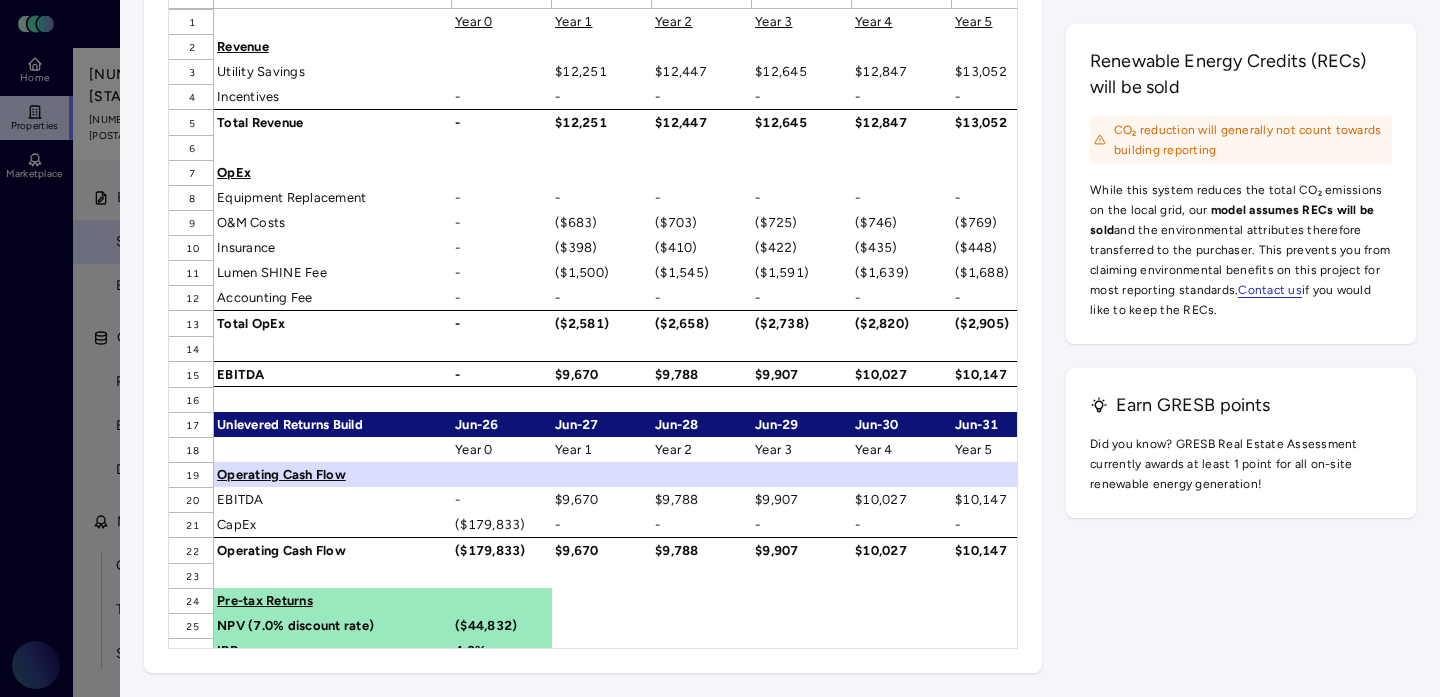 scroll, scrollTop: 3438, scrollLeft: 0, axis: vertical 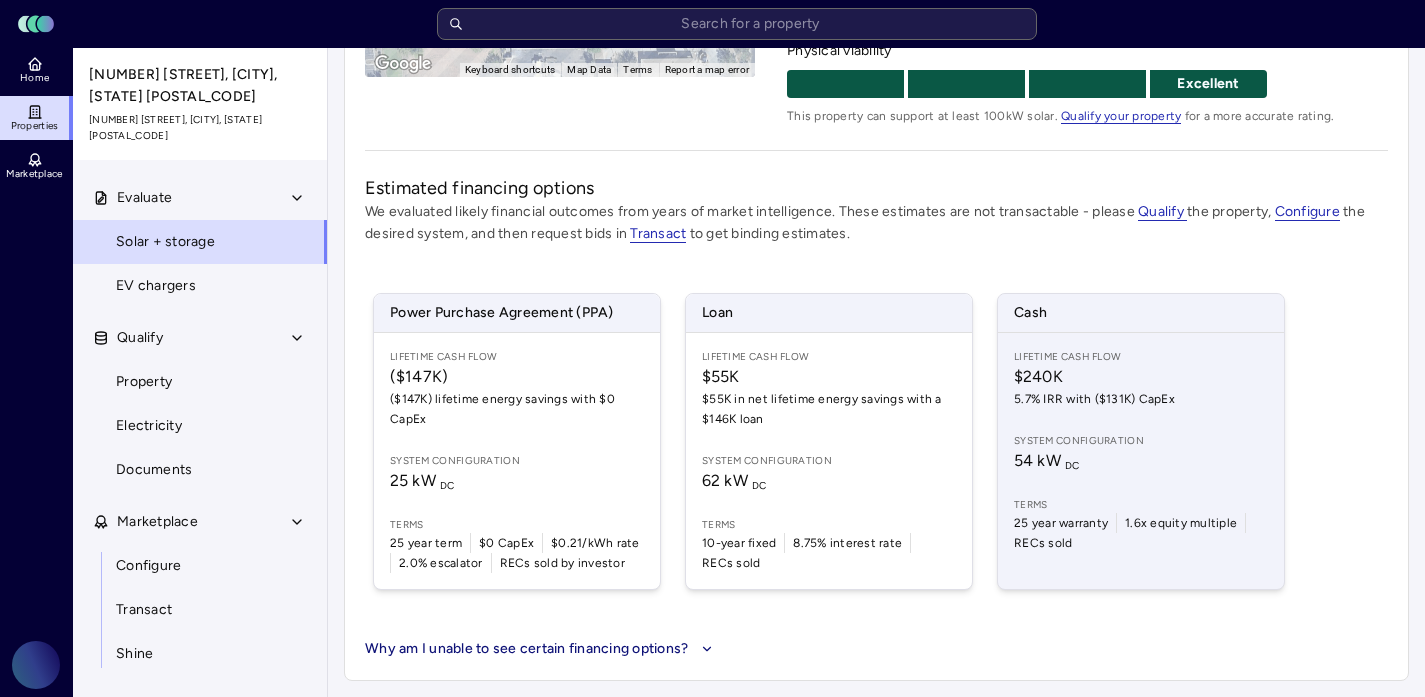 click on "Lifetime Cash Flow $240K 5.7% IRR with ($131K) CapEx System configuration 54 kW   DC Terms 25 year warranty 1.6x equity multiple RECs sold" at bounding box center (1141, 461) 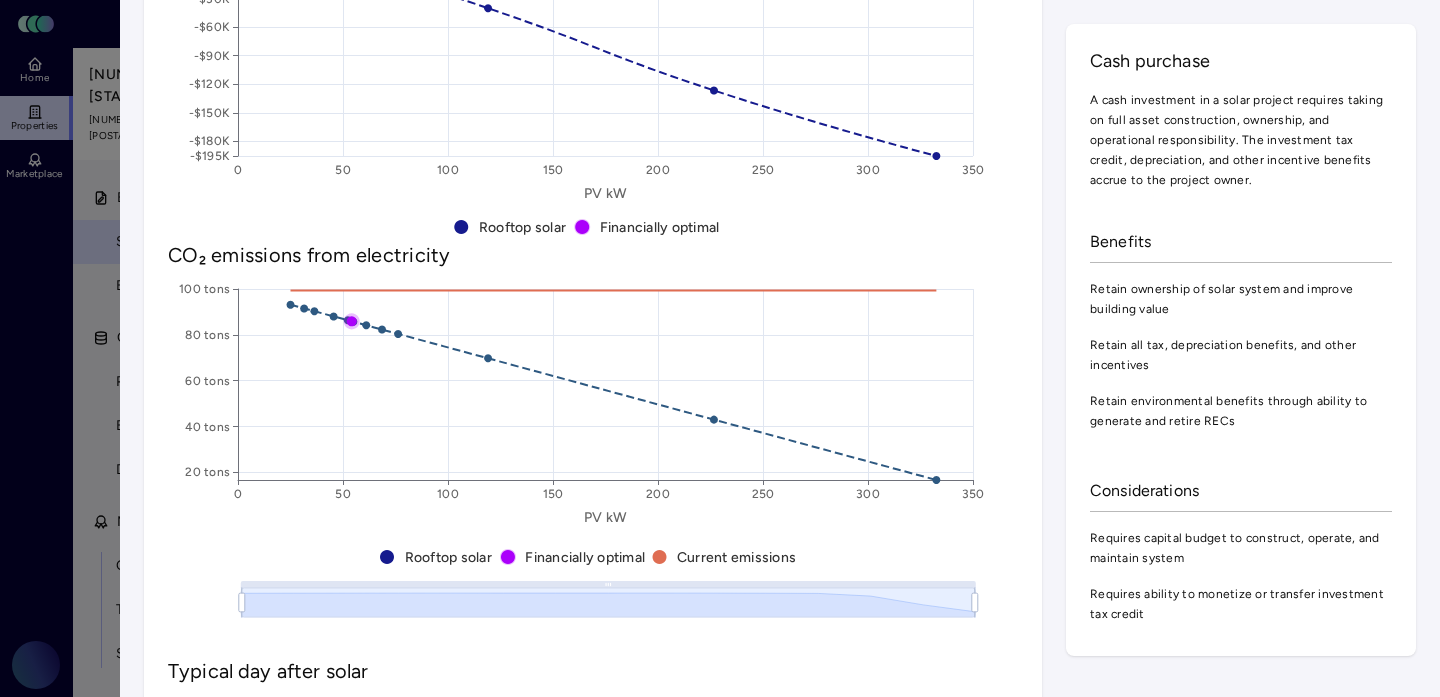 scroll, scrollTop: 0, scrollLeft: 0, axis: both 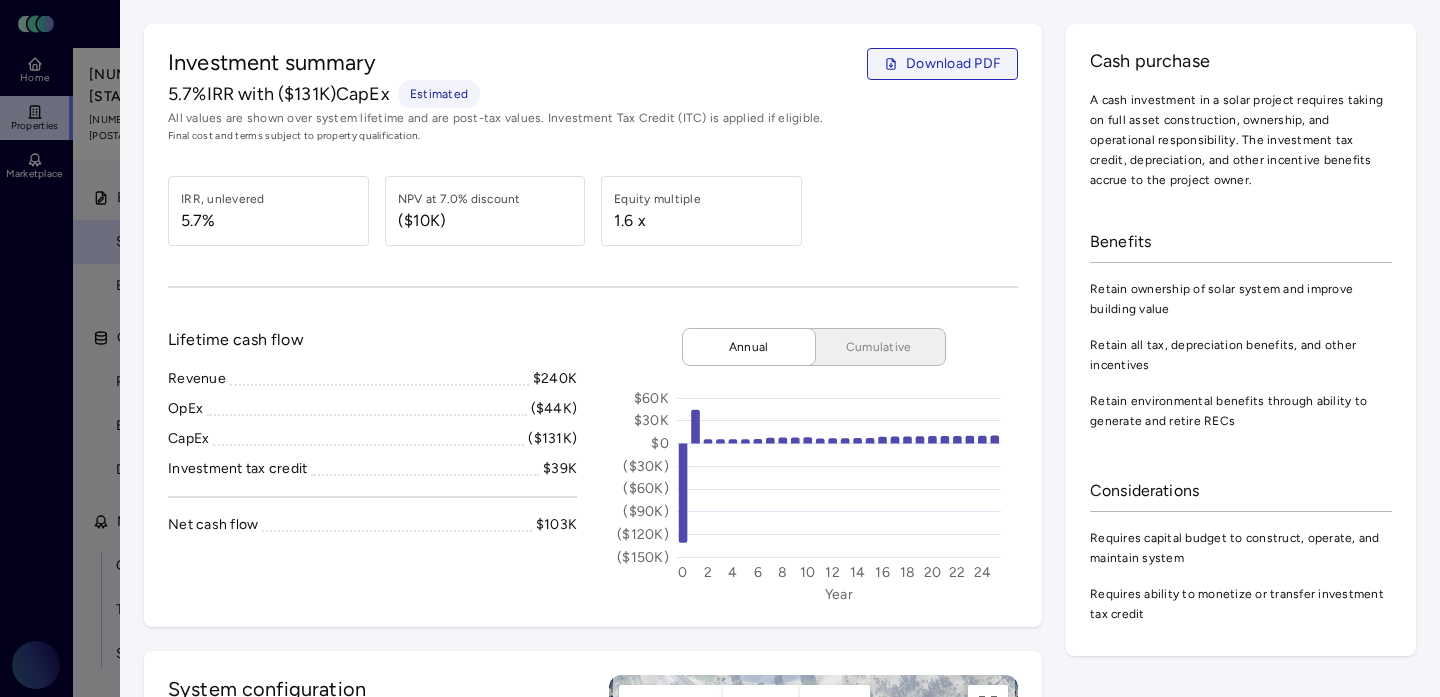 click on "Download PDF" at bounding box center (953, 64) 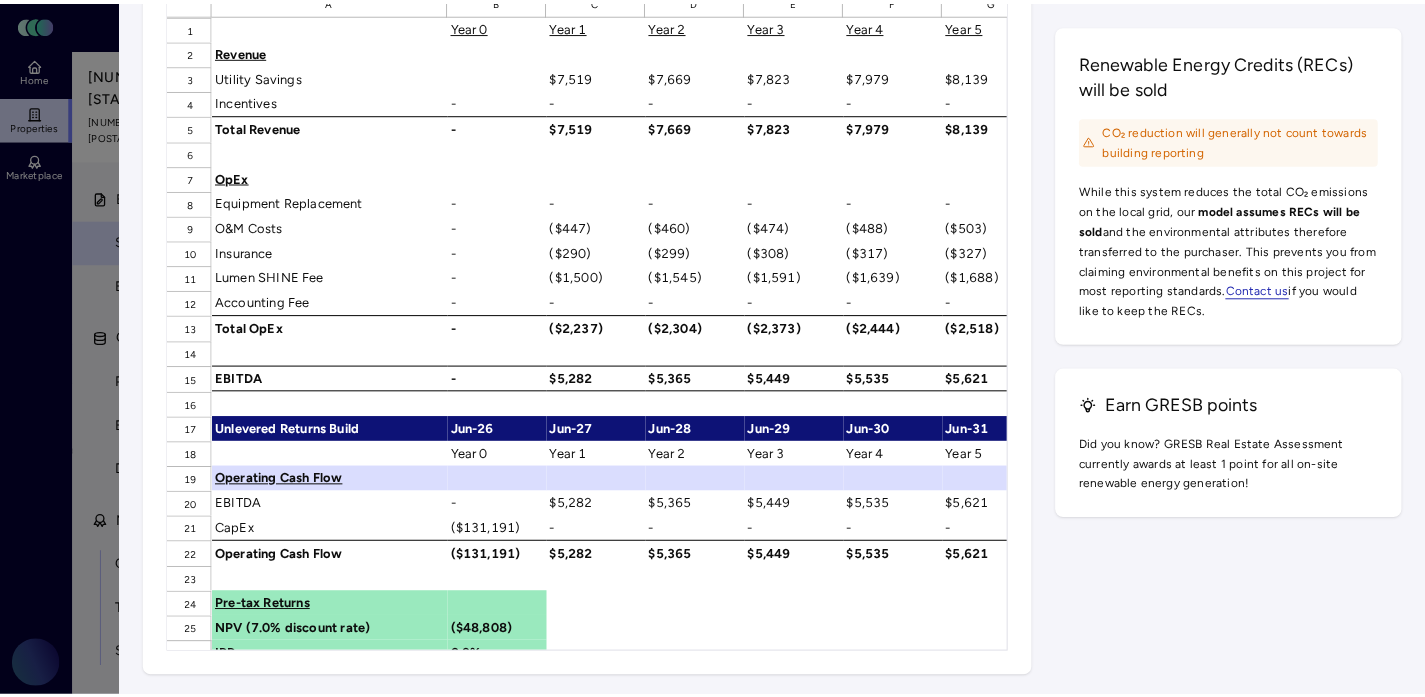 scroll, scrollTop: 3289, scrollLeft: 0, axis: vertical 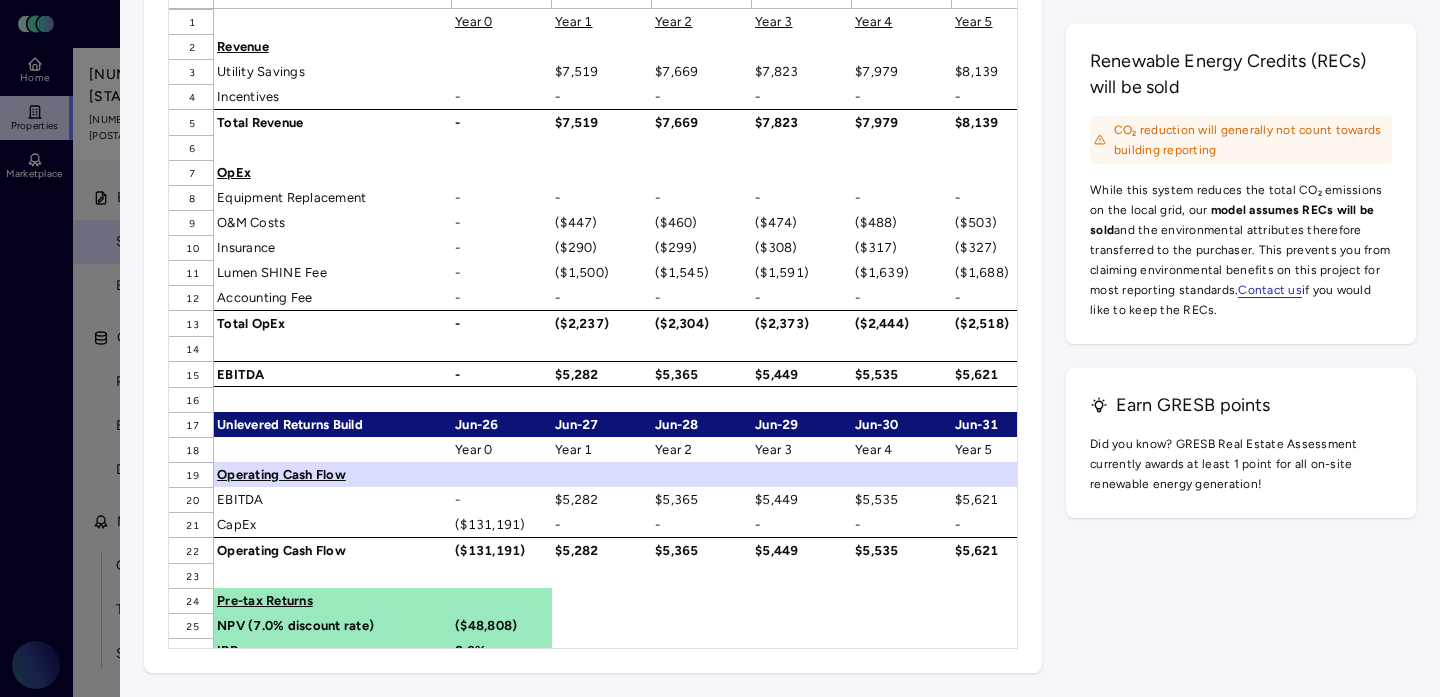click on "Cash flow model" at bounding box center (366, -143) 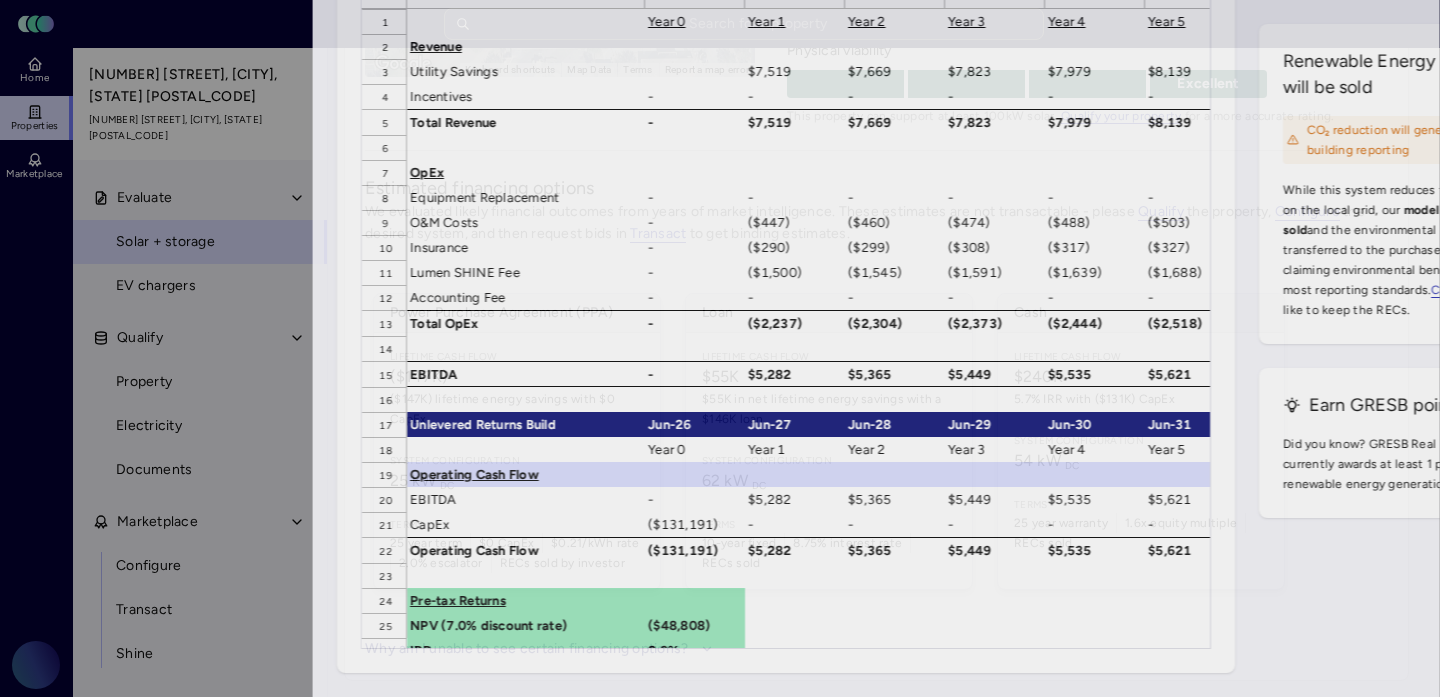 click at bounding box center [720, 348] 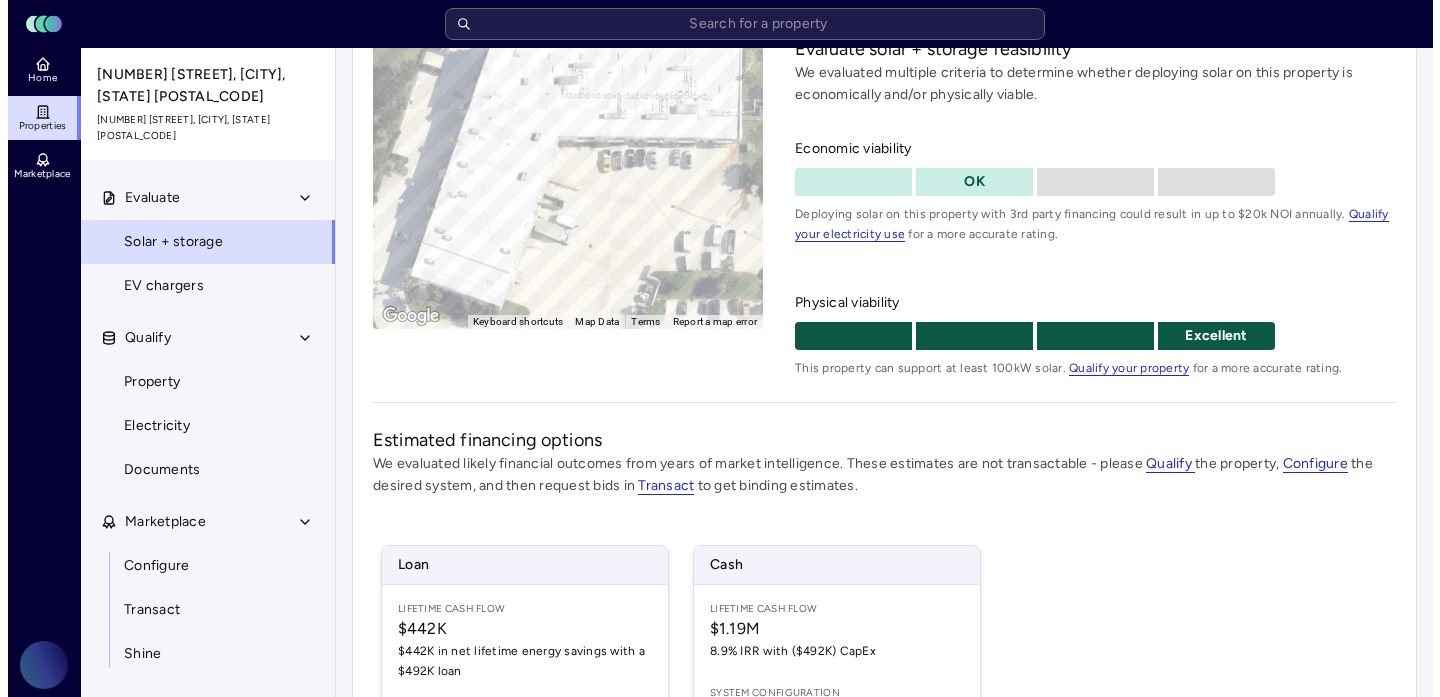 scroll, scrollTop: 436, scrollLeft: 0, axis: vertical 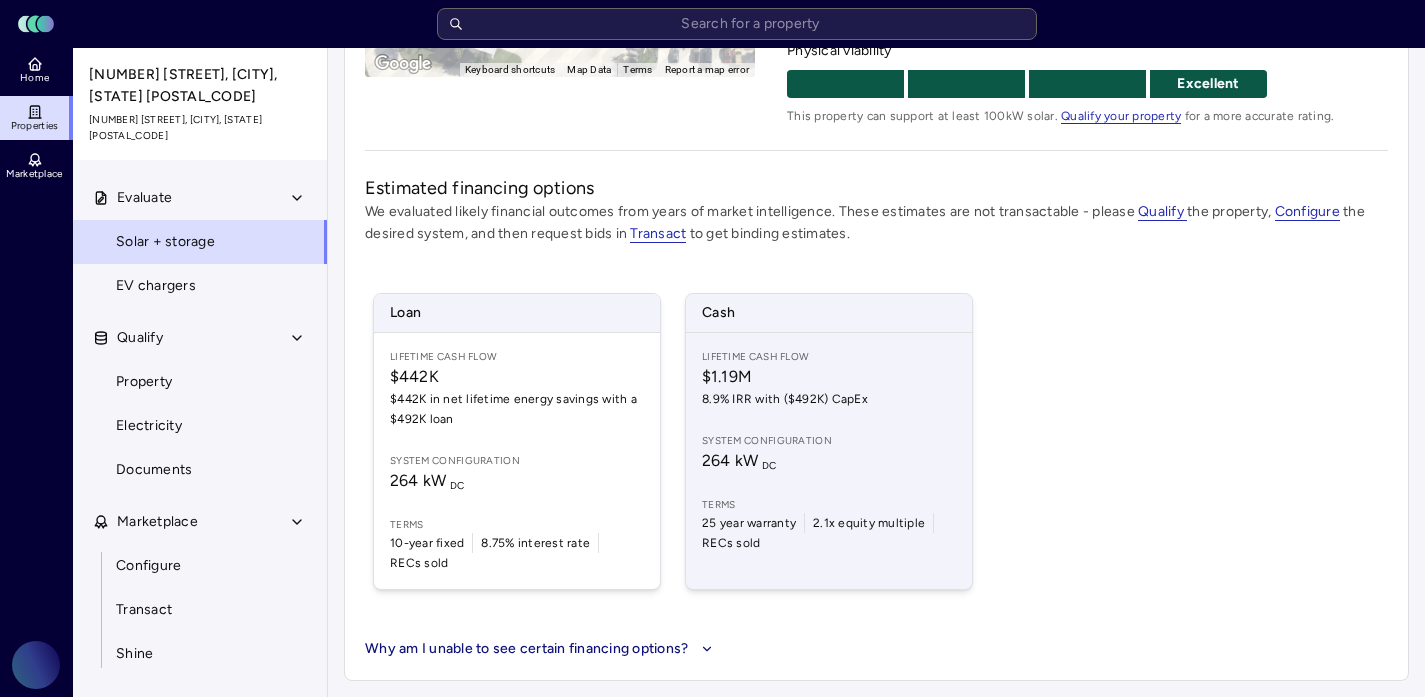click on "System configuration" at bounding box center [829, 441] 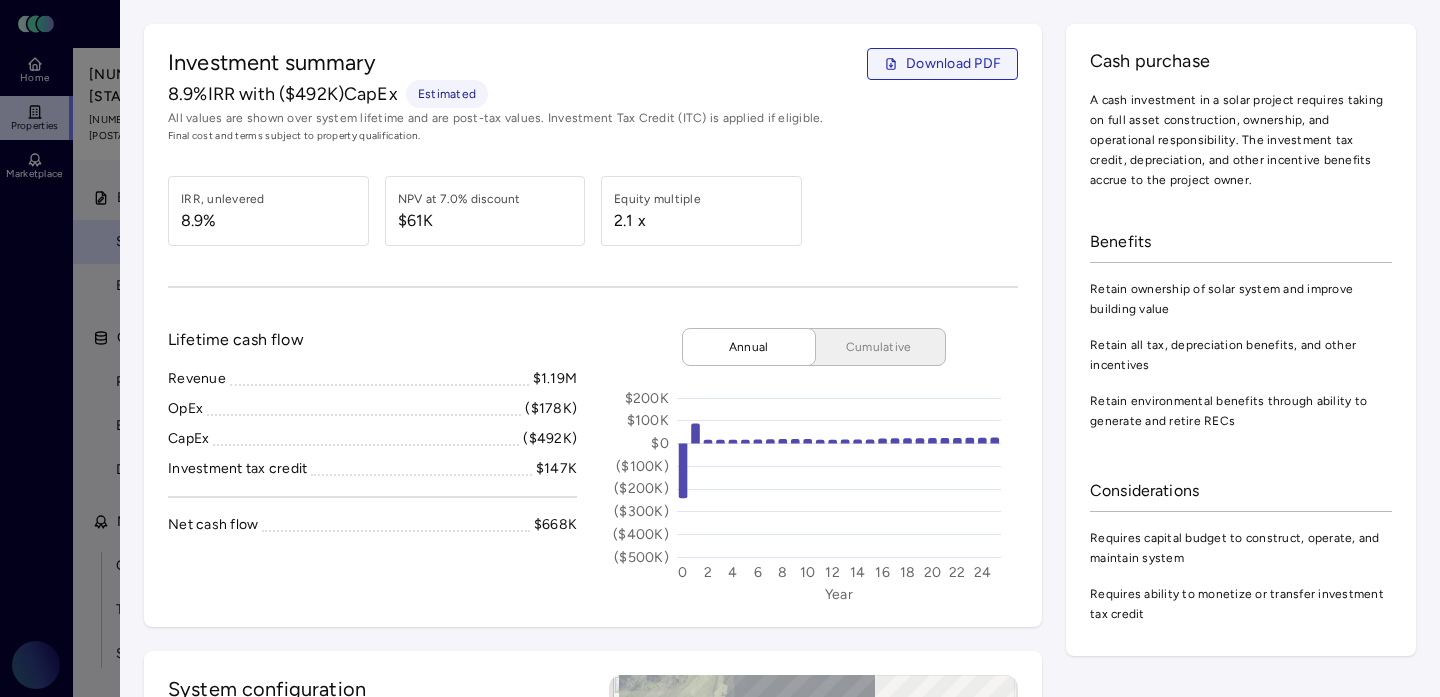 click on "Download PDF" at bounding box center (953, 64) 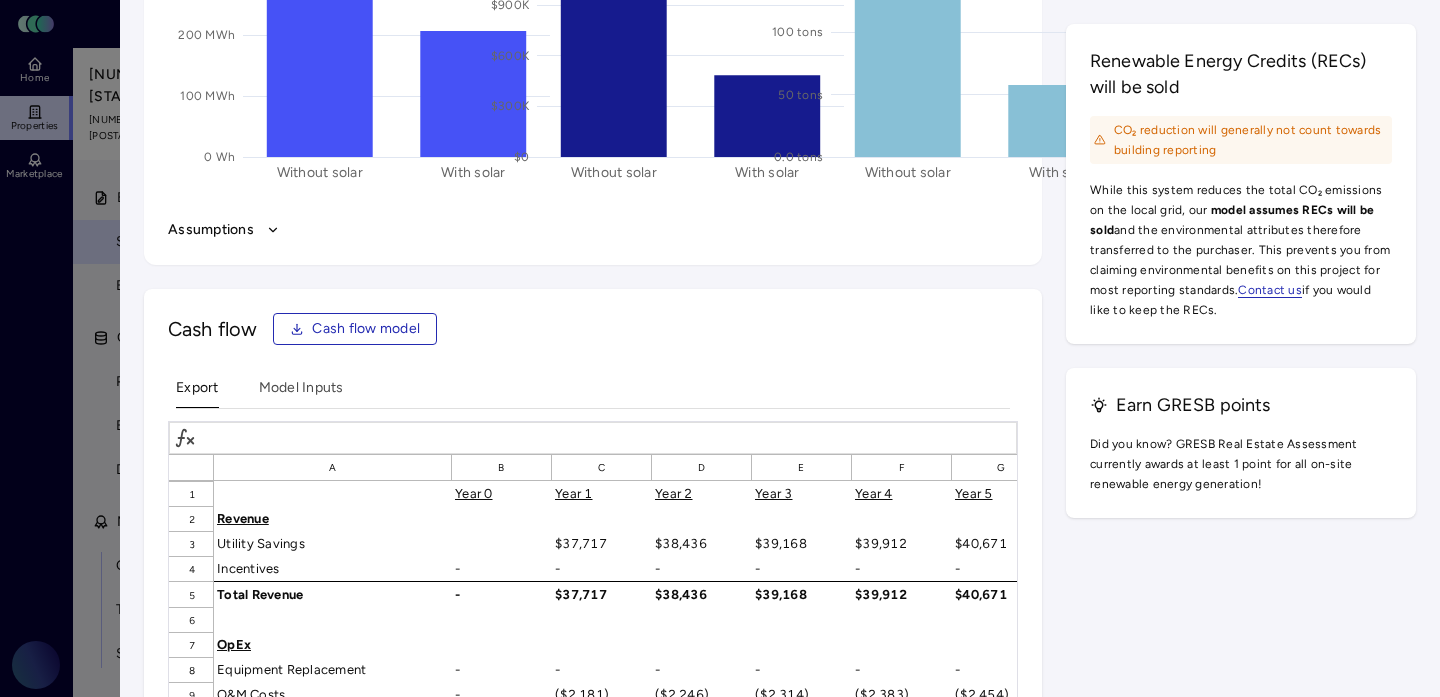 scroll, scrollTop: 3321, scrollLeft: 0, axis: vertical 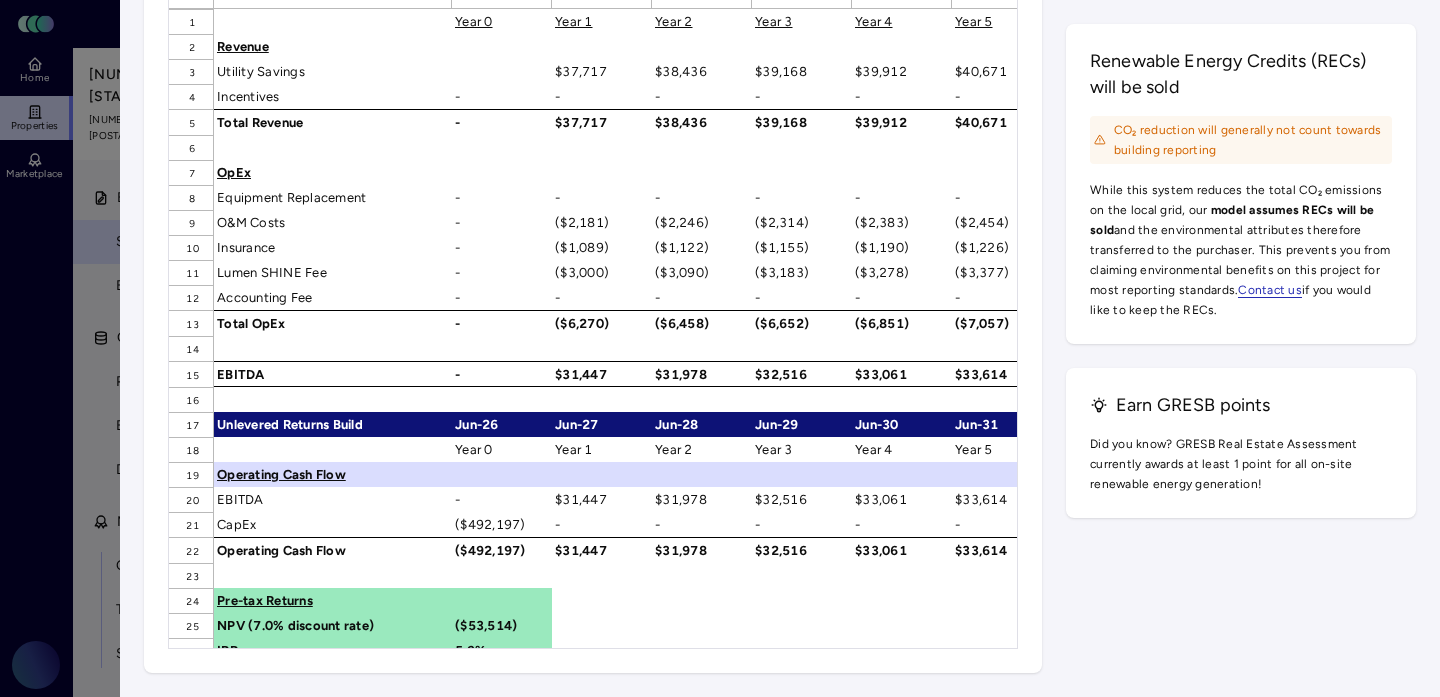 click on "Cash flow model" at bounding box center [366, -143] 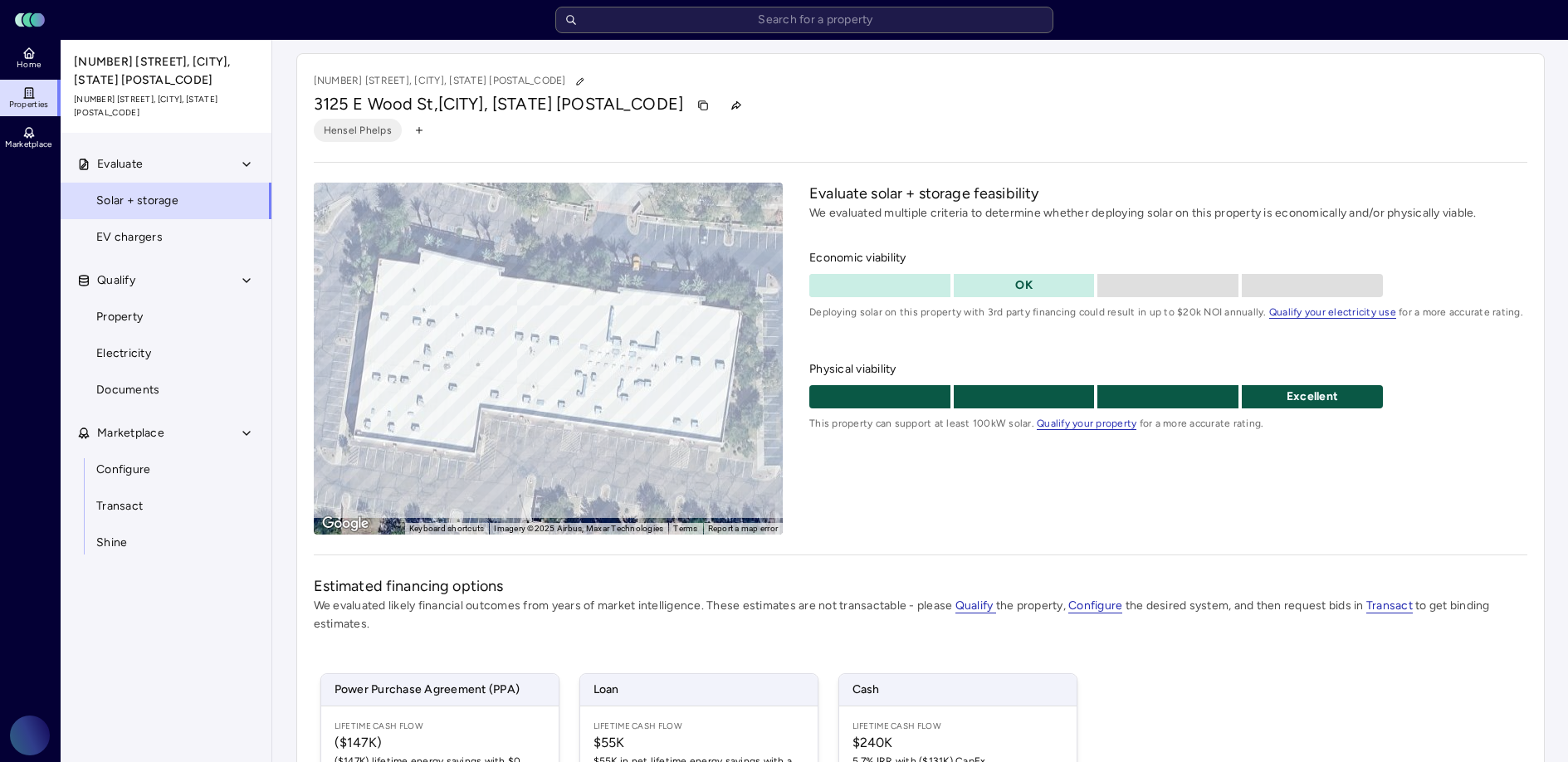 scroll, scrollTop: 0, scrollLeft: 0, axis: both 